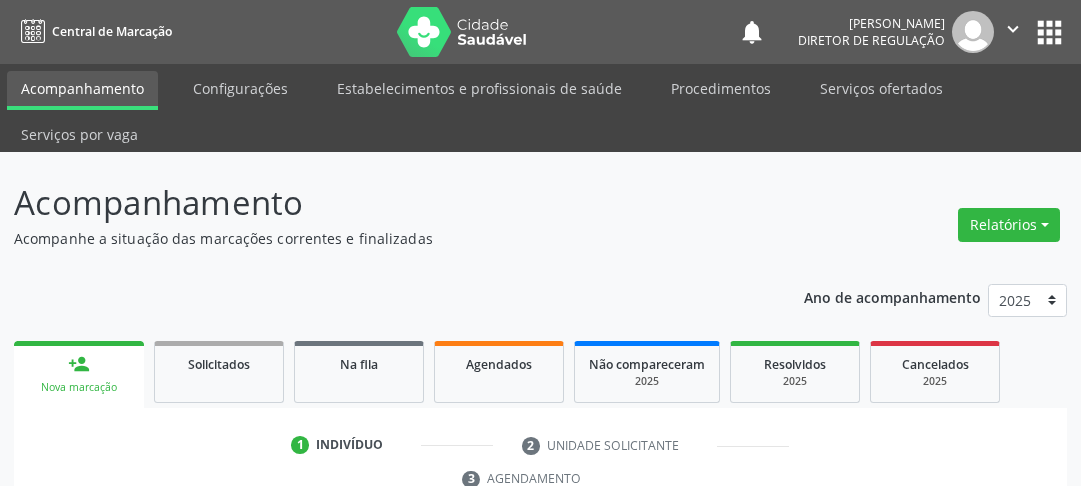 scroll, scrollTop: 316, scrollLeft: 0, axis: vertical 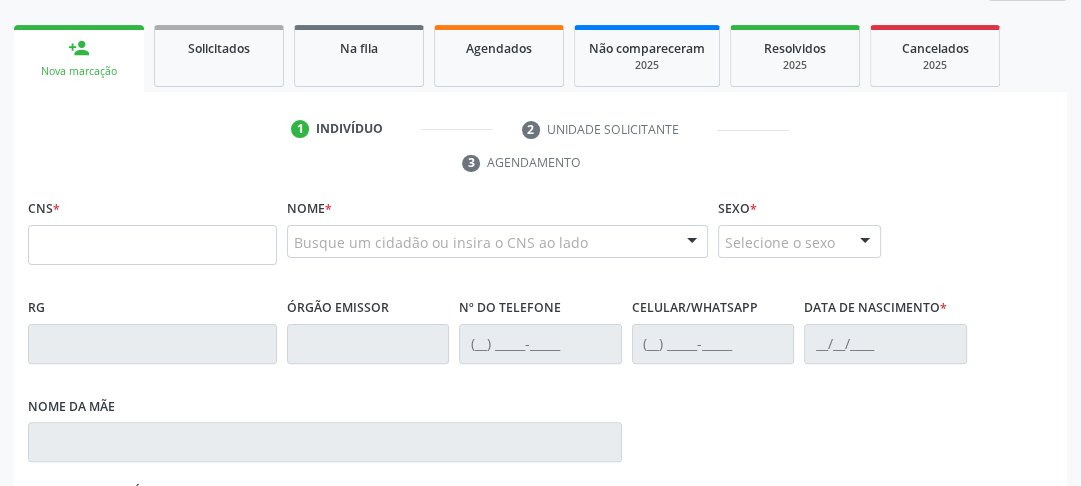 click at bounding box center [152, 245] 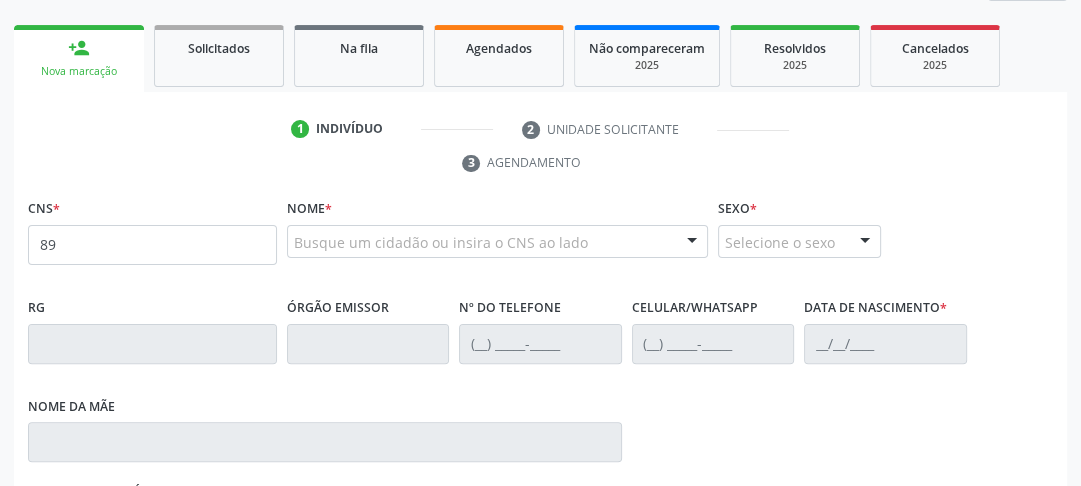 type on "8" 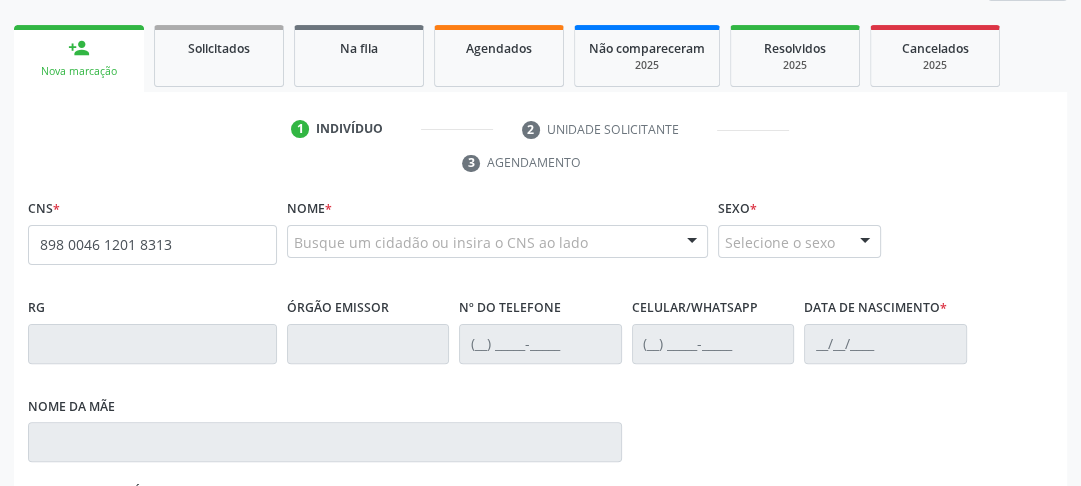 type on "898 0046 1201 8313" 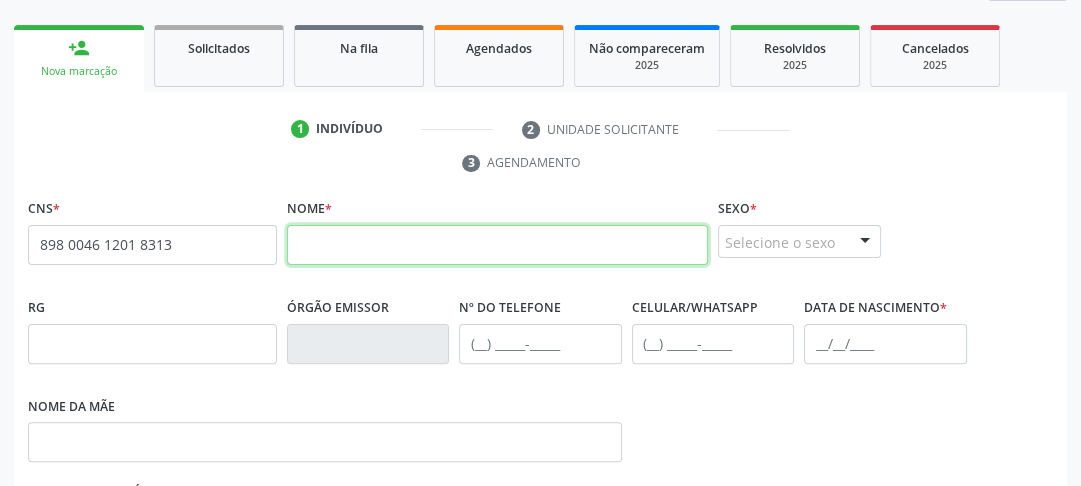 click at bounding box center (497, 245) 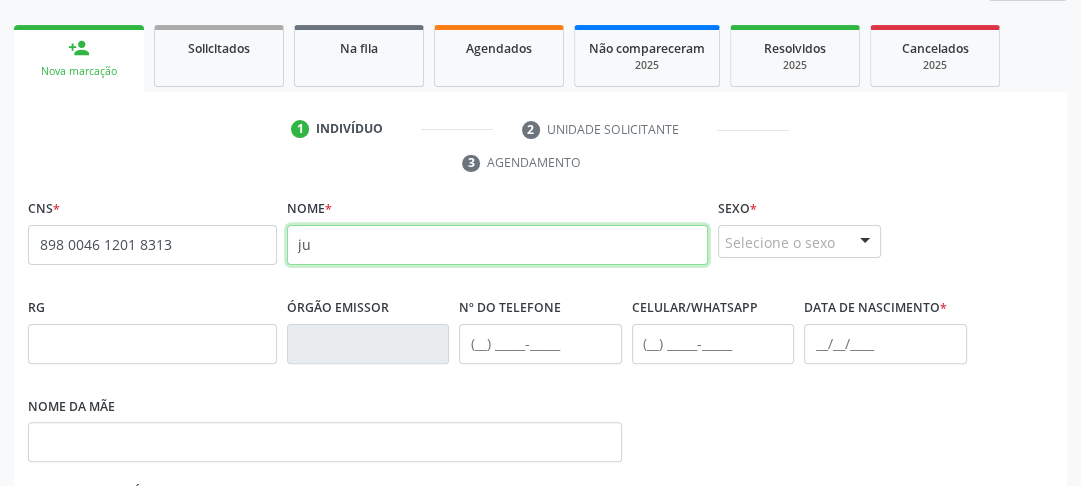 type on "j" 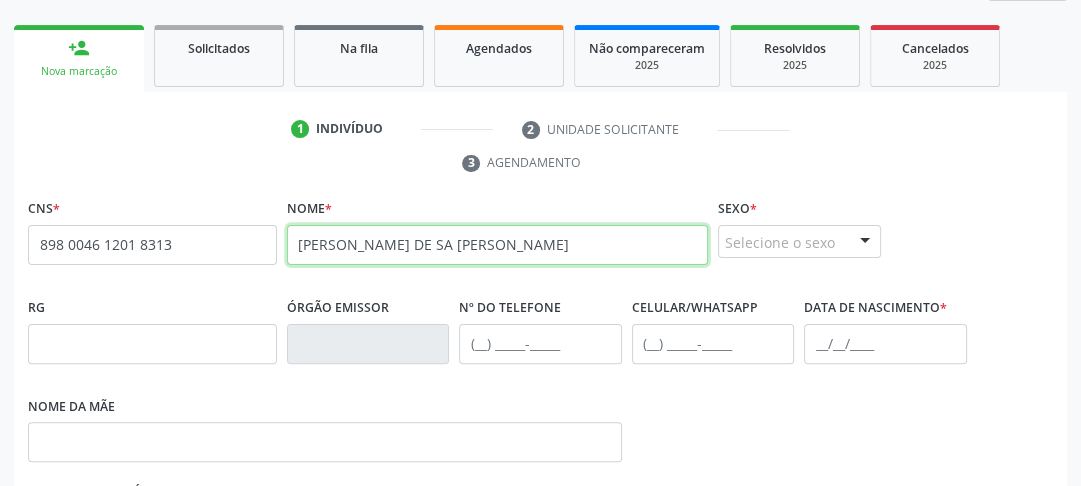 type on "[PERSON_NAME] DE SA [PERSON_NAME]" 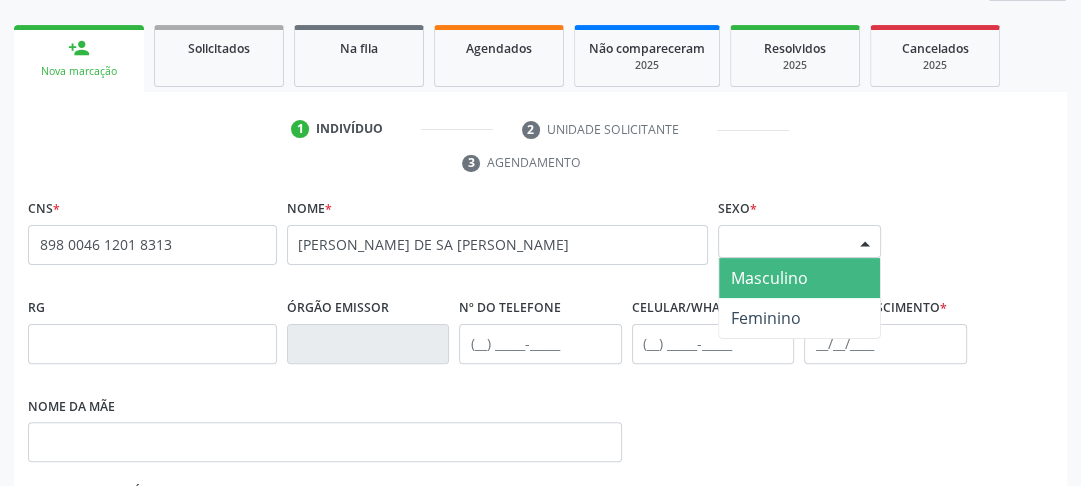 click on "Selecione o sexo" at bounding box center (799, 242) 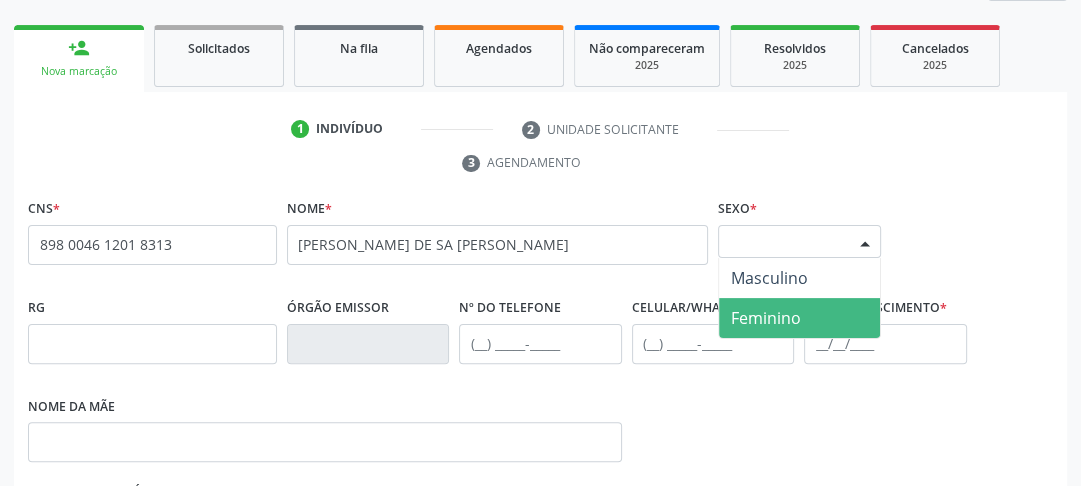 click on "Feminino" at bounding box center (766, 318) 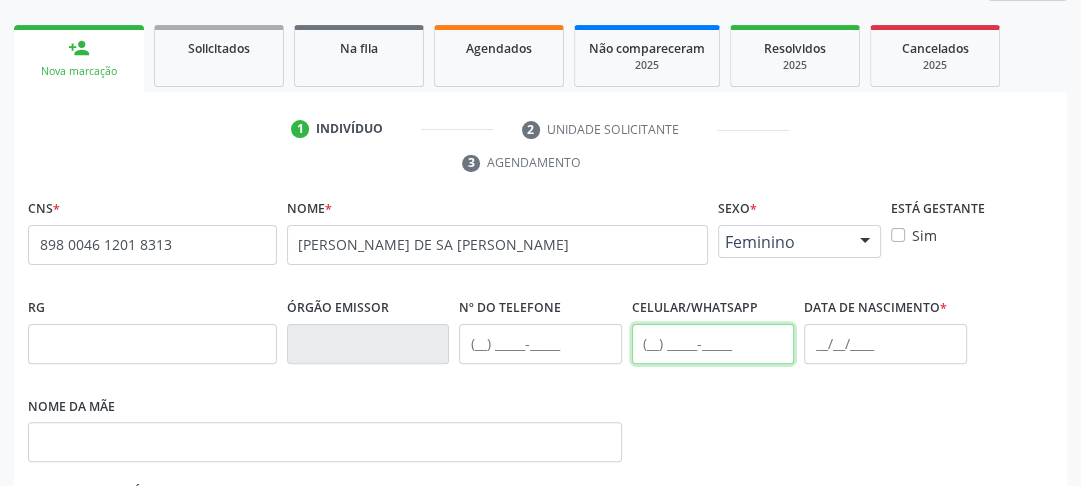 click at bounding box center [713, 344] 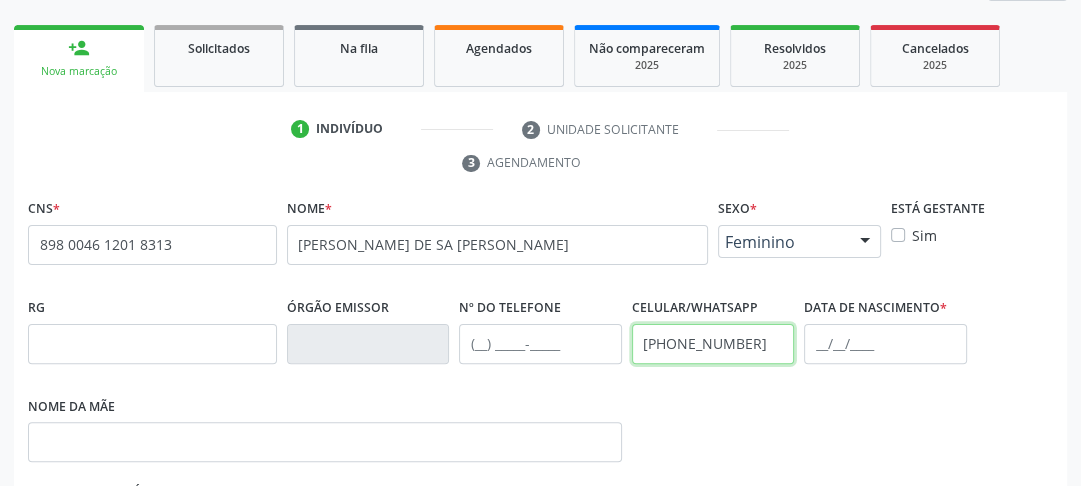 type on "[PHONE_NUMBER]" 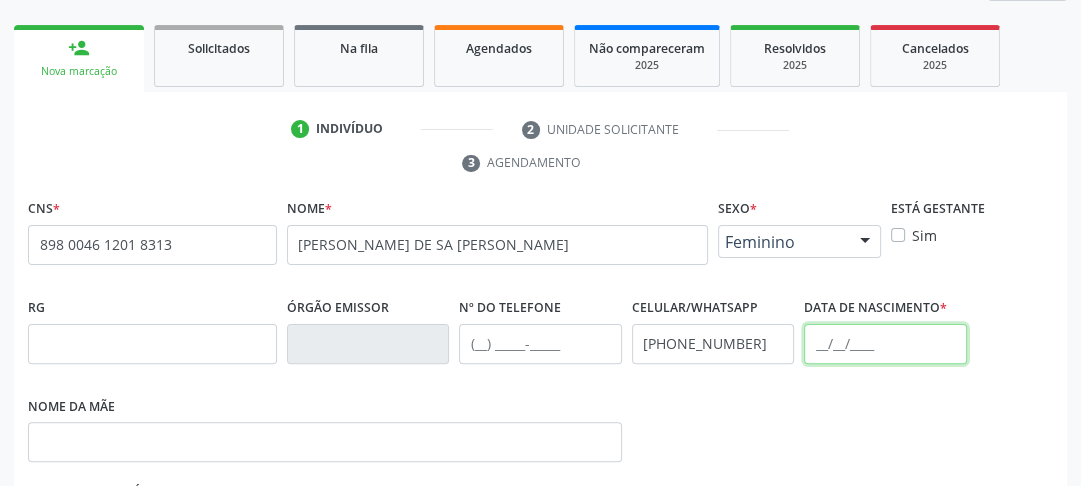 click at bounding box center (885, 344) 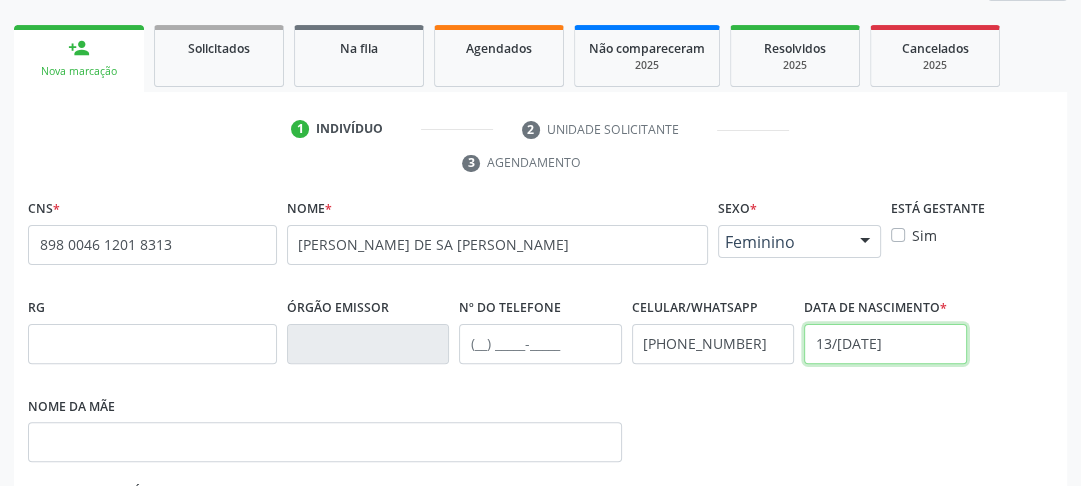 type on "13/[DATE]" 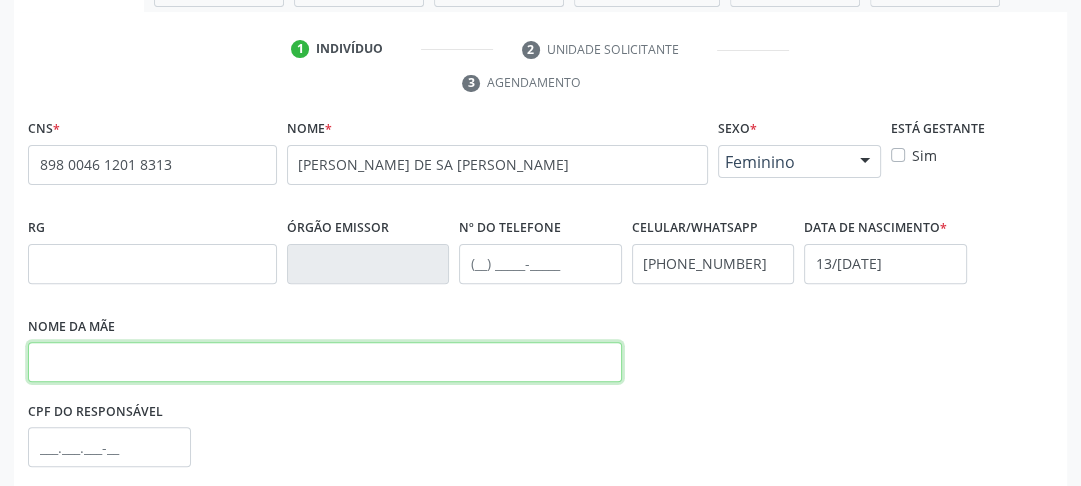 scroll, scrollTop: 476, scrollLeft: 0, axis: vertical 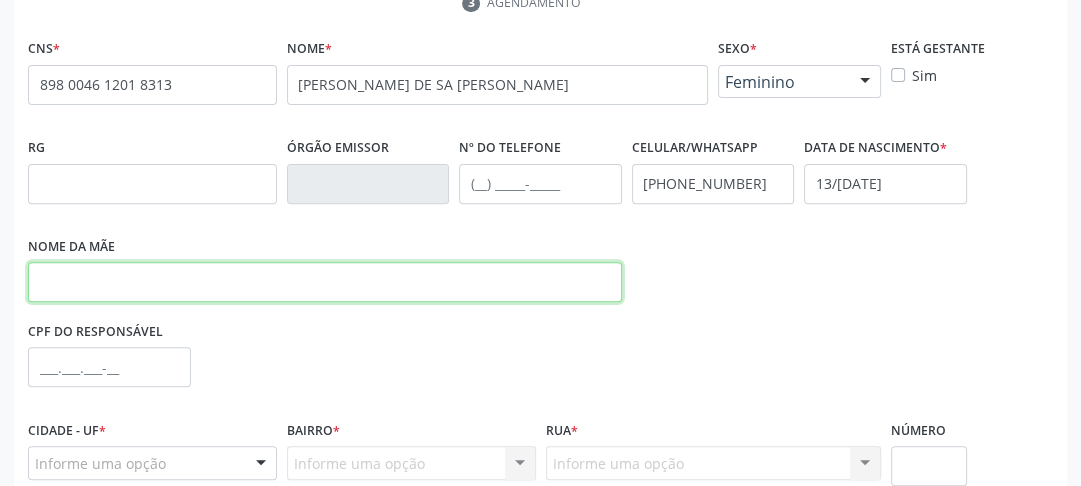 click at bounding box center [325, 282] 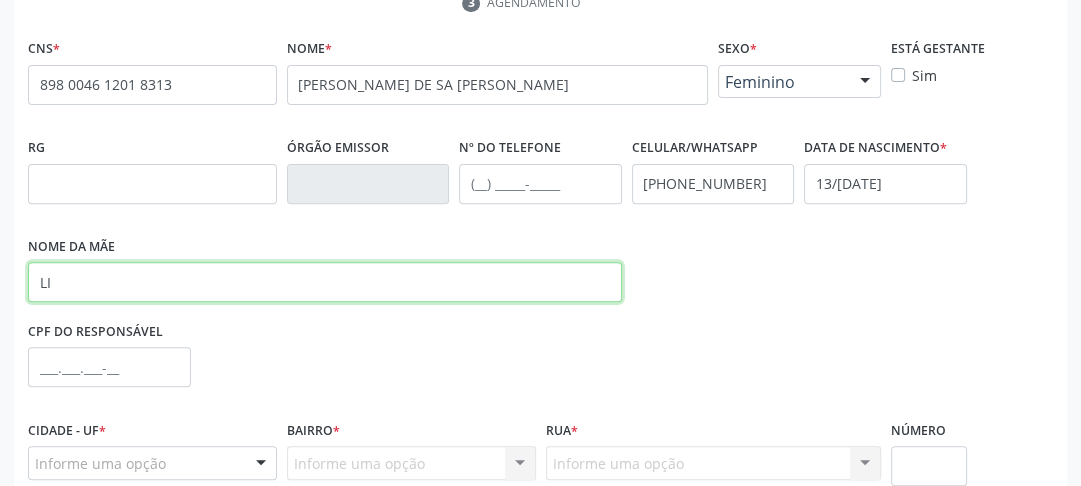 type on "L" 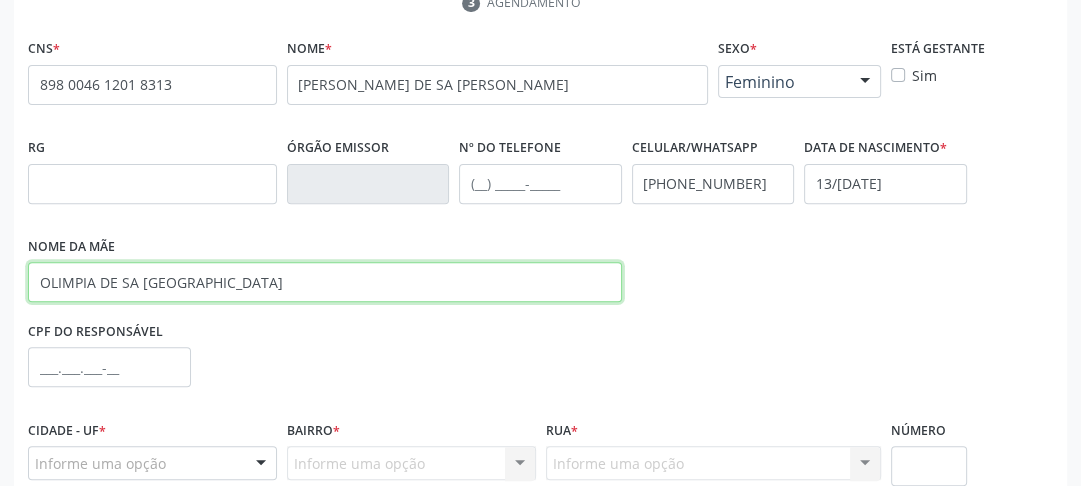 scroll, scrollTop: 636, scrollLeft: 0, axis: vertical 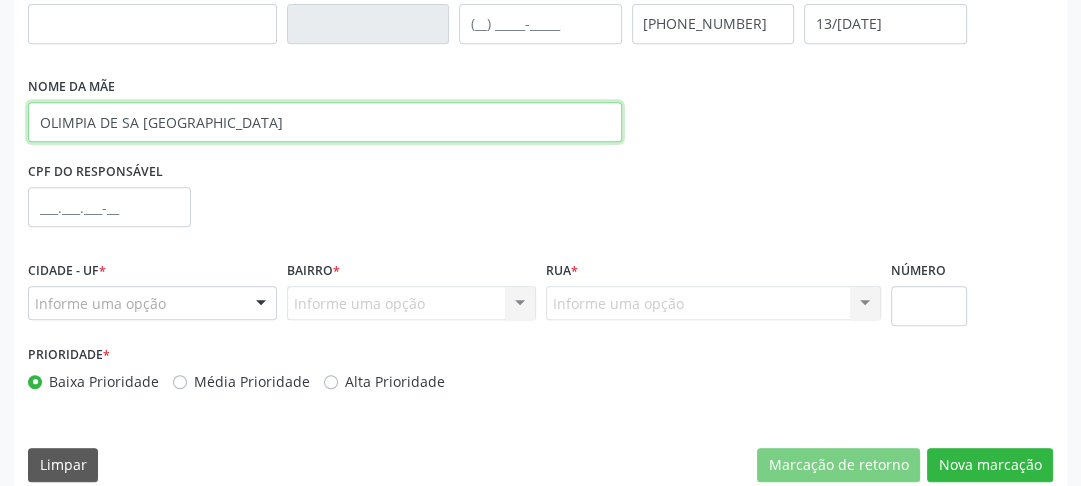 type on "OLIMPIA DE SA [GEOGRAPHIC_DATA]" 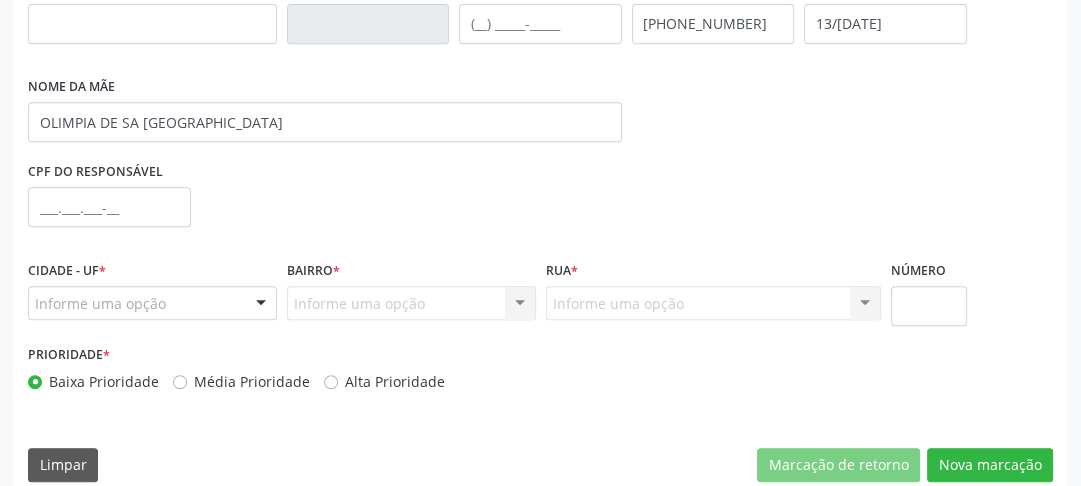 click on "Informe uma opção" at bounding box center [152, 303] 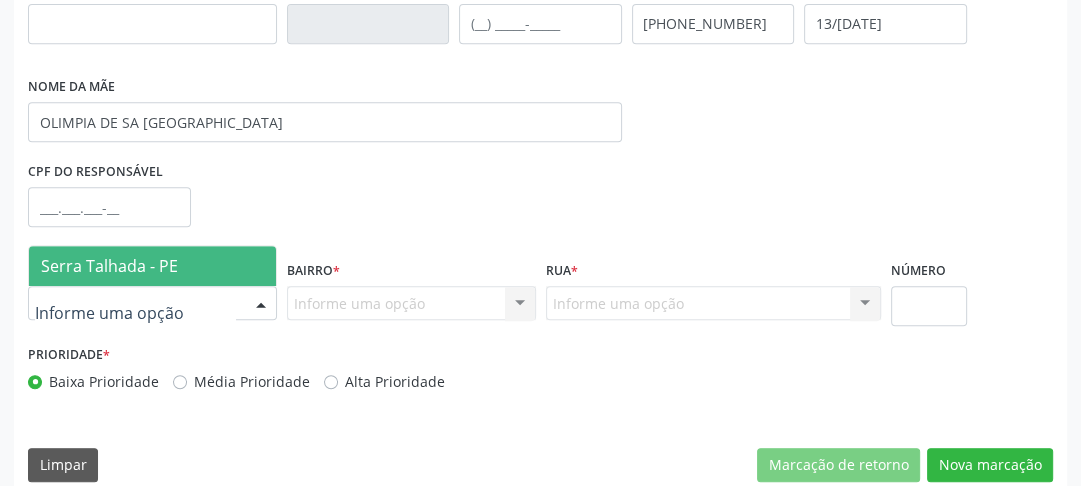 click on "Serra Talhada - PE" at bounding box center [109, 266] 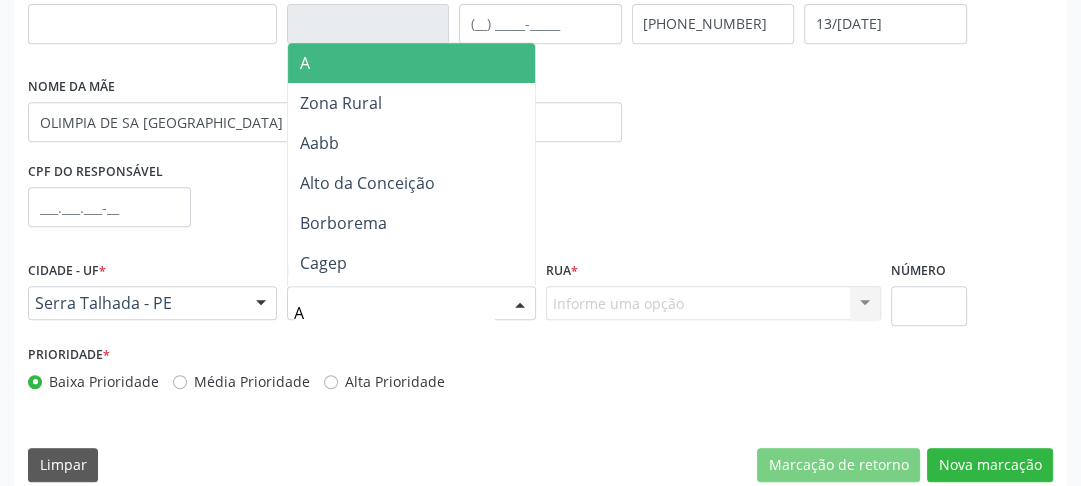 type on "AA" 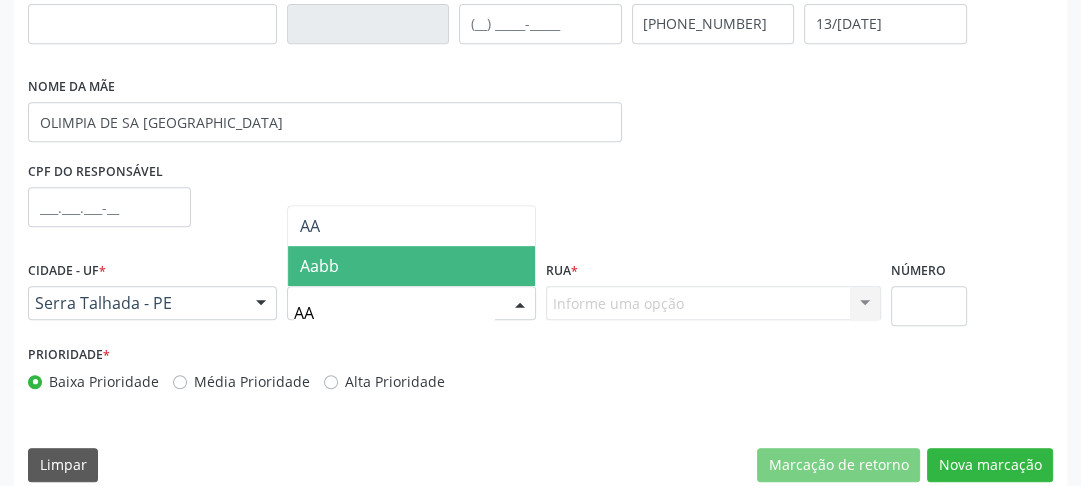 click on "Aabb" at bounding box center (319, 266) 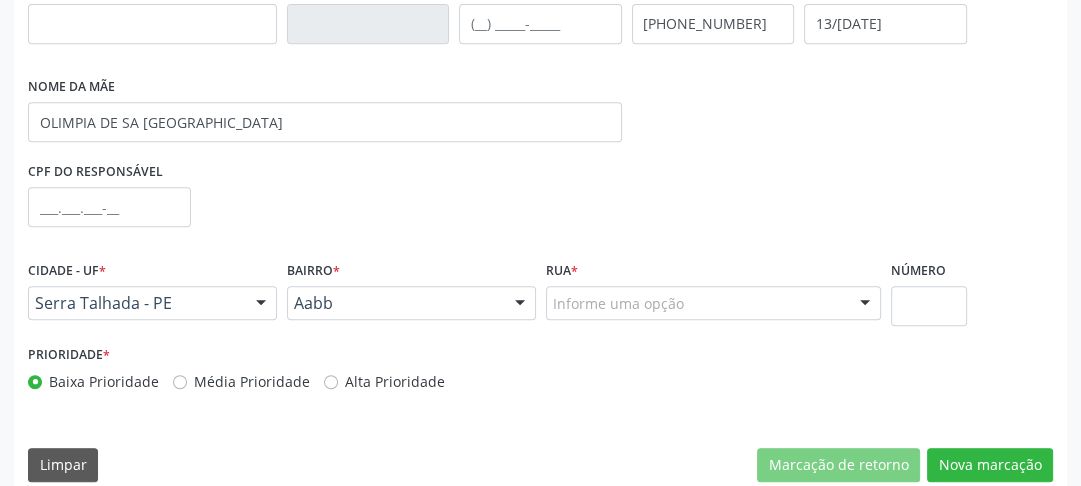 click on "Informe uma opção" at bounding box center (713, 303) 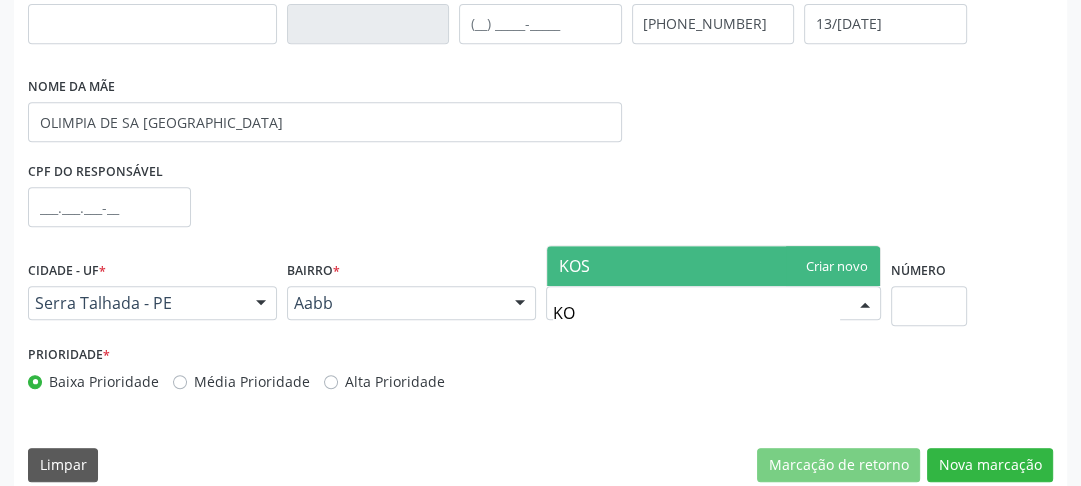 type on "K" 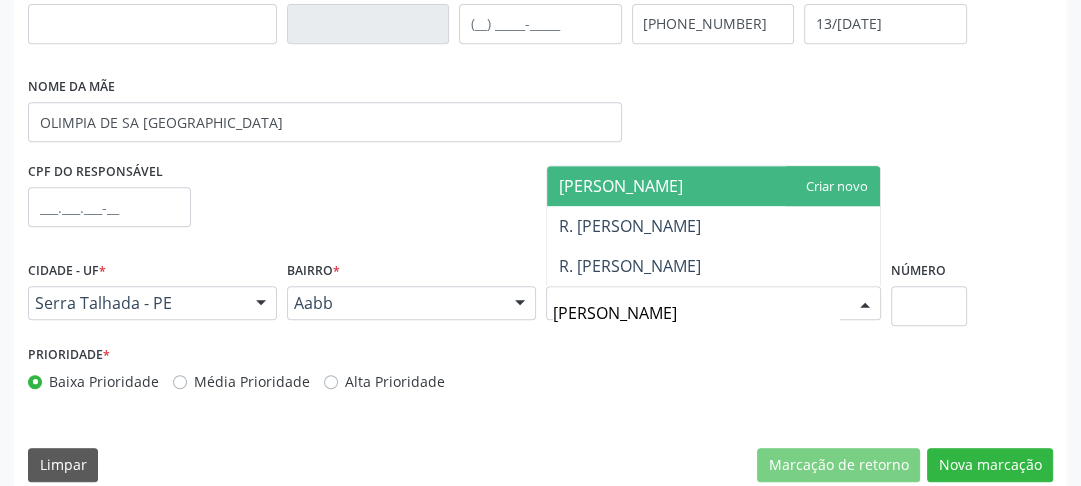 type on "[PERSON_NAME]" 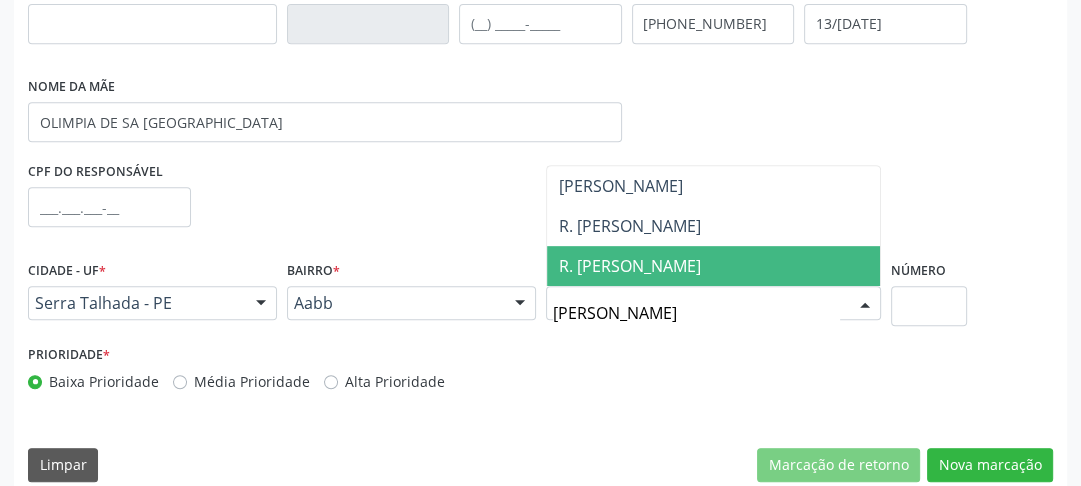 click on "R. [PERSON_NAME]" at bounding box center (630, 266) 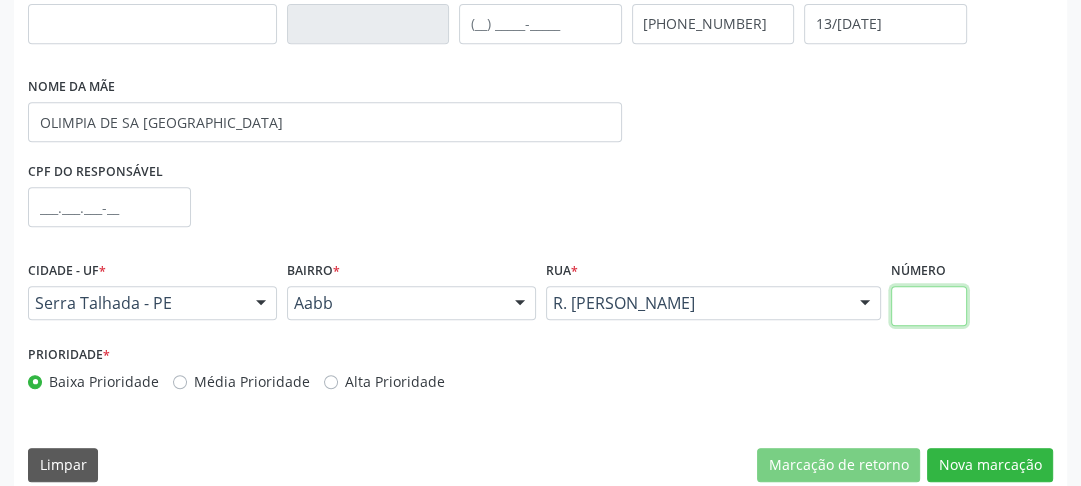 click at bounding box center [929, 306] 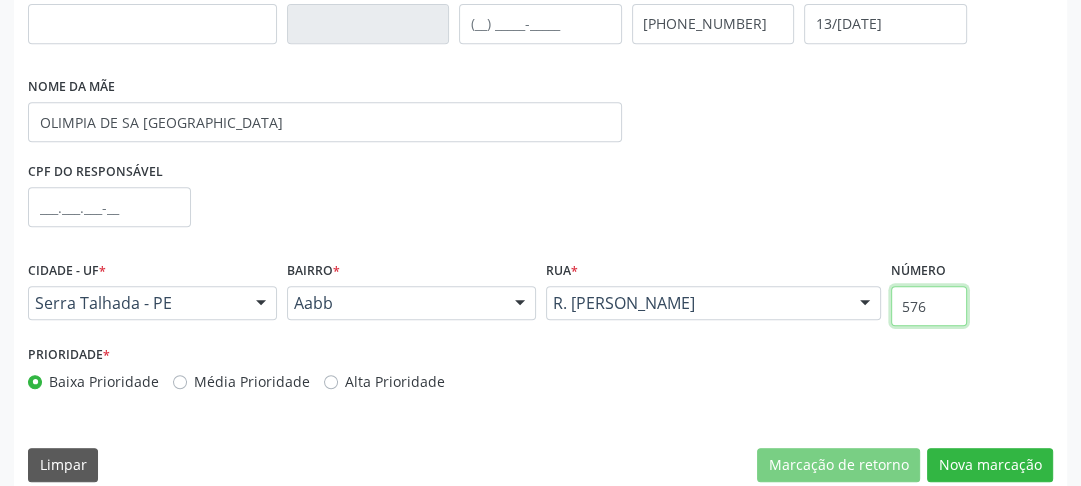 scroll, scrollTop: 659, scrollLeft: 0, axis: vertical 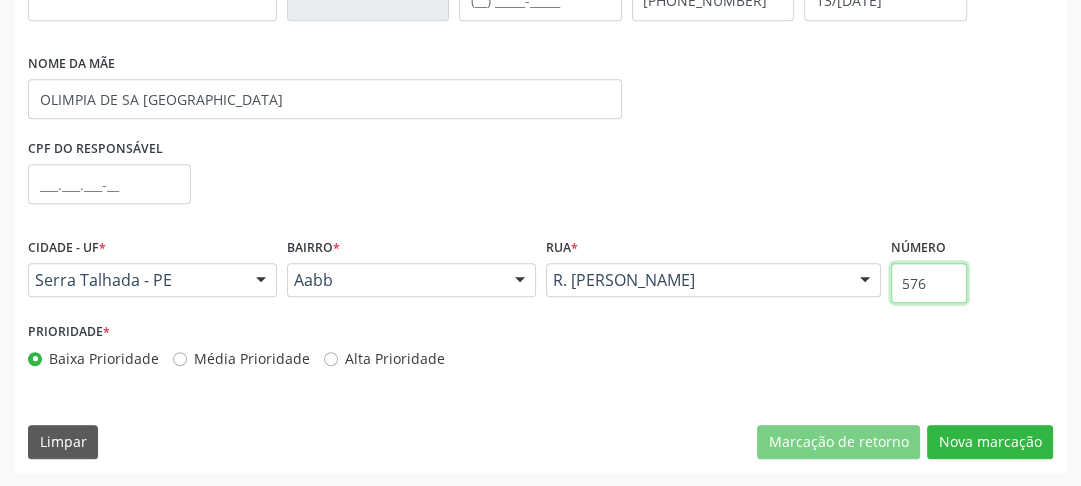 type on "576" 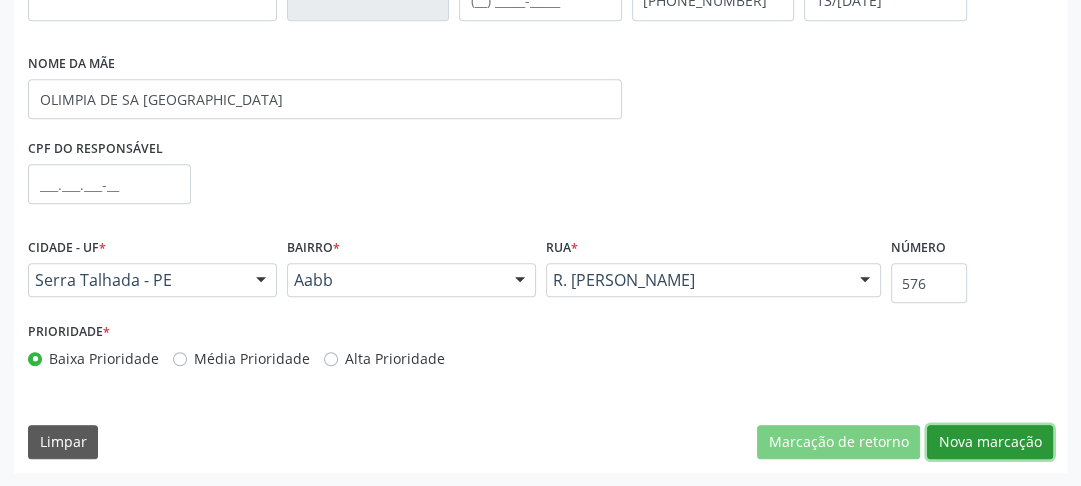 click on "Nova marcação" at bounding box center (990, 442) 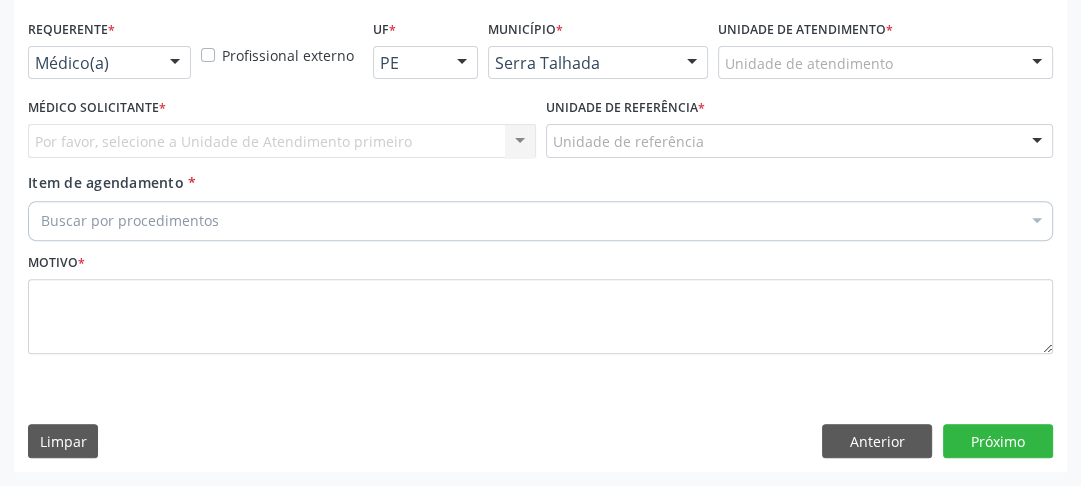 scroll, scrollTop: 494, scrollLeft: 0, axis: vertical 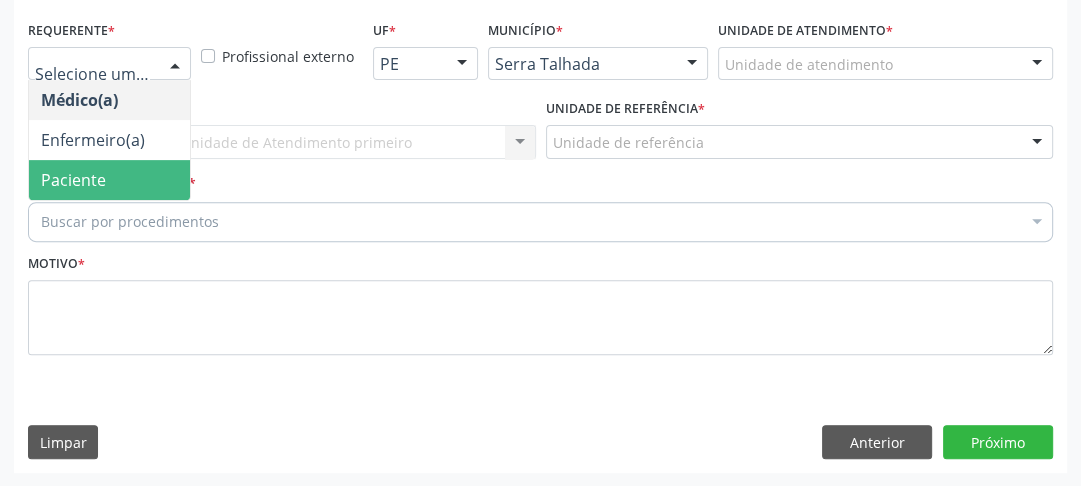 click on "Paciente" at bounding box center [109, 180] 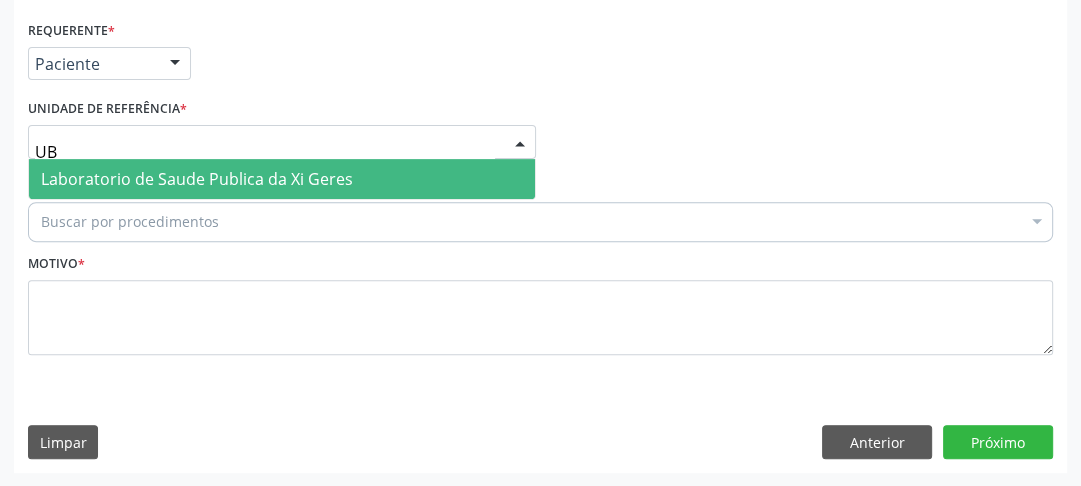 type on "U" 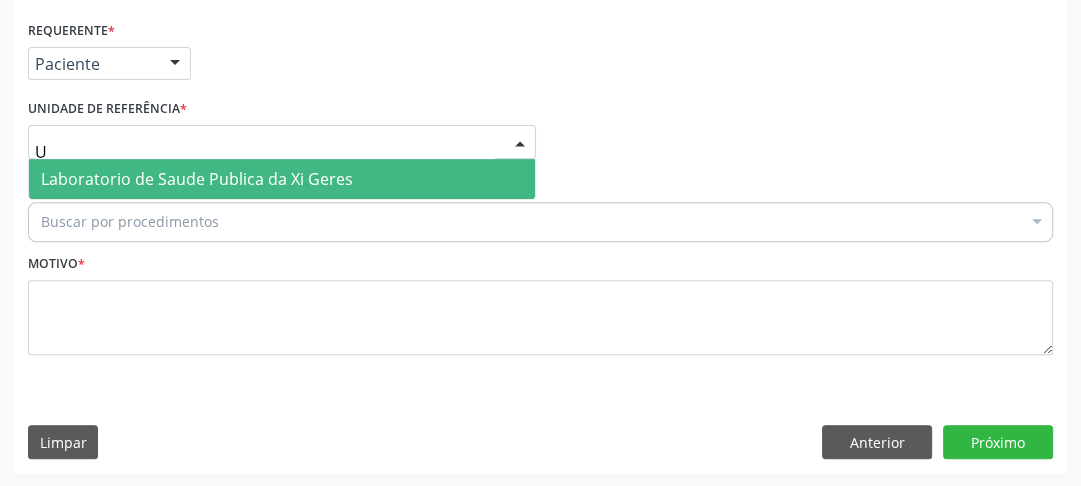 type 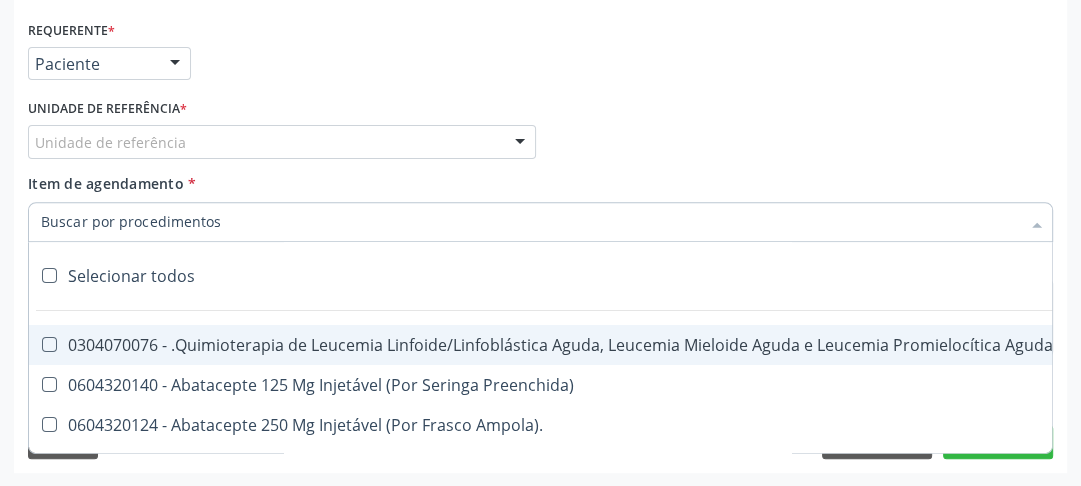 click on "Item de agendamento
*" at bounding box center [530, 222] 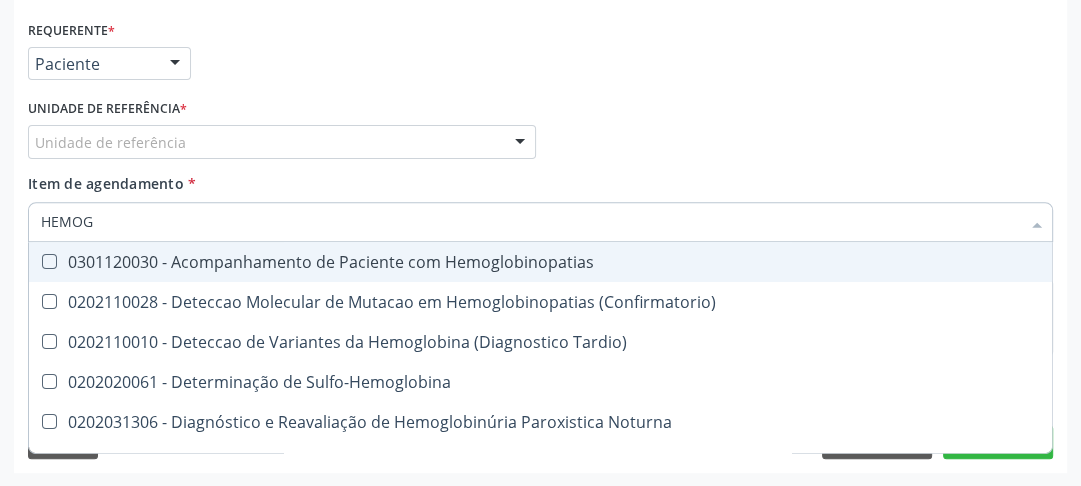 type on "HEMOGR" 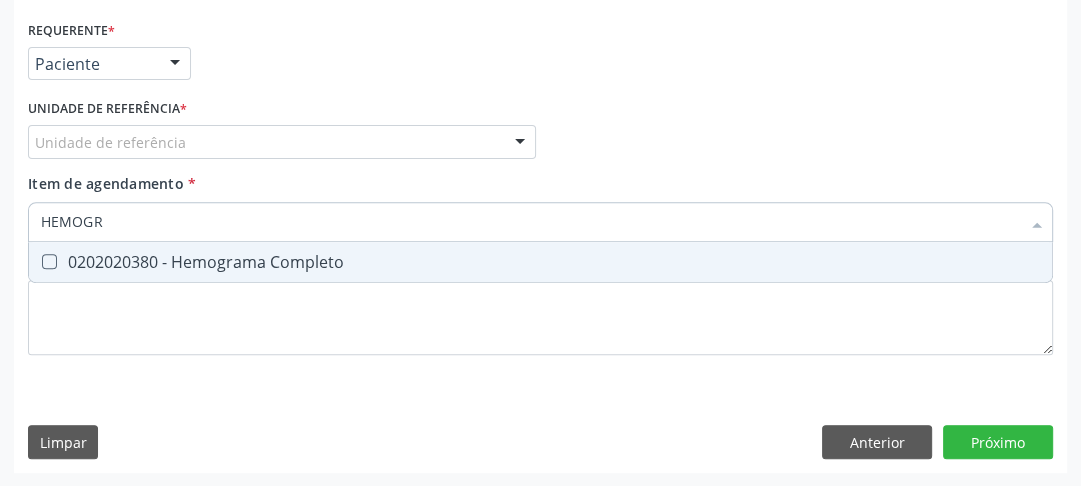 click on "0202020380 - Hemograma Completo" at bounding box center [540, 262] 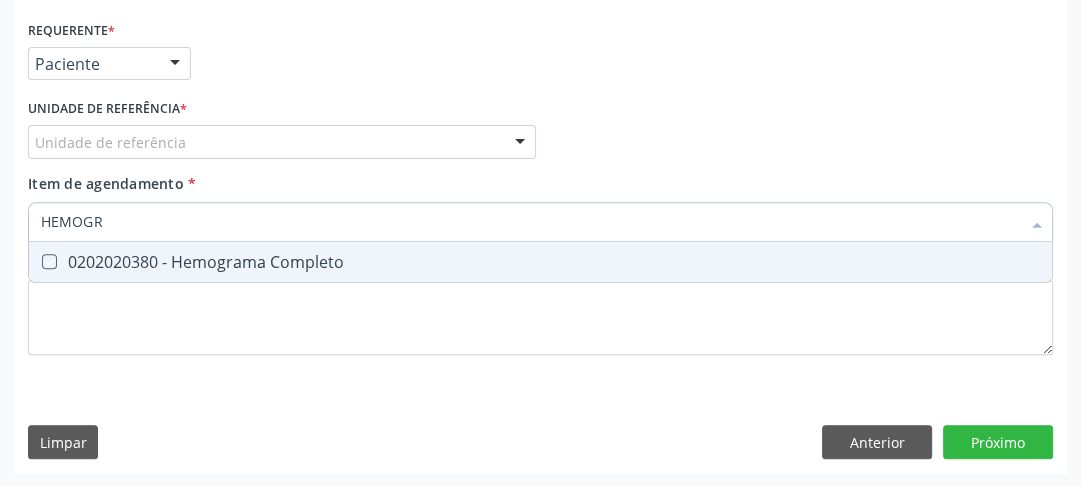 checkbox on "true" 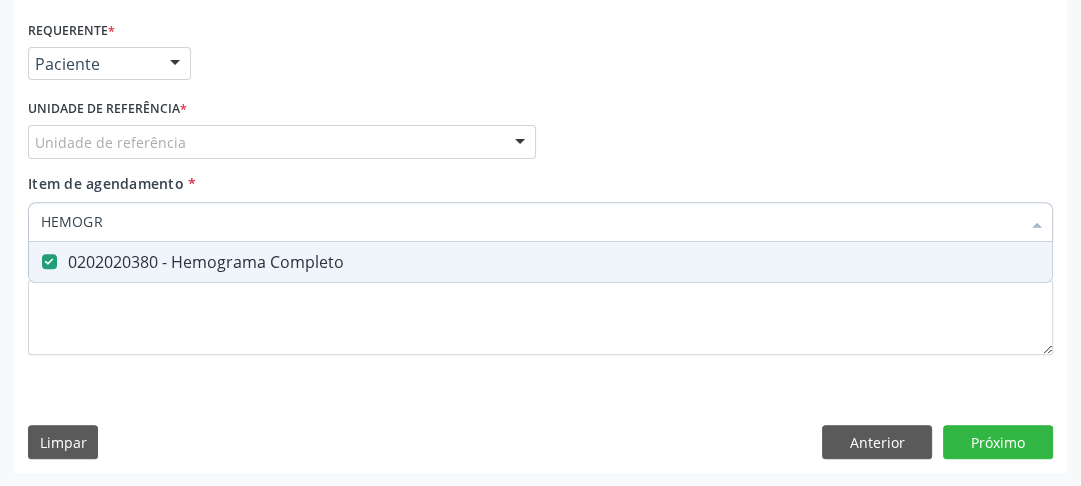 drag, startPoint x: 164, startPoint y: 229, endPoint x: 32, endPoint y: 216, distance: 132.63861 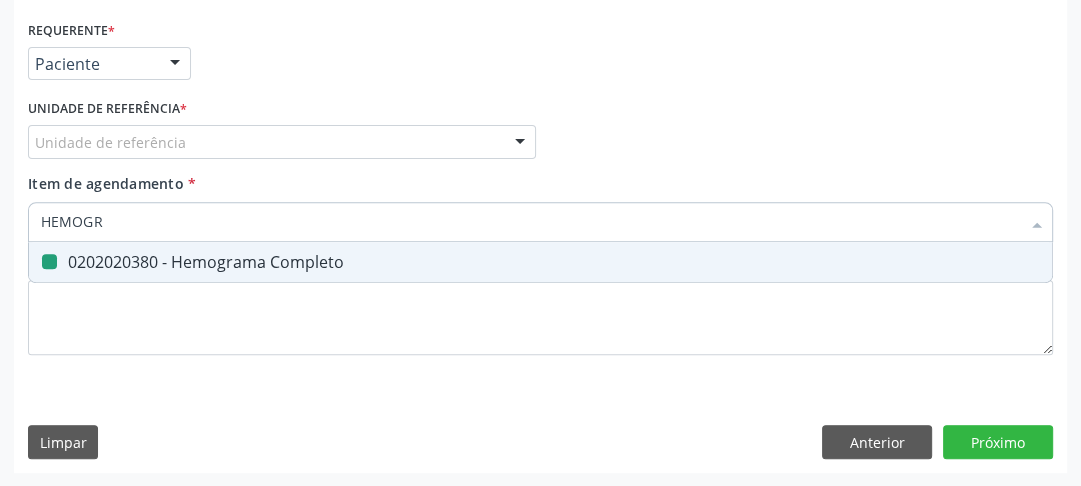 type on "H" 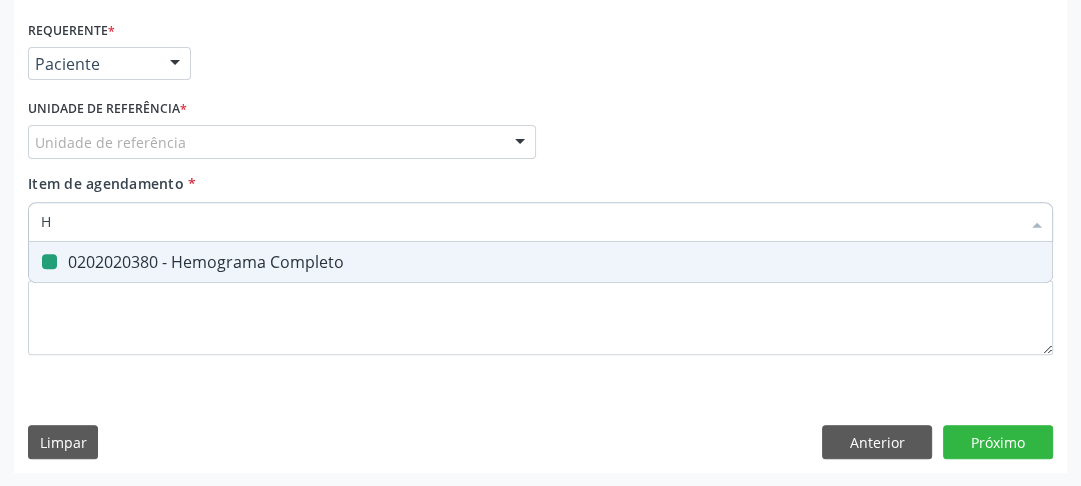 type 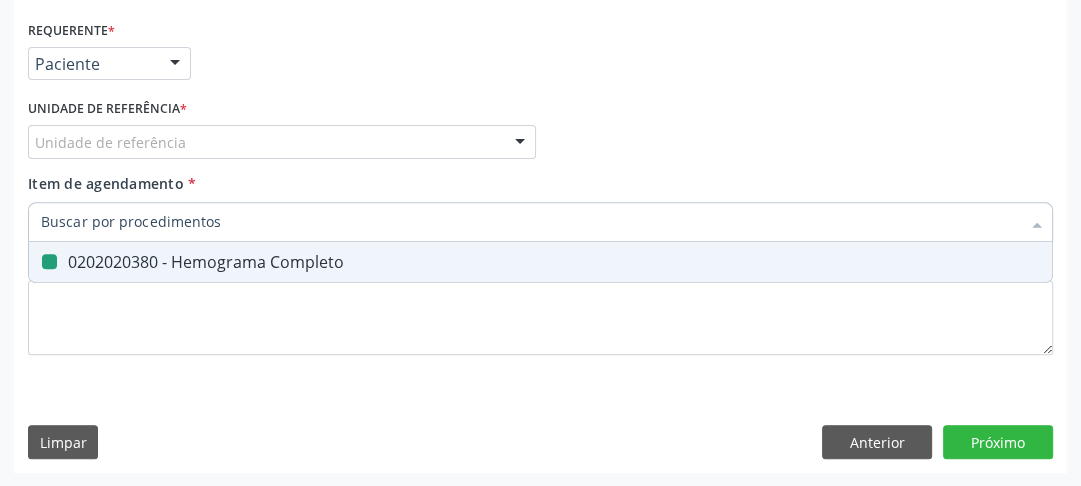 checkbox on "false" 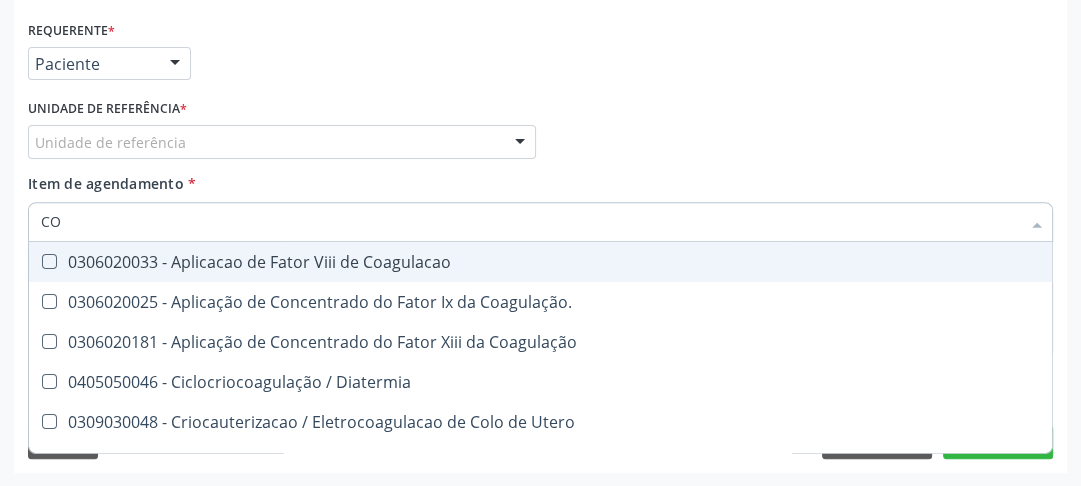 type on "C" 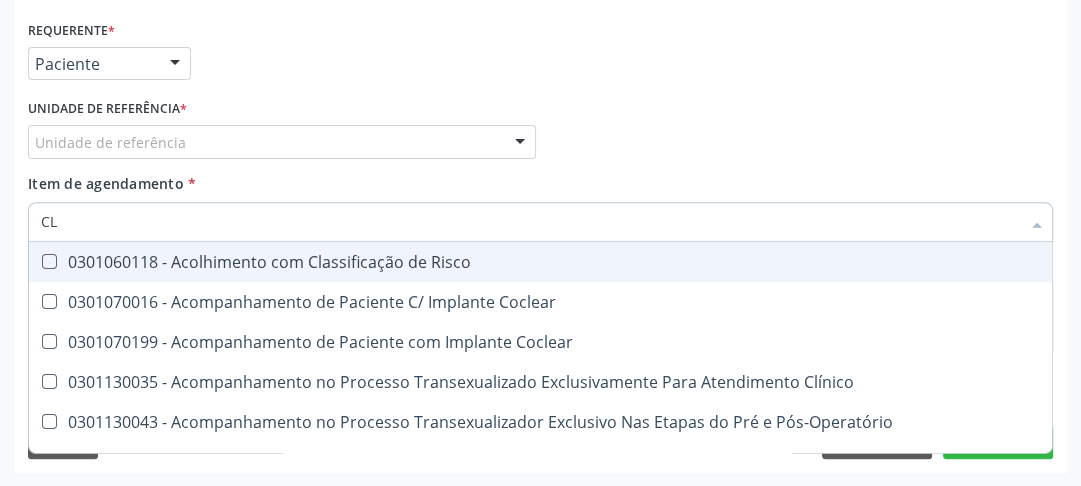 type on "C" 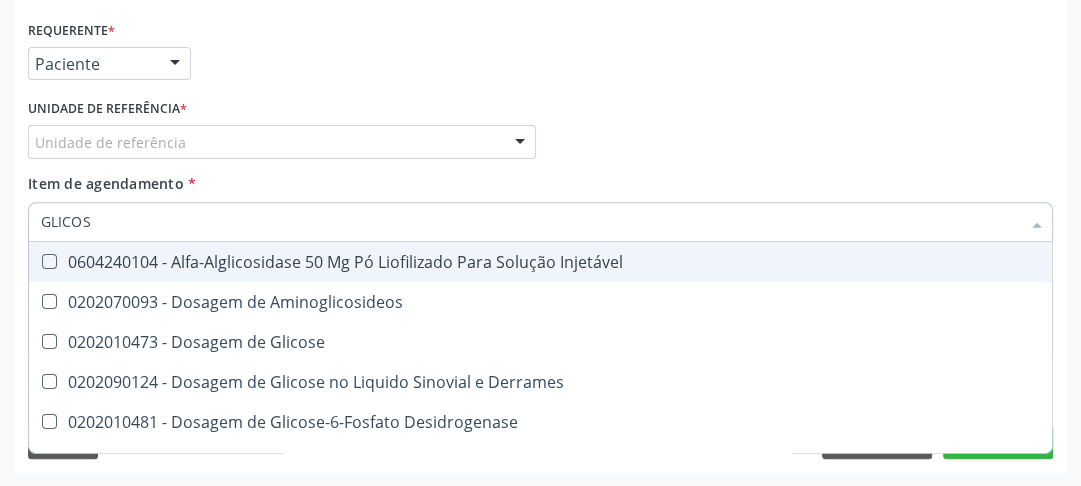 type on "GLICOSE" 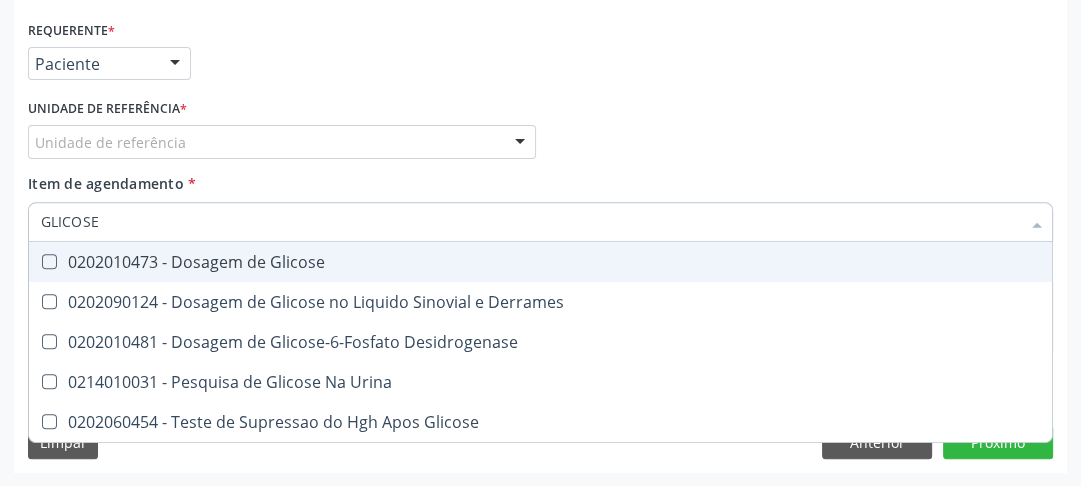 click on "0202010473 - Dosagem de Glicose" at bounding box center [540, 262] 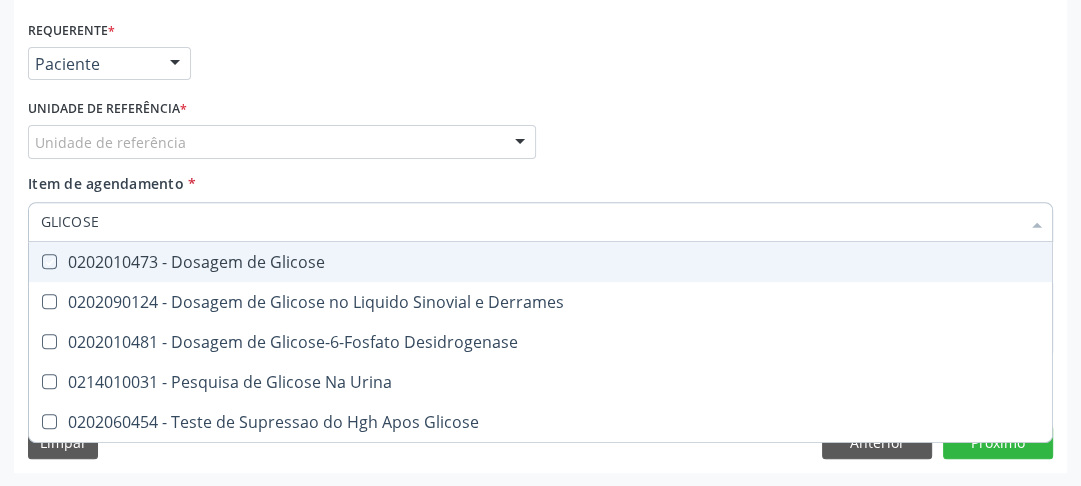 checkbox on "true" 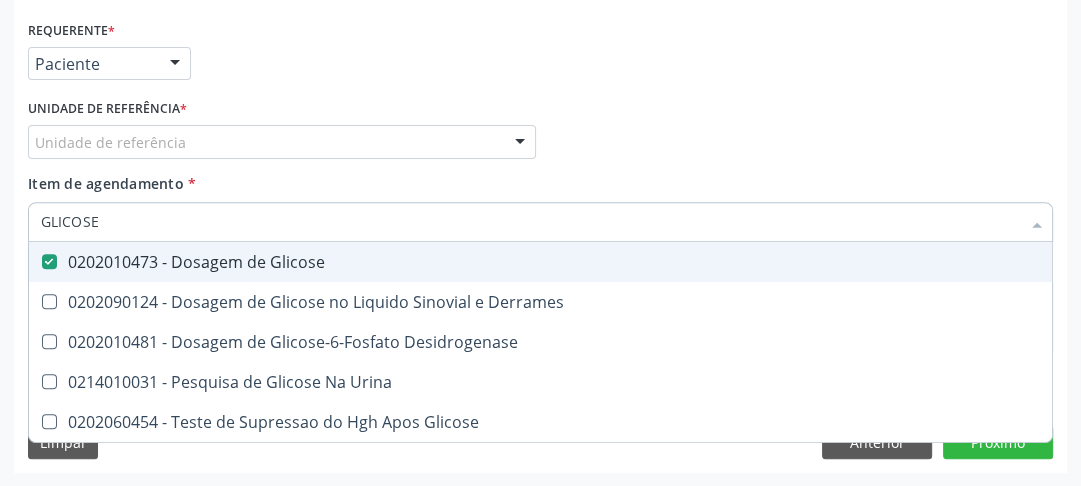 drag, startPoint x: 123, startPoint y: 221, endPoint x: 0, endPoint y: 222, distance: 123.00407 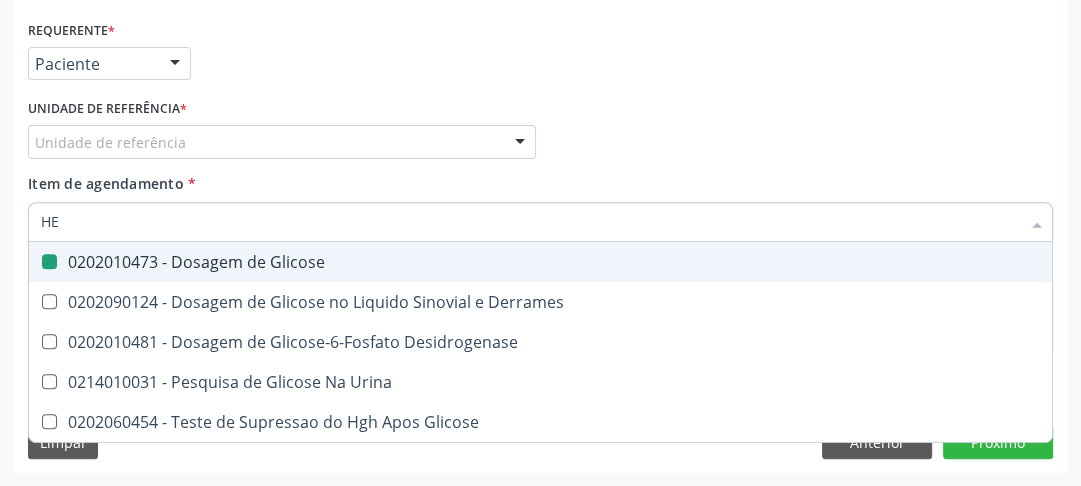 type on "HEM" 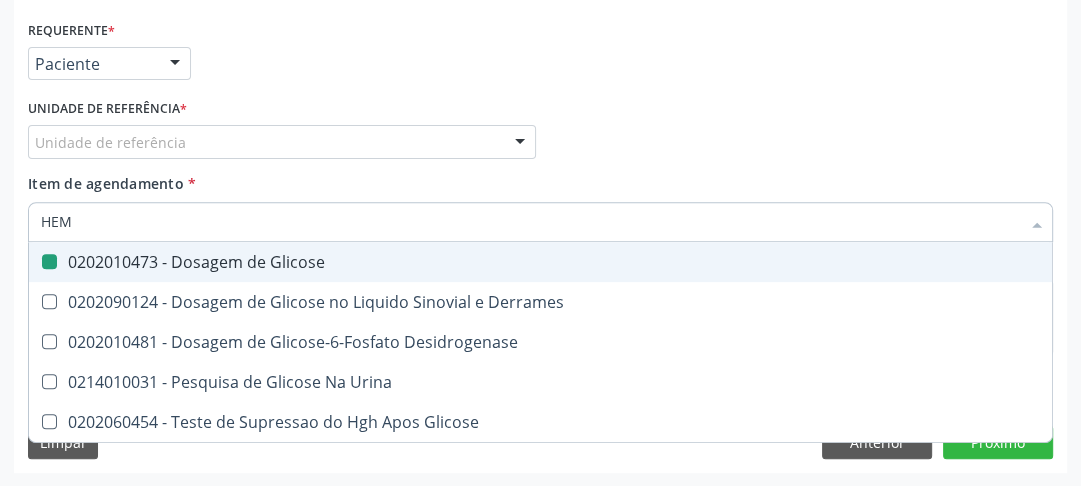 checkbox on "false" 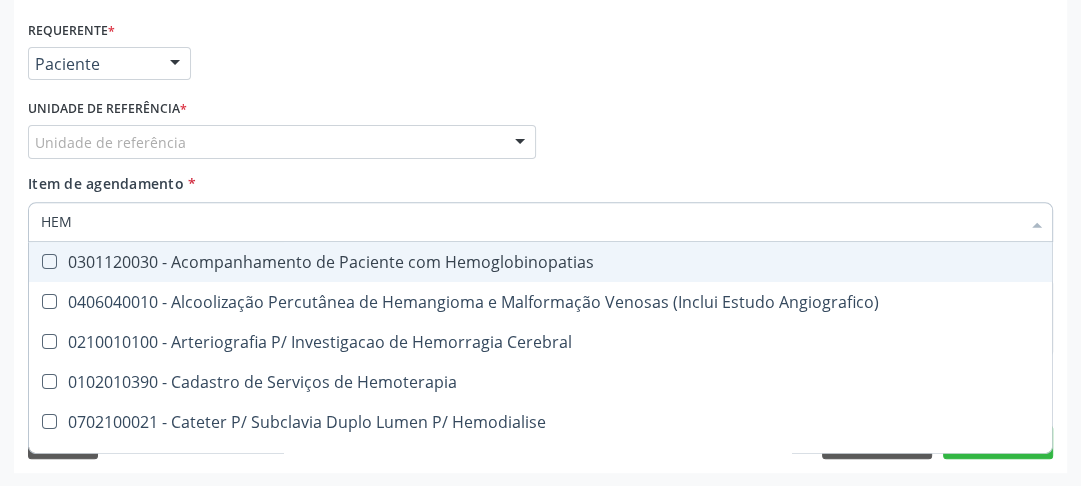type on "HEMO" 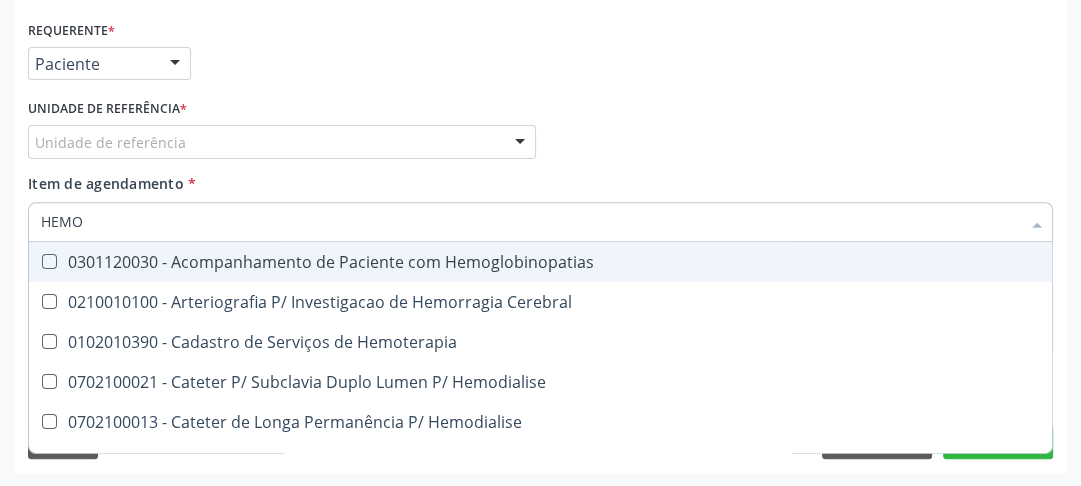 type on "HEMOG" 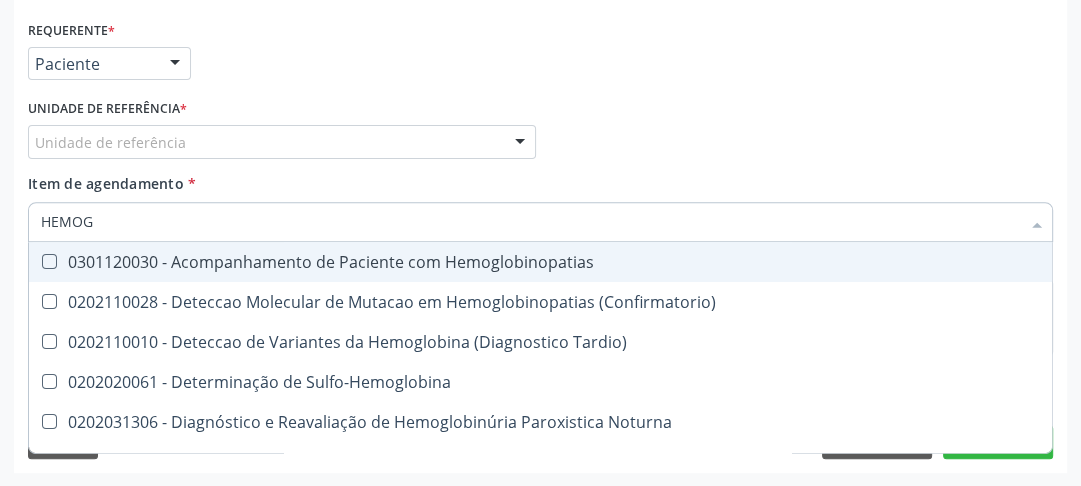 type on "HEMOGL" 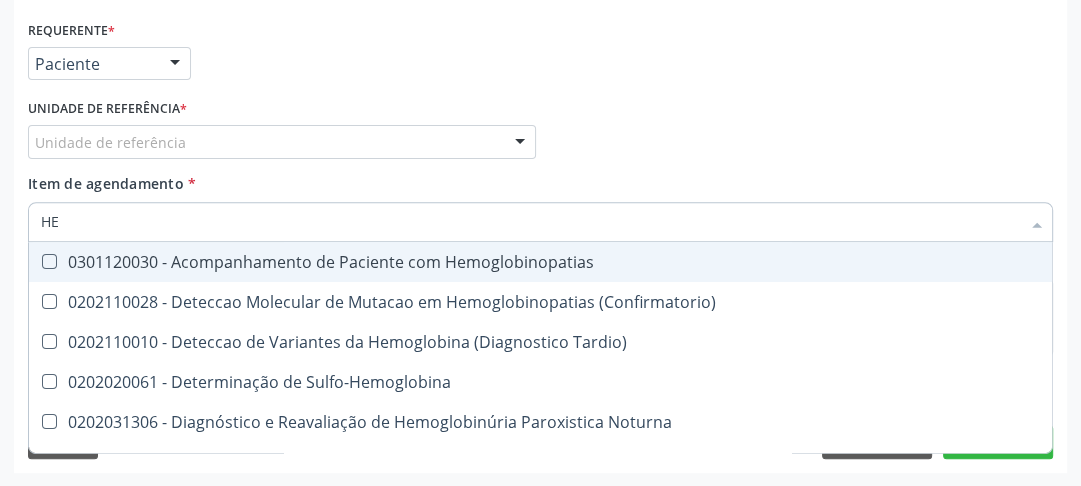 type on "H" 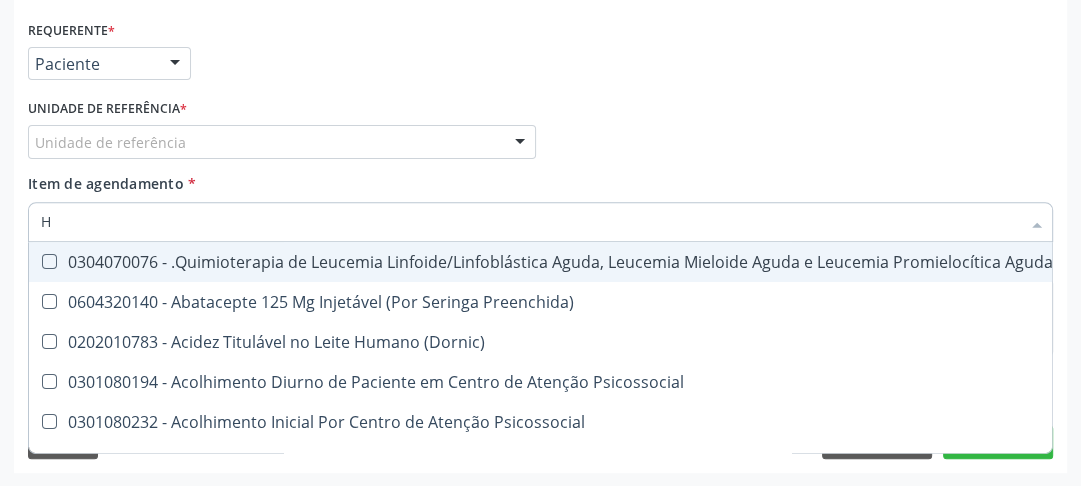 type on "HE" 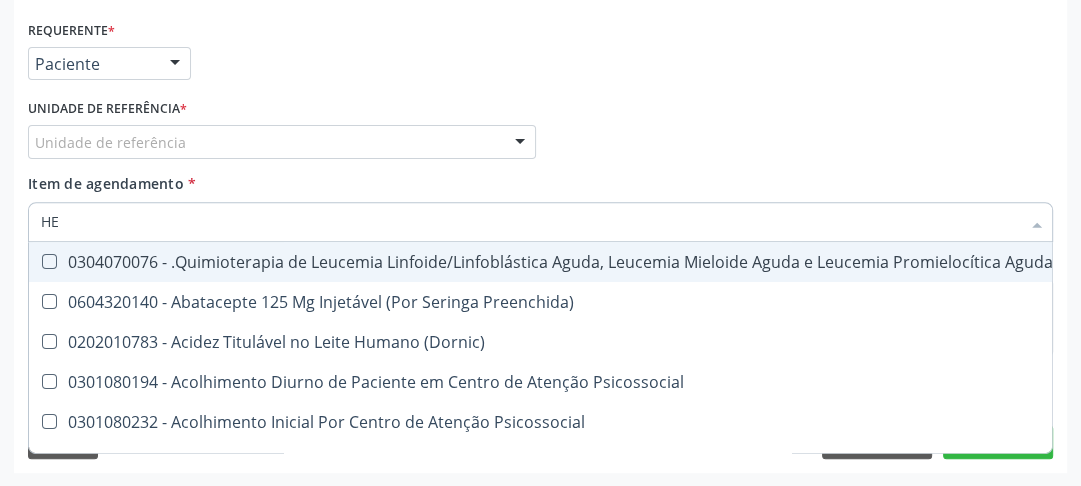 checkbox on "true" 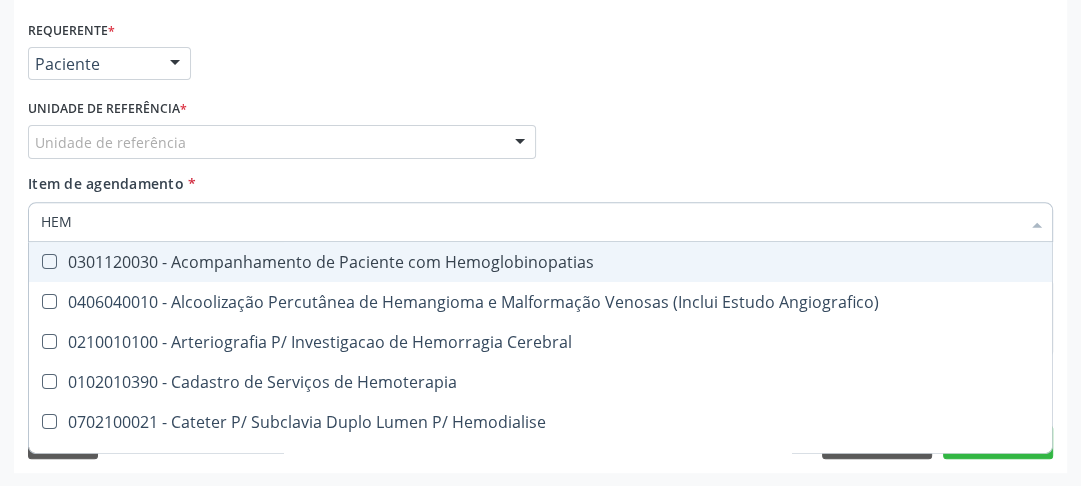 type on "HEMO" 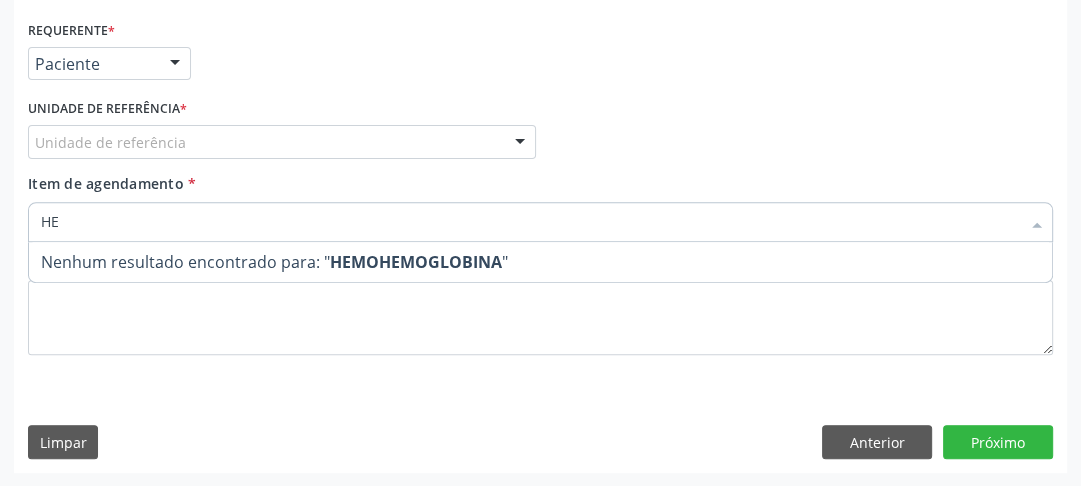 type on "H" 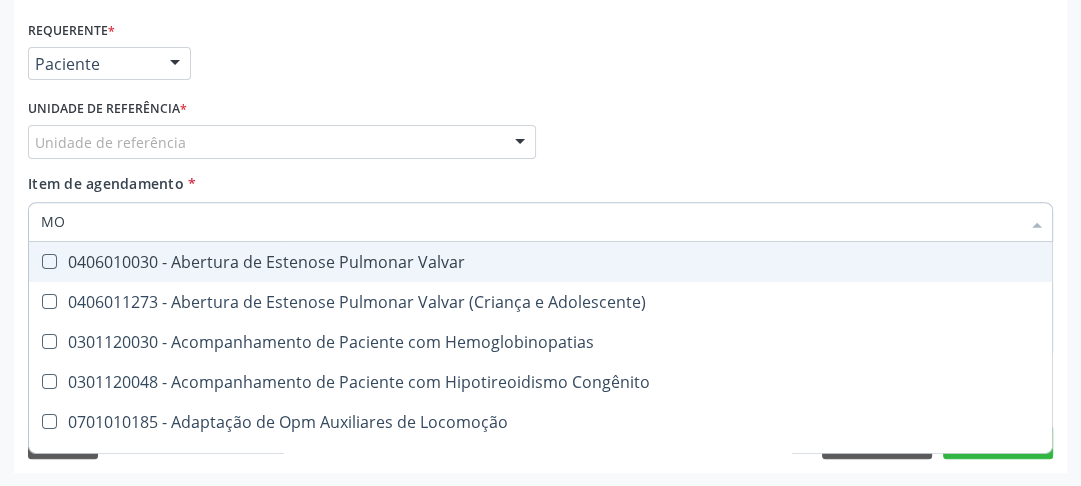 type on "M" 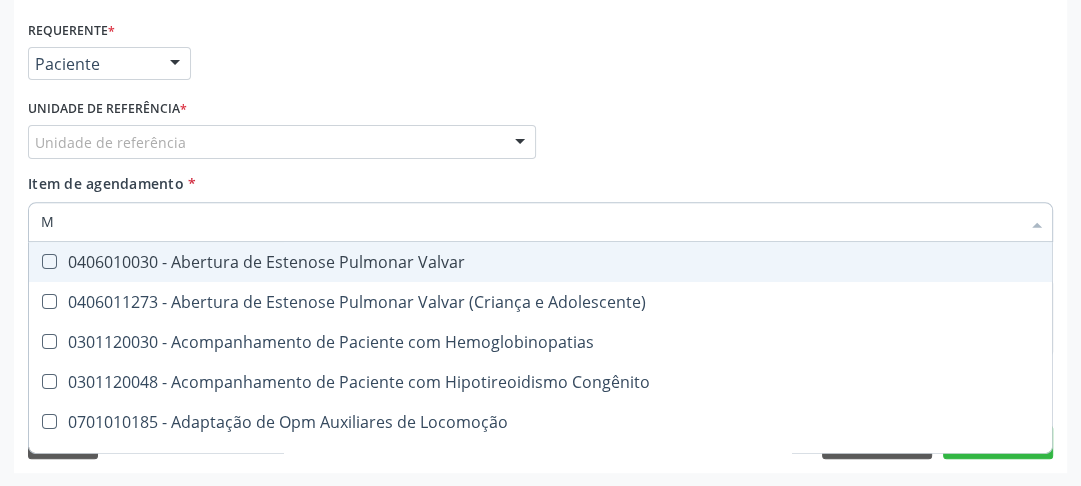 type 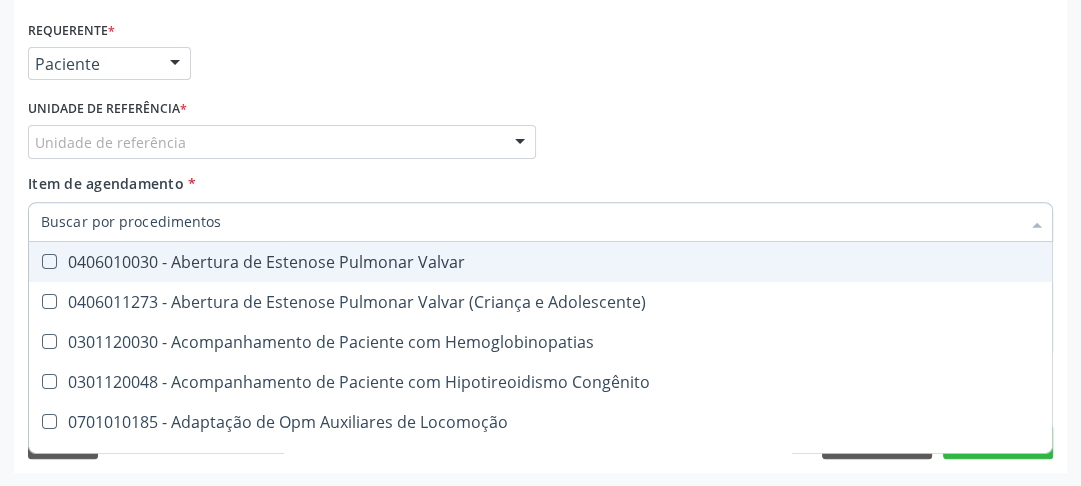 checkbox on "false" 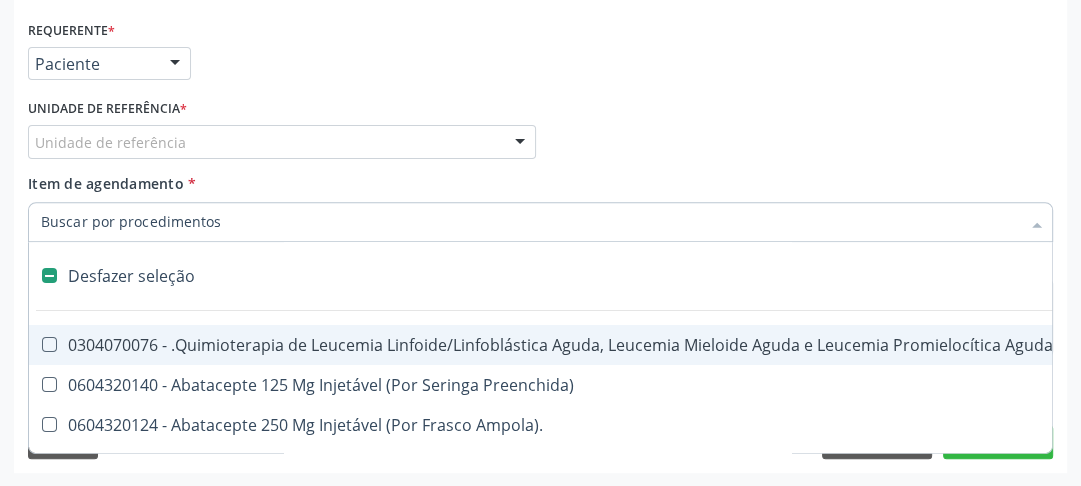 type on "H" 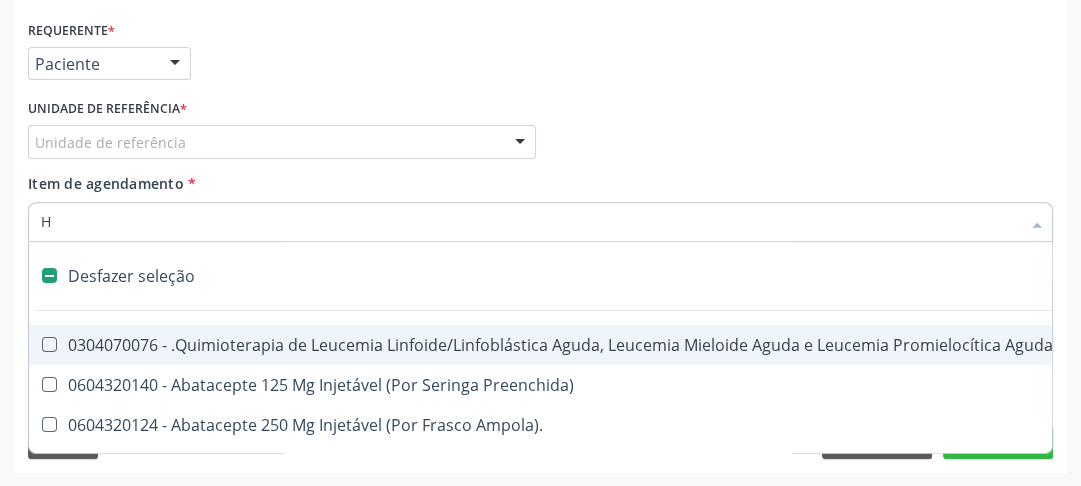checkbox on "true" 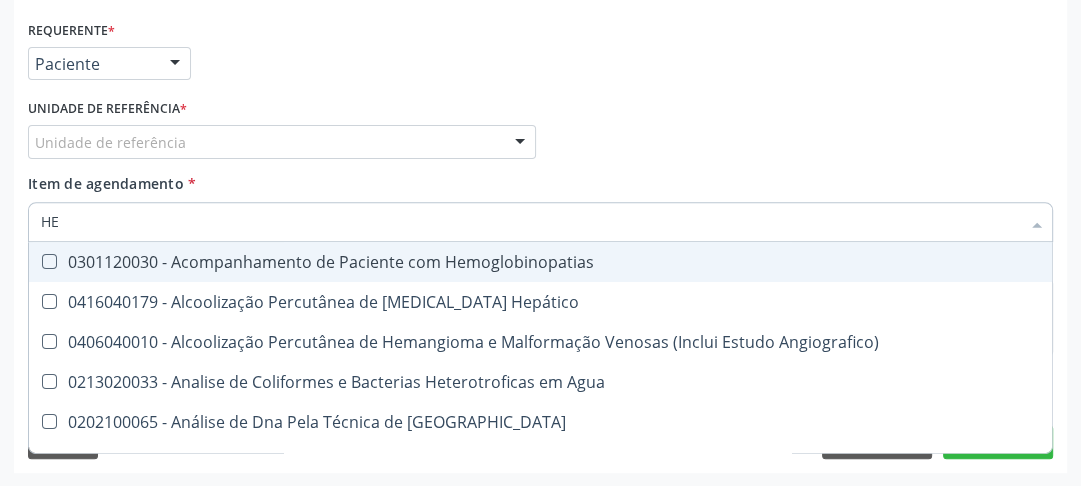 type on "HEM" 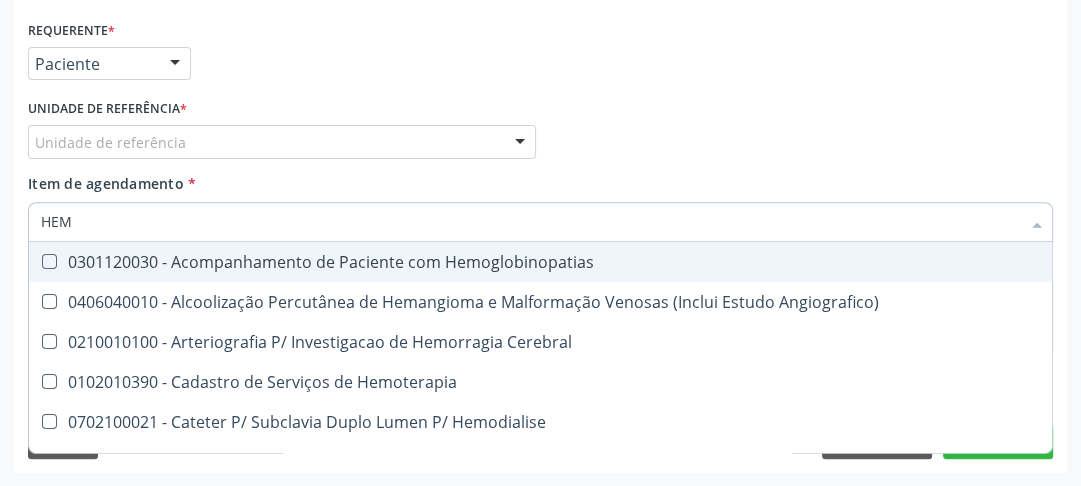 type on "HEMO" 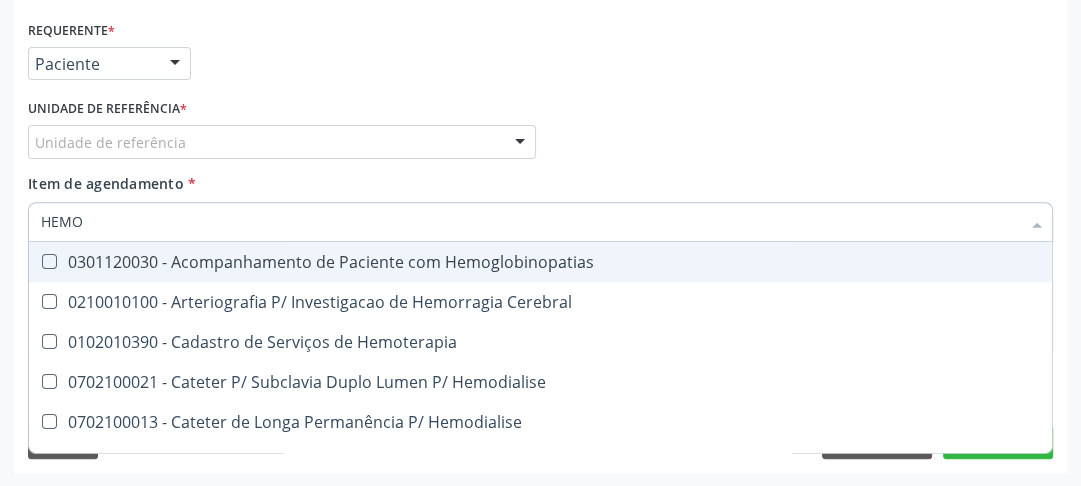 type on "HEMOG" 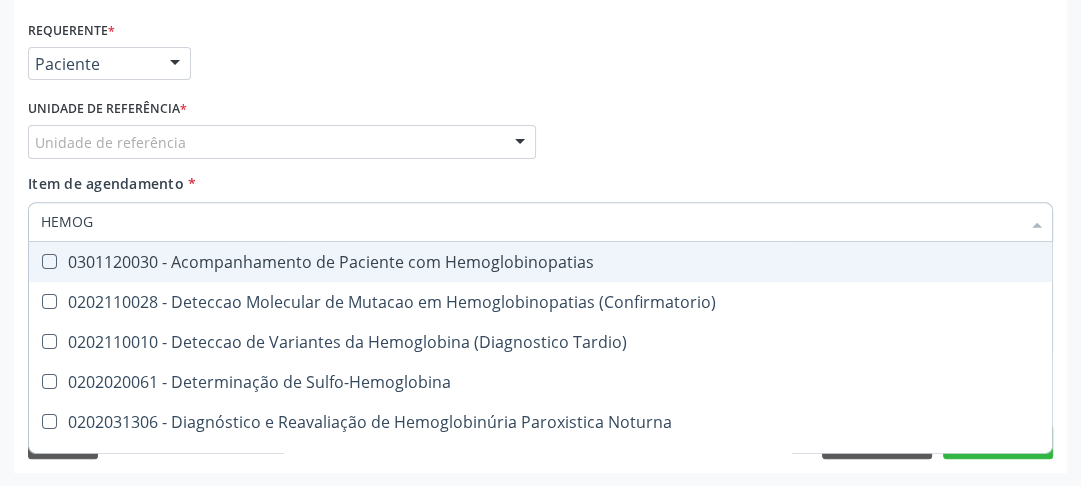 type on "HEMOGL" 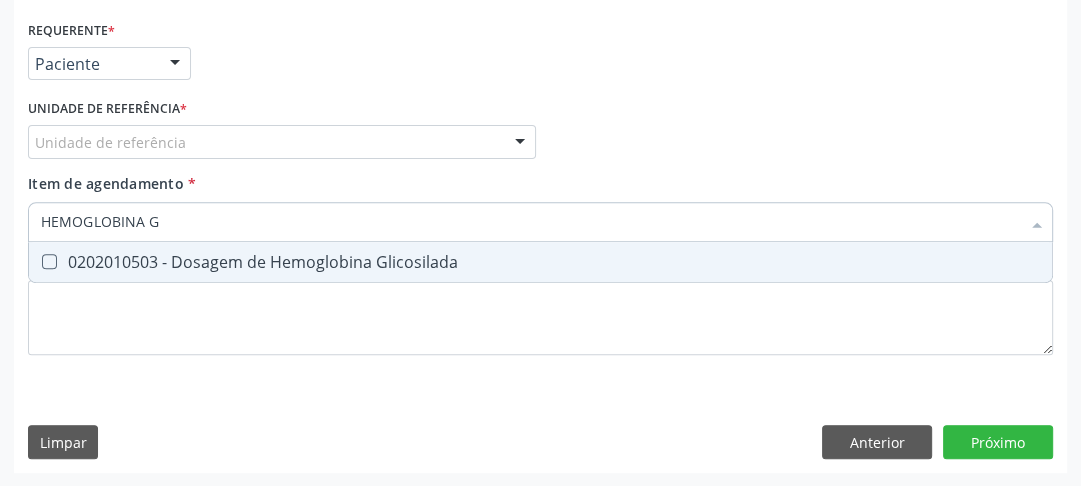 type on "HEMOGLOBINA GL" 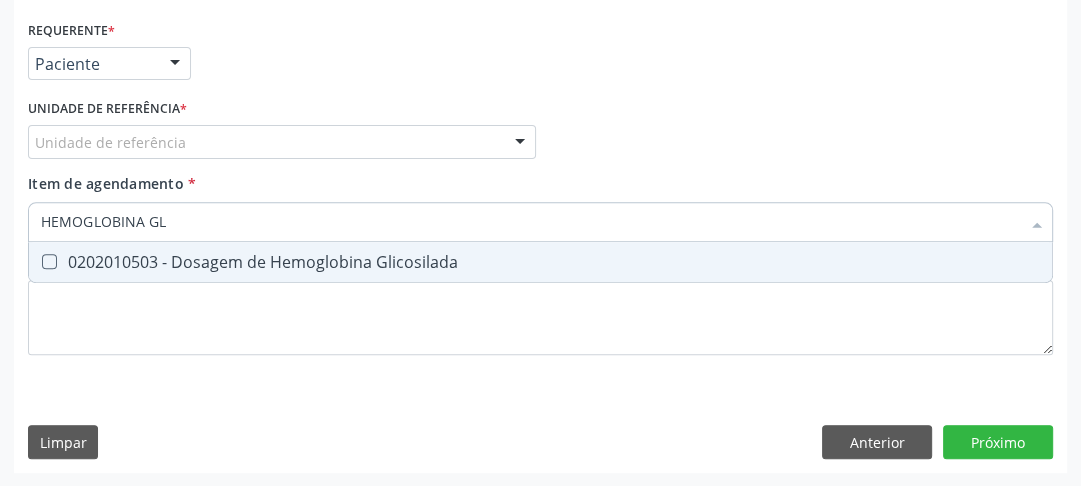 click on "0202010503 - Dosagem de Hemoglobina Glicosilada" at bounding box center (540, 262) 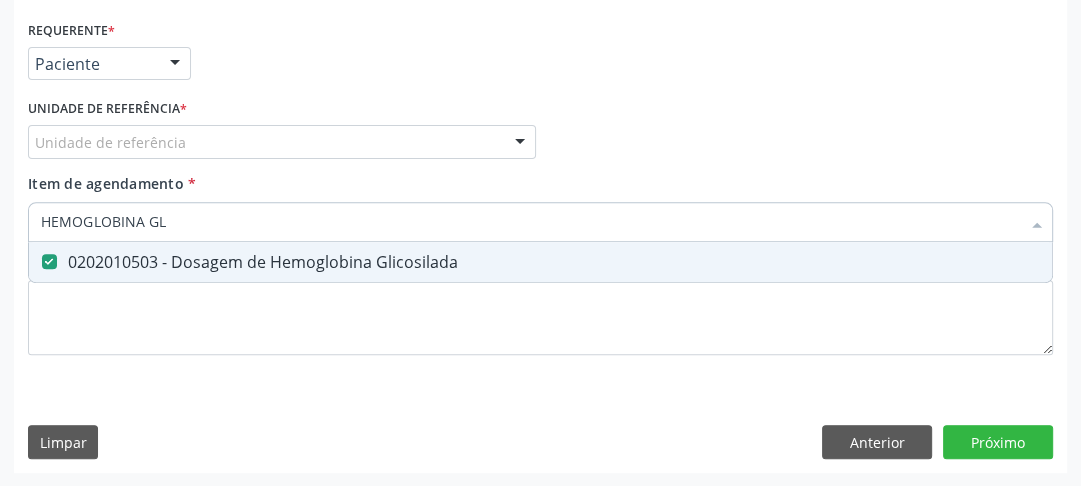 checkbox on "true" 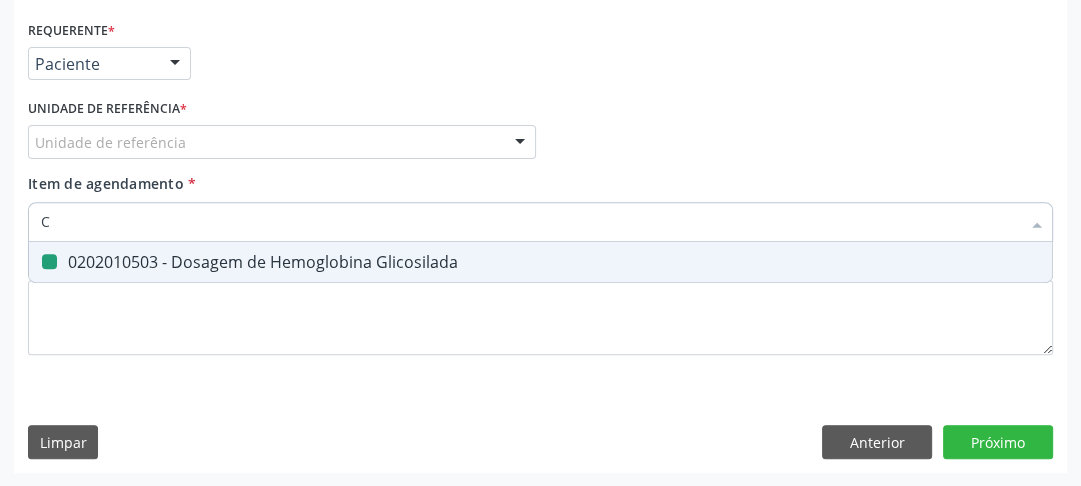 type on "CR" 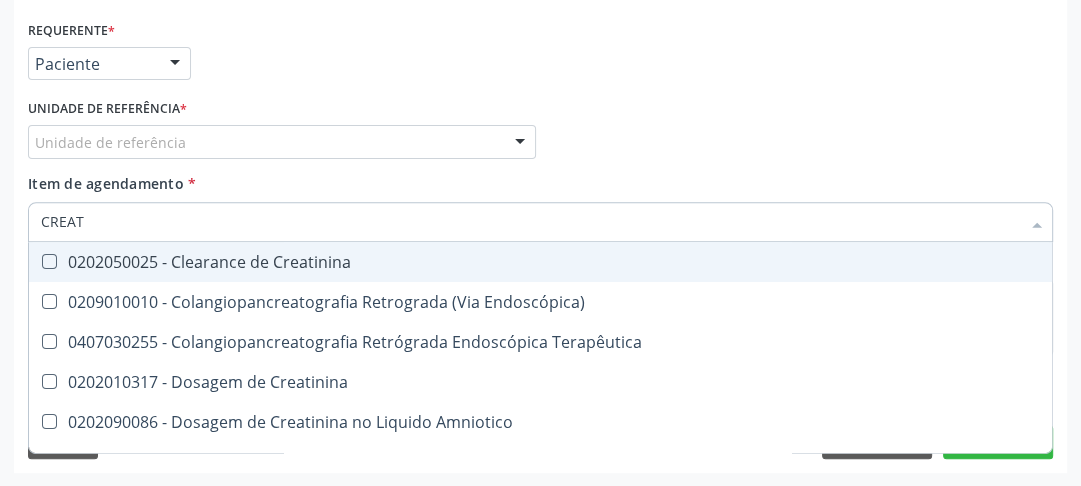 type on "CREATI" 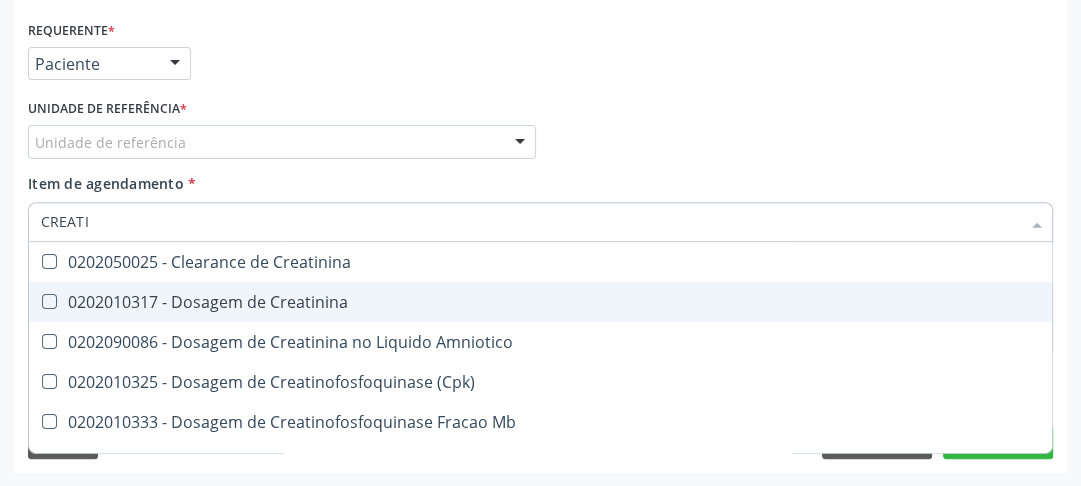 click on "0202010317 - Dosagem de Creatinina" at bounding box center [540, 302] 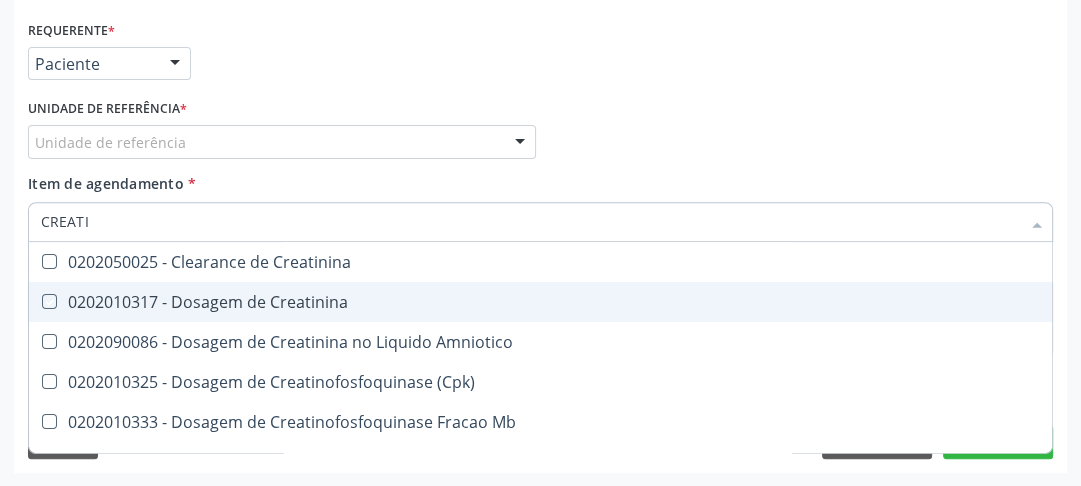 checkbox on "true" 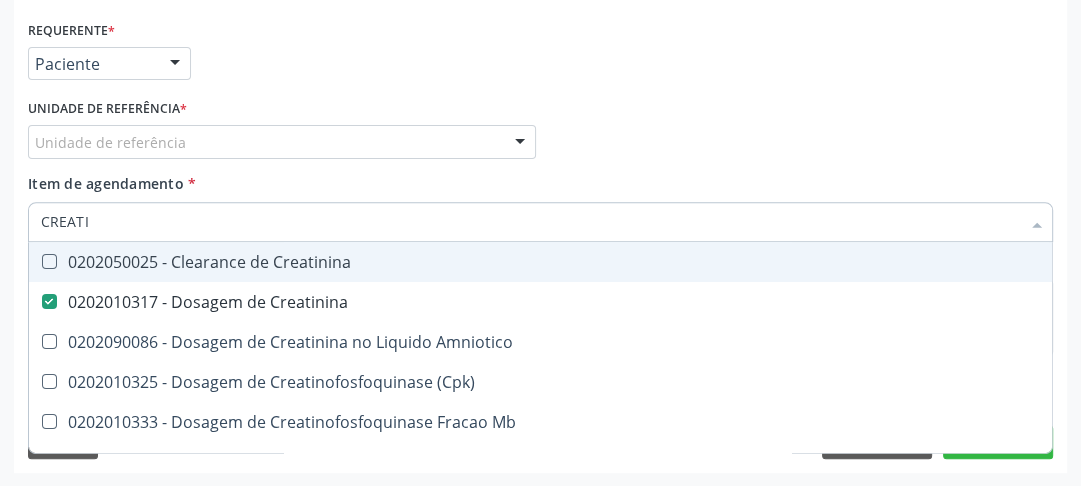 drag, startPoint x: 92, startPoint y: 216, endPoint x: 6, endPoint y: 219, distance: 86.05231 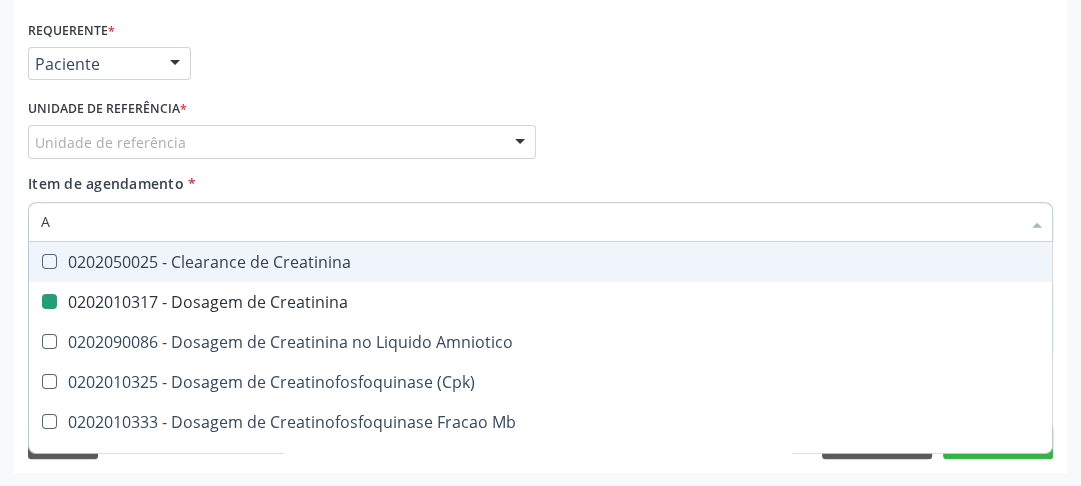 type on "AC" 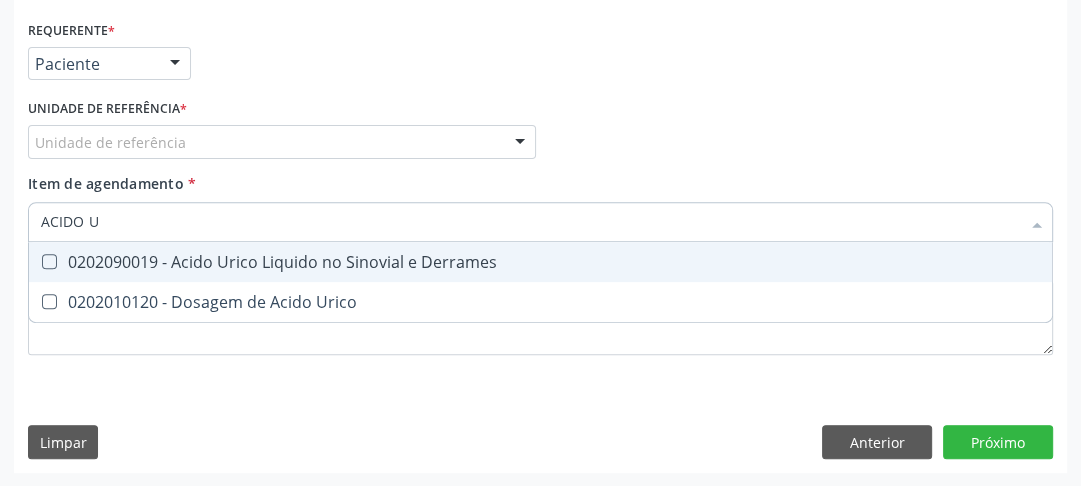 type on "ACIDO UR" 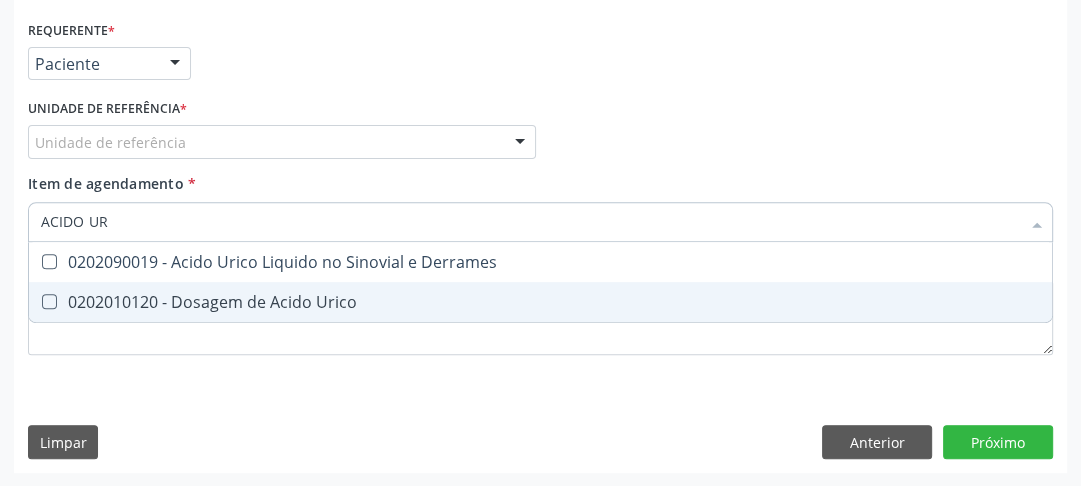 click on "0202010120 - Dosagem de Acido Urico" at bounding box center (540, 302) 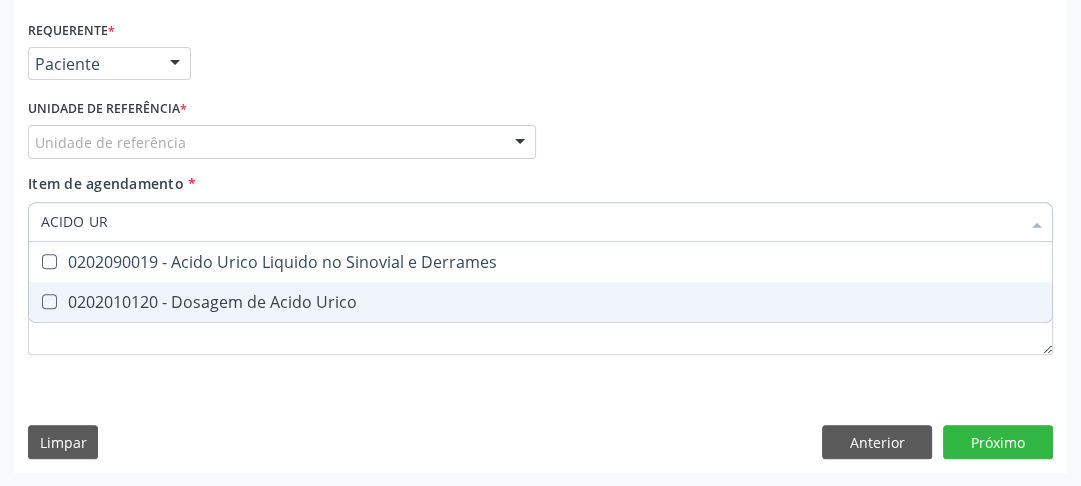 checkbox on "true" 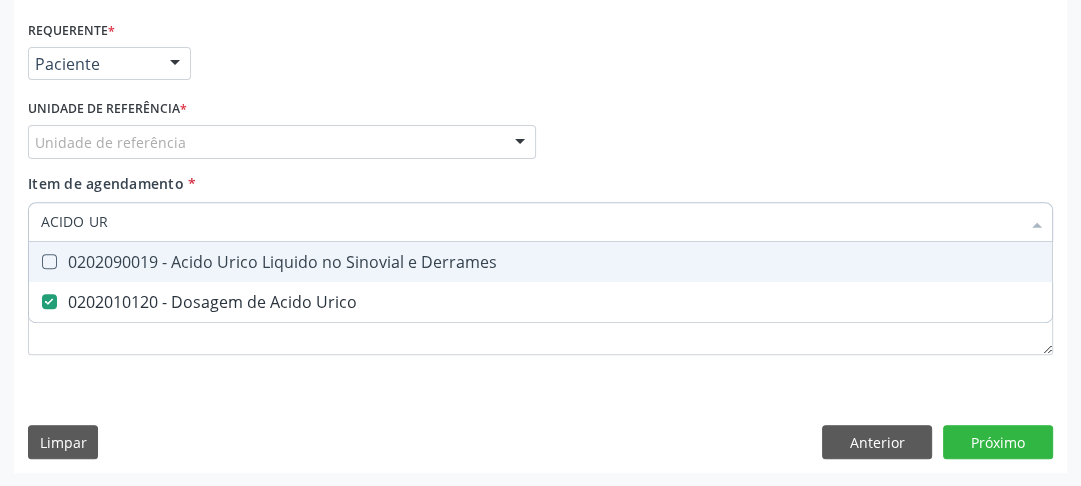 drag, startPoint x: 114, startPoint y: 214, endPoint x: 0, endPoint y: 221, distance: 114.21471 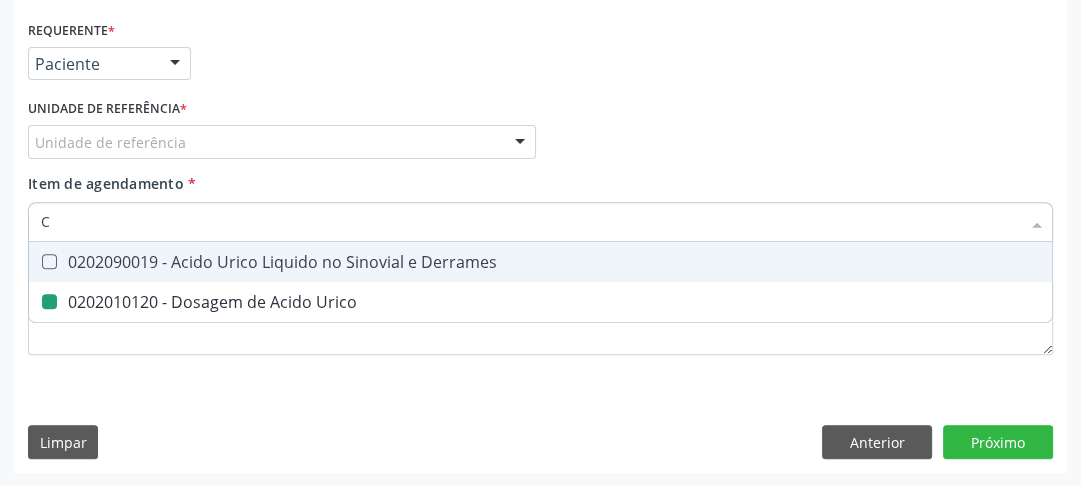 type on "CO" 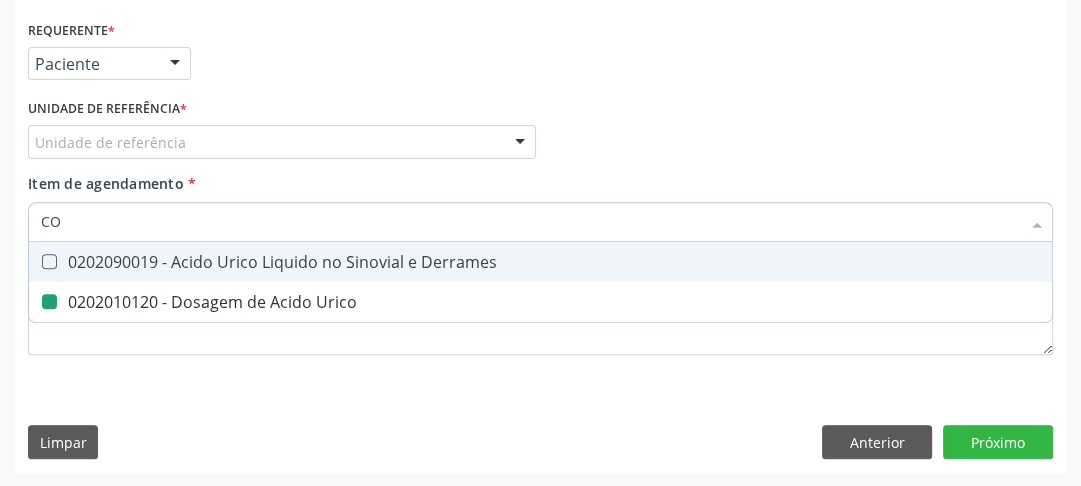 checkbox on "false" 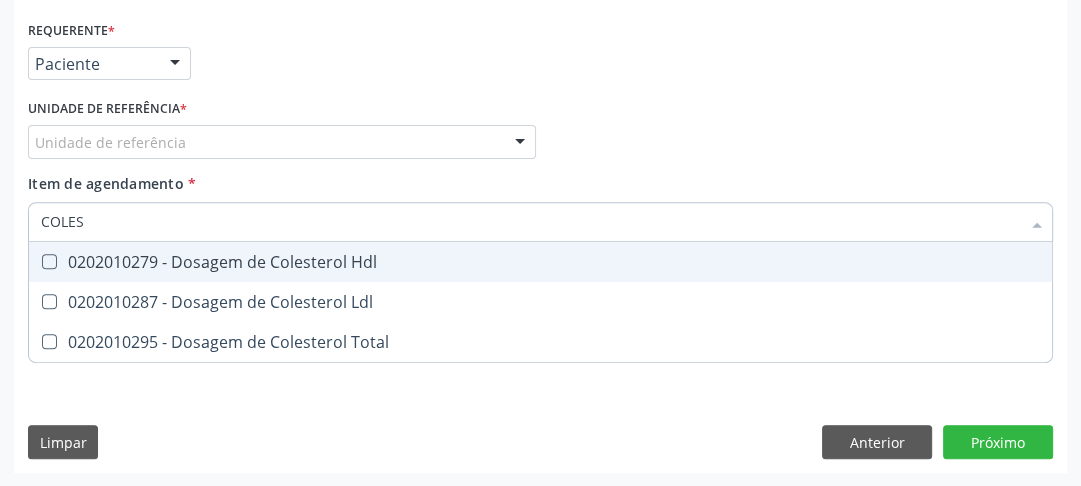 type on "COLEST" 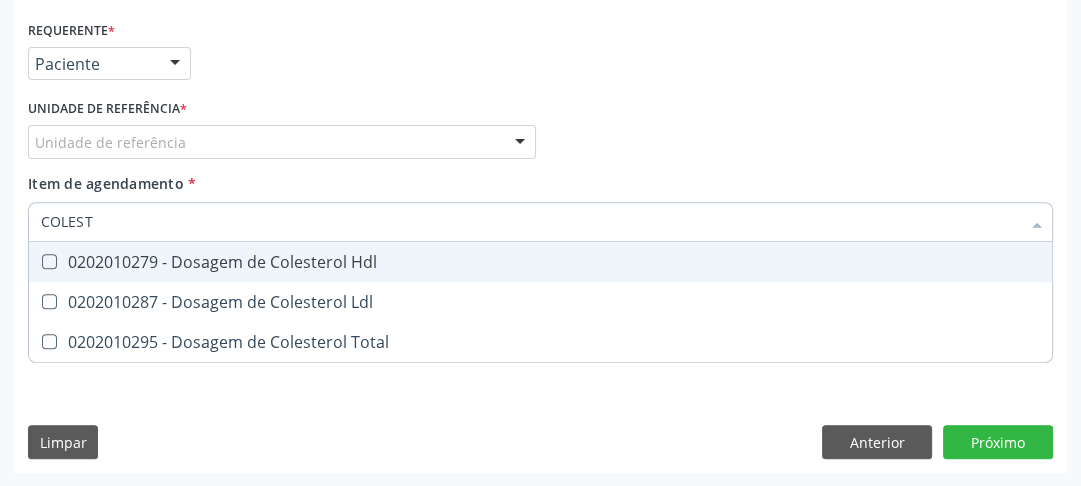 click on "0202010279 - Dosagem de Colesterol Hdl" at bounding box center [540, 262] 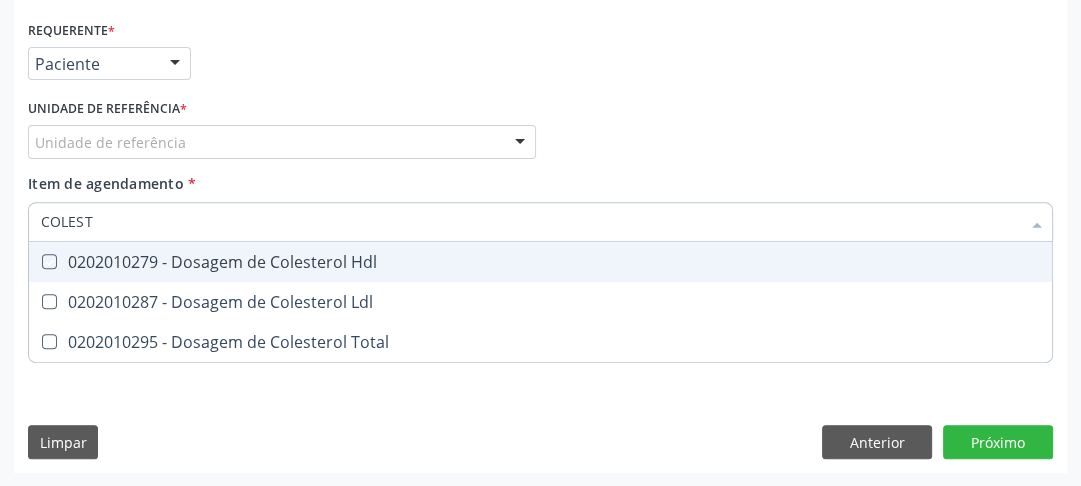 checkbox on "true" 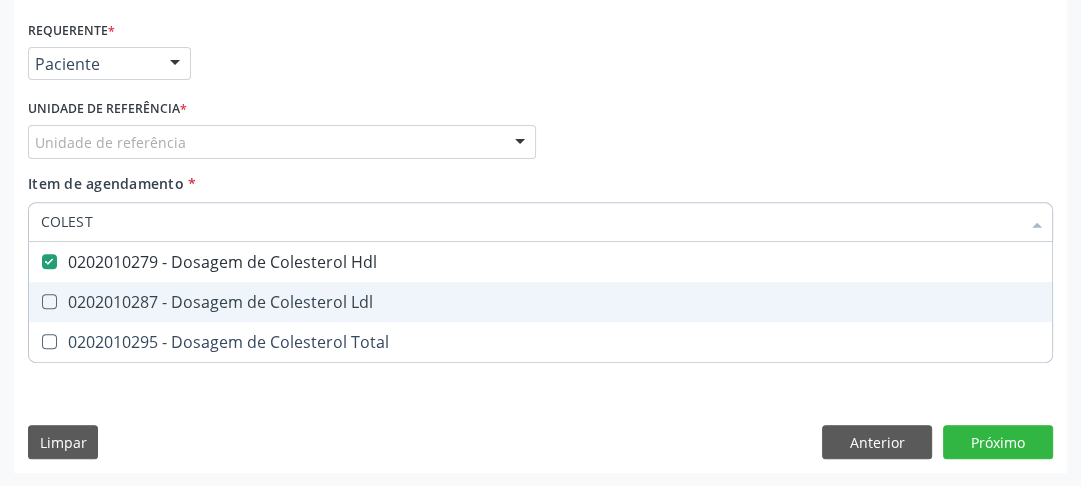 click at bounding box center (49, 301) 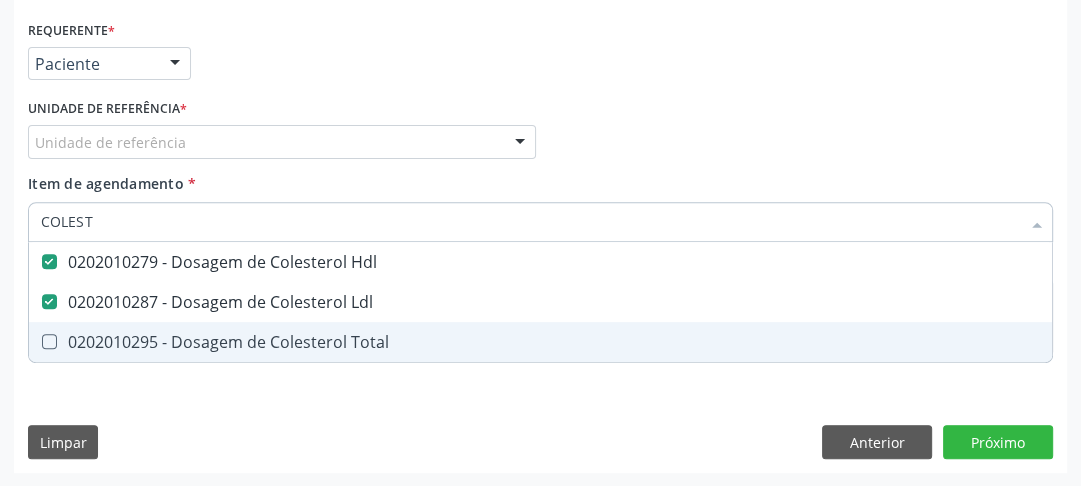 click at bounding box center [49, 341] 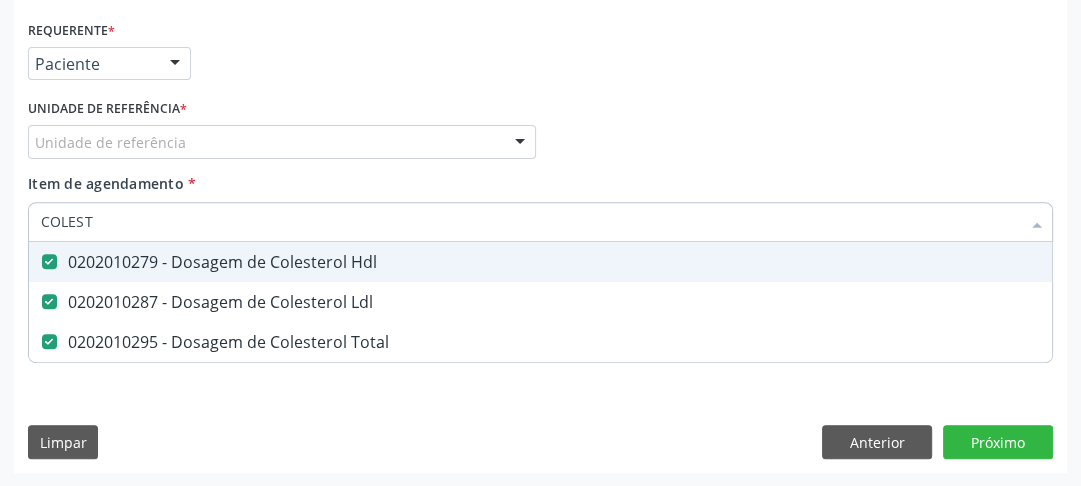 drag, startPoint x: 100, startPoint y: 217, endPoint x: 24, endPoint y: 228, distance: 76.79192 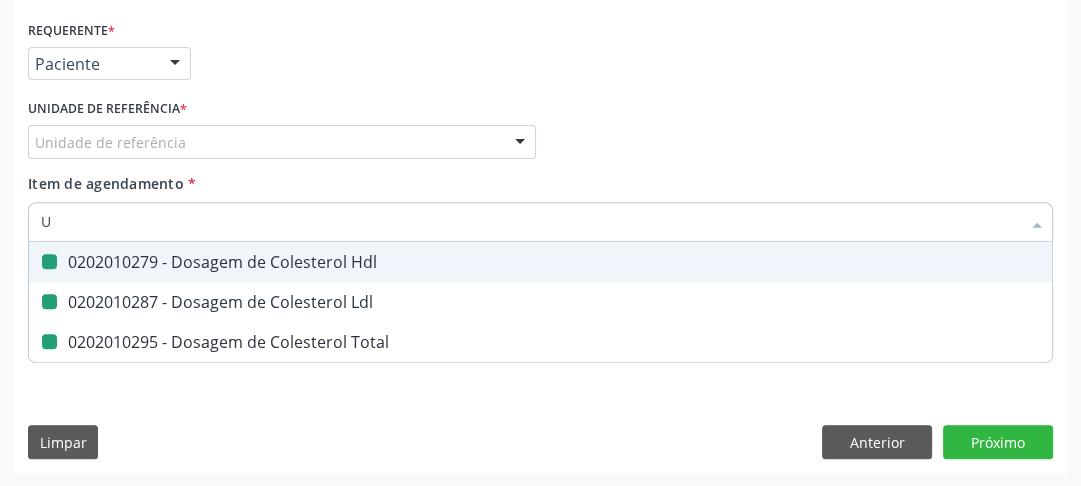 type on "UR" 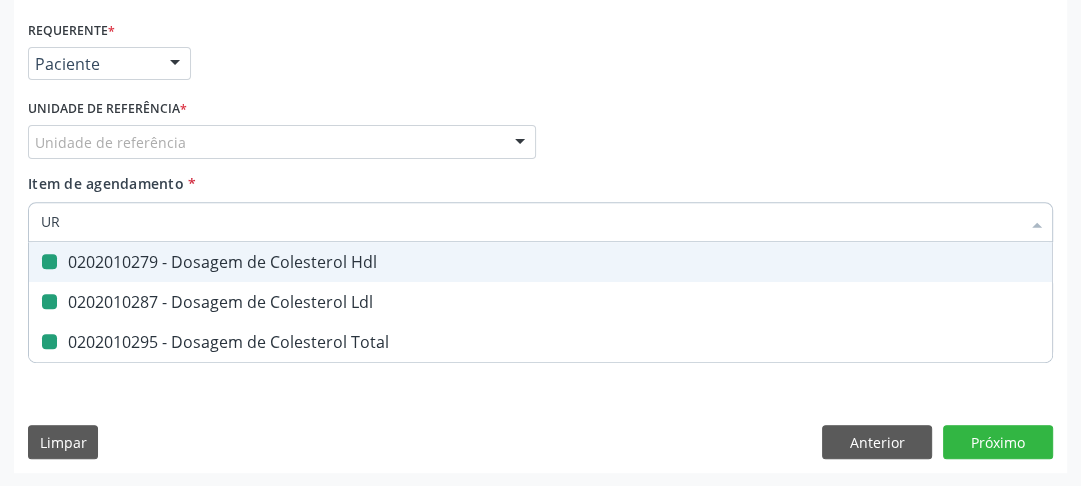checkbox on "false" 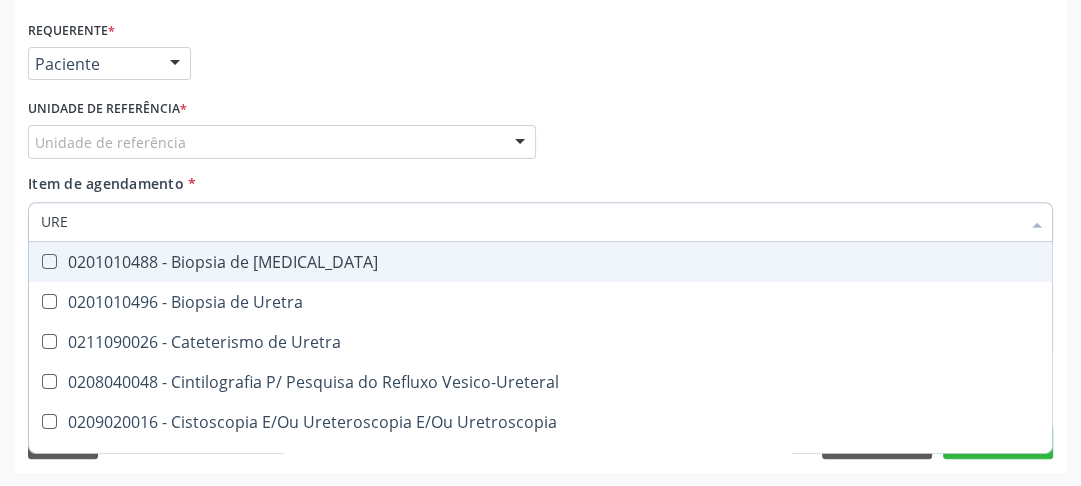type on "UREI" 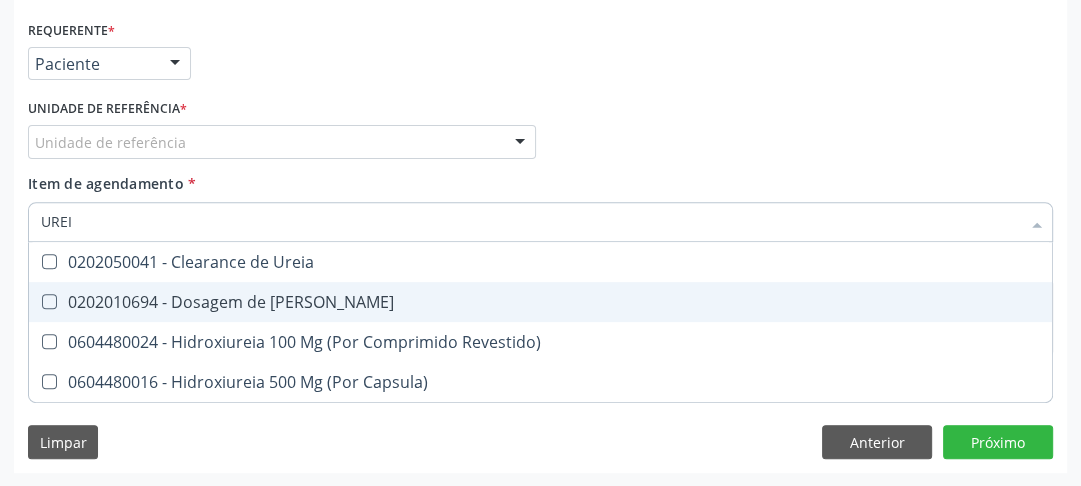 click on "0202010694 - Dosagem de [PERSON_NAME]" at bounding box center [540, 302] 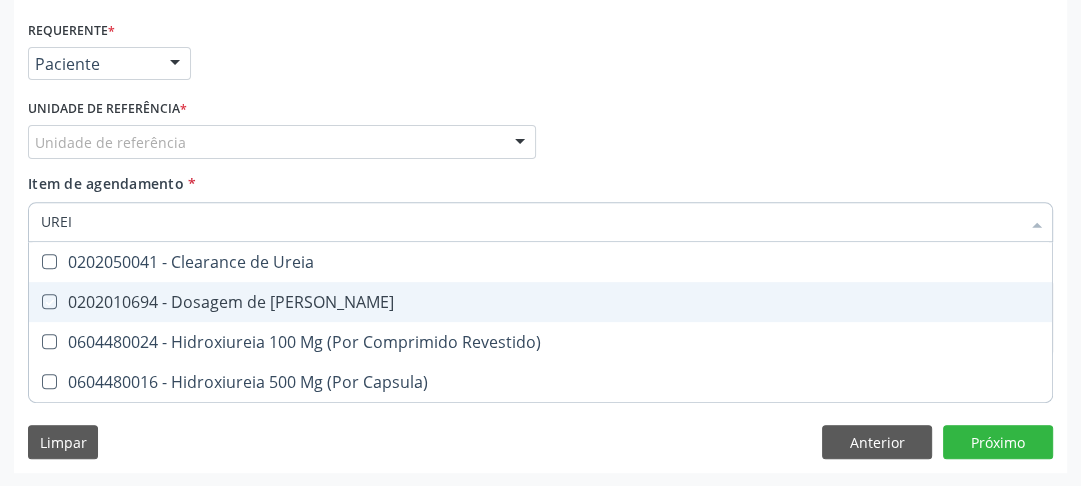 checkbox on "true" 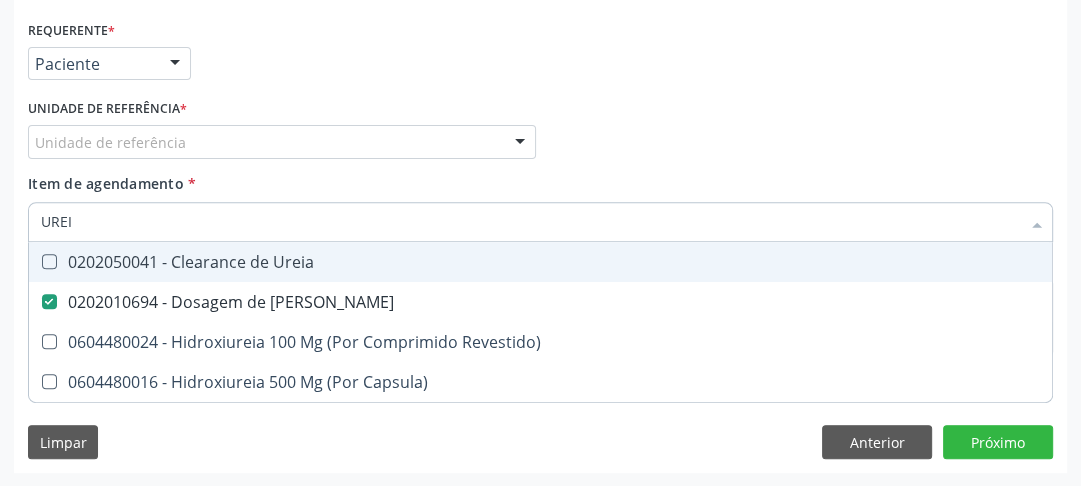 drag, startPoint x: 109, startPoint y: 225, endPoint x: 0, endPoint y: 220, distance: 109.11462 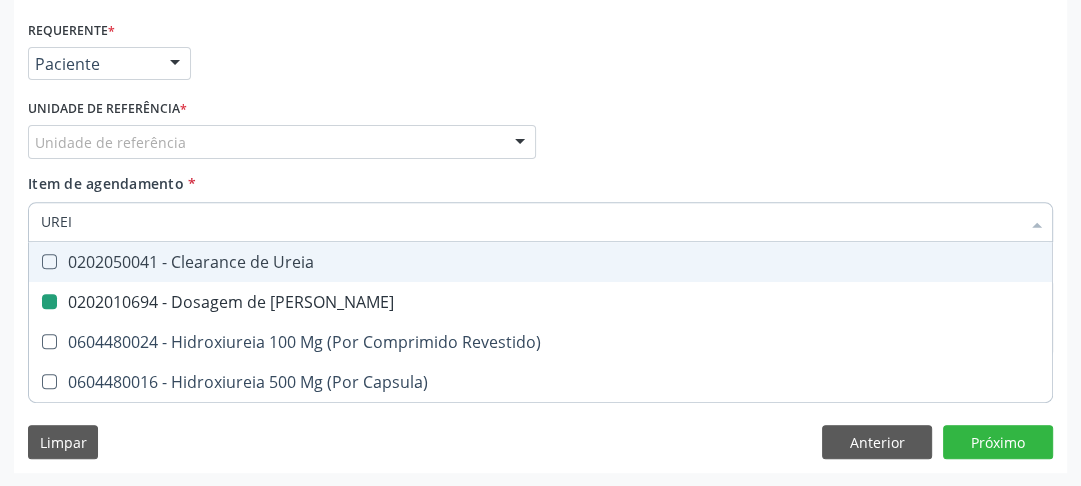 type on "A" 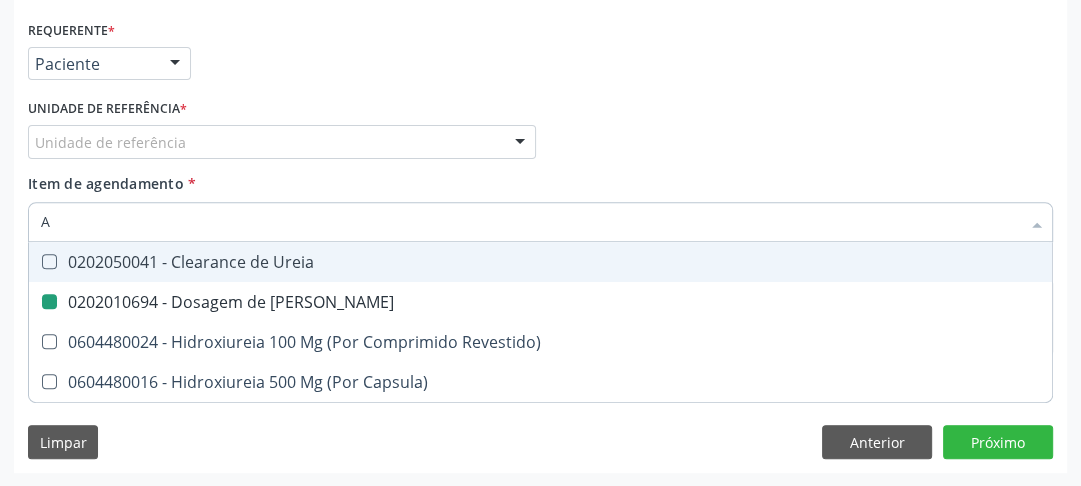 checkbox on "false" 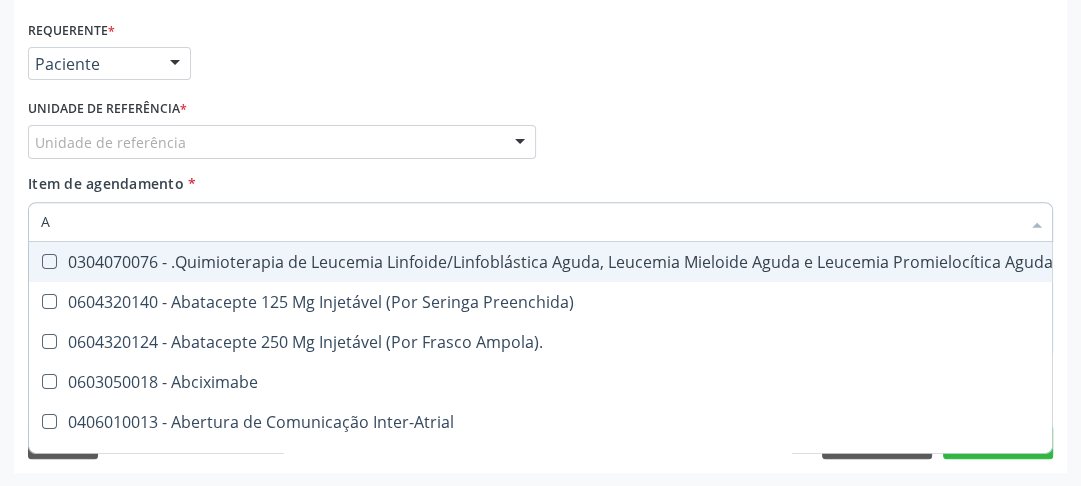 type on "AC" 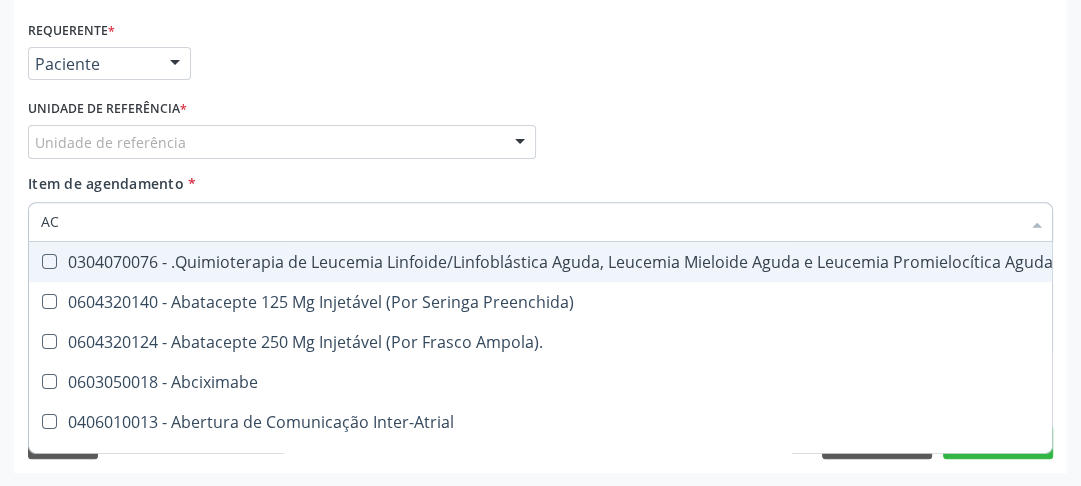 checkbox on "true" 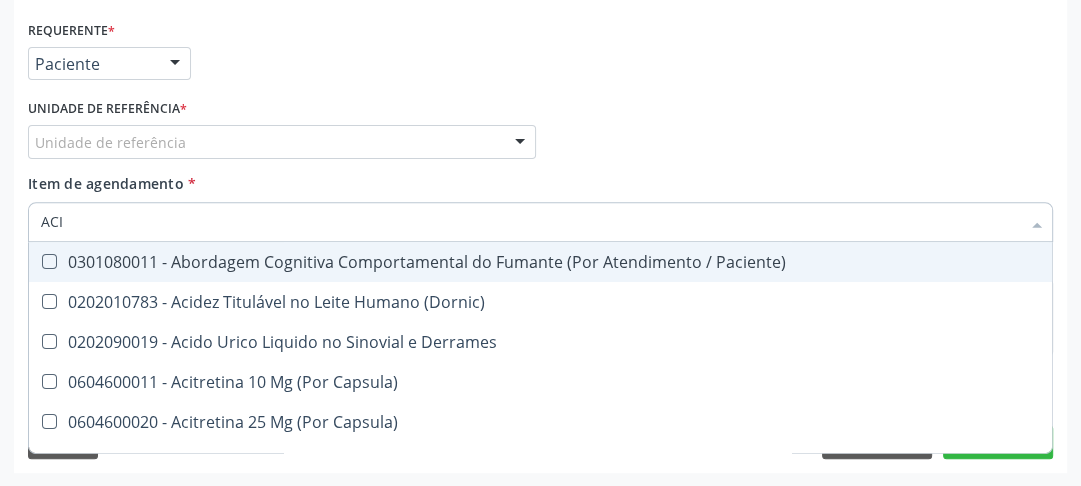 type on "AC" 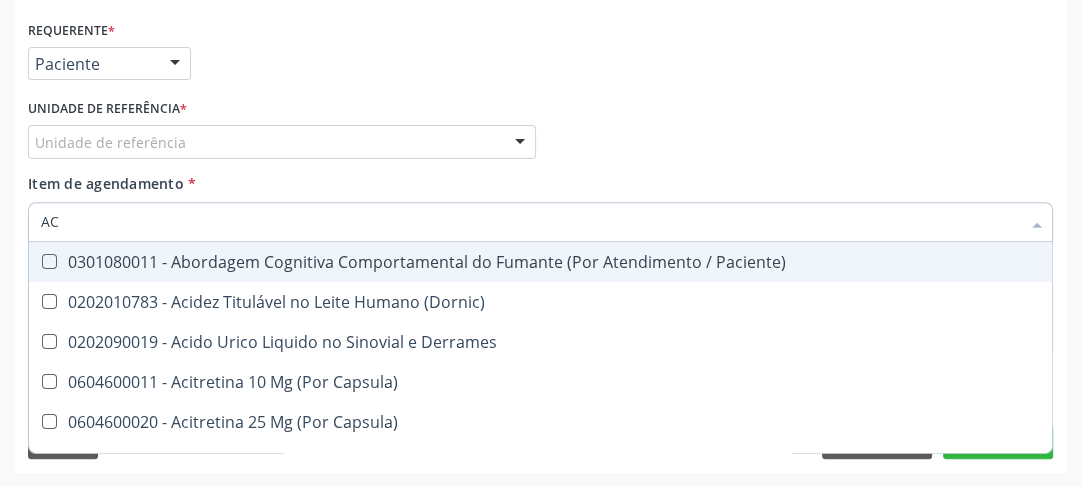 checkbox on "false" 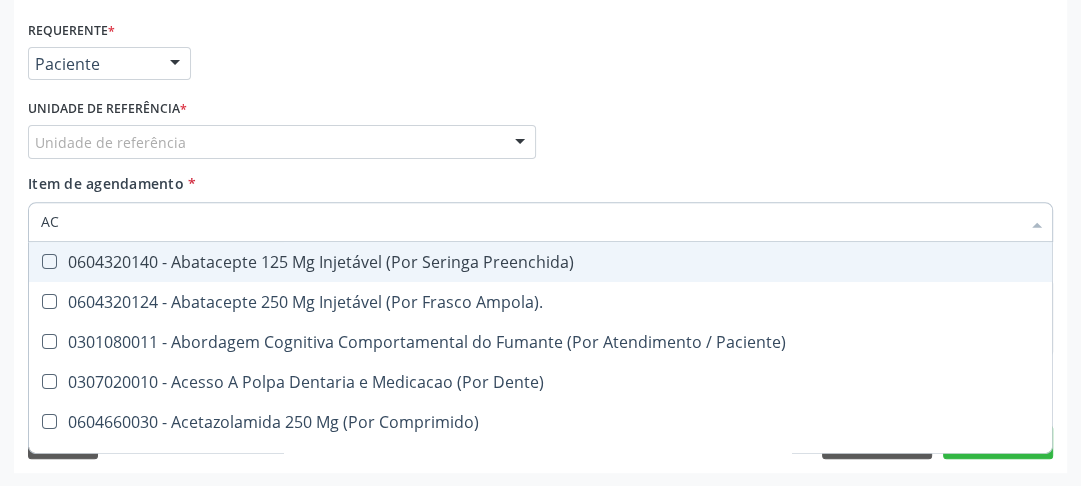 type on "A" 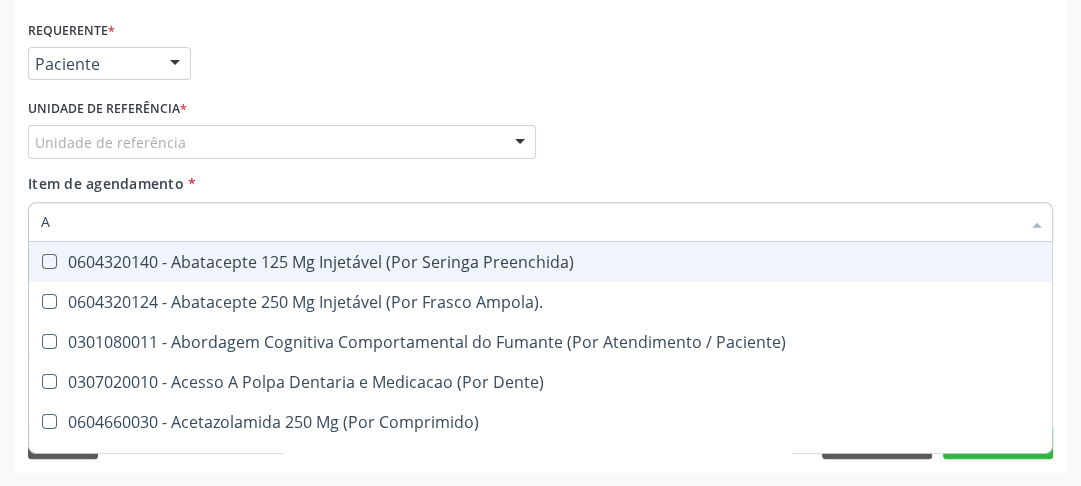 checkbox on "false" 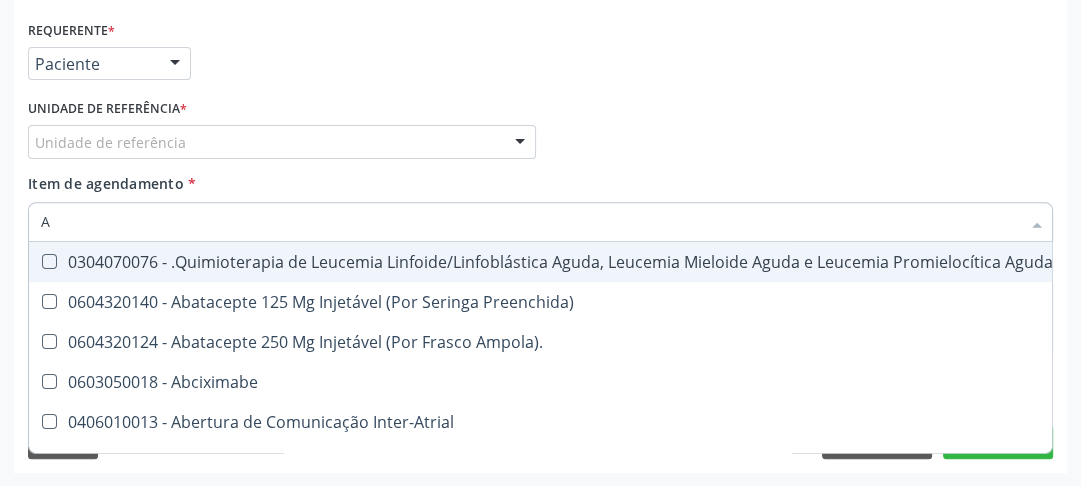 type on "AC" 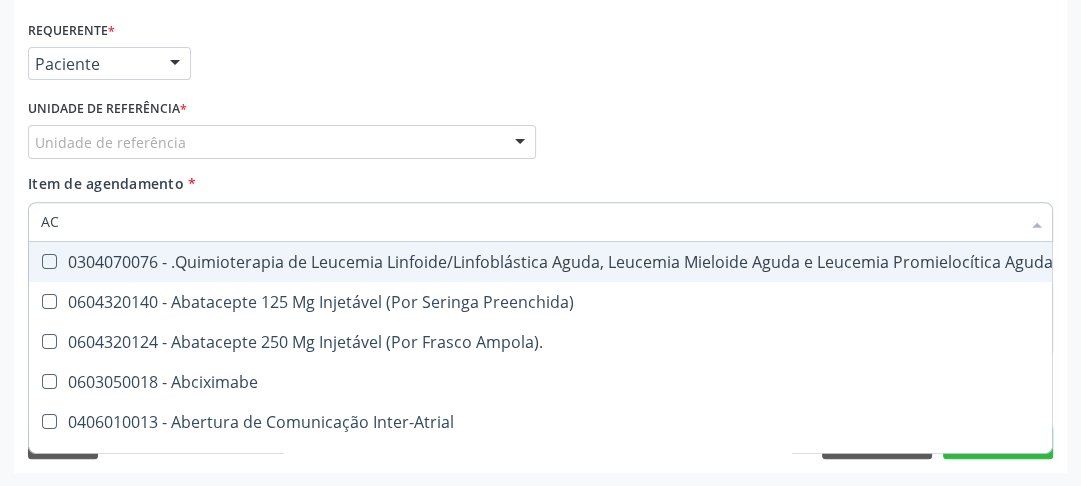 checkbox on "true" 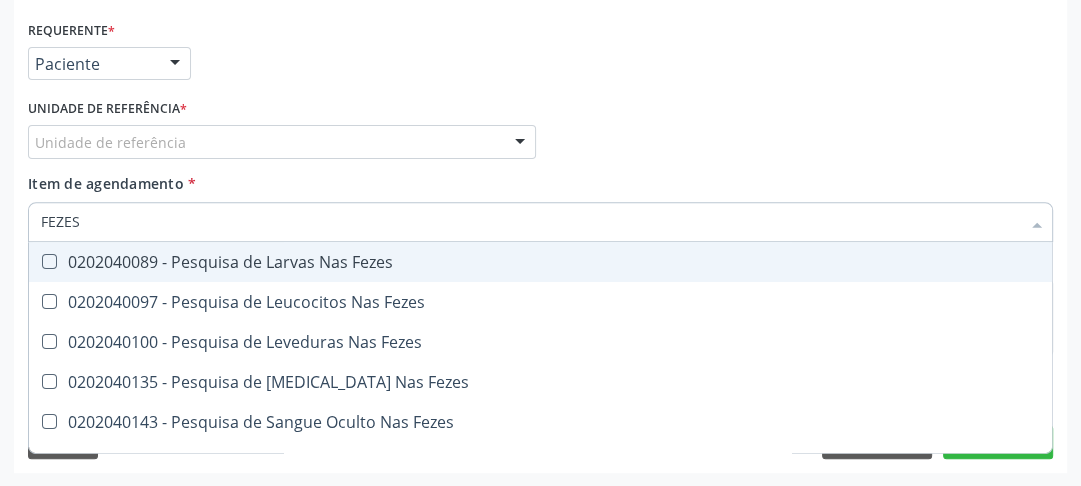 scroll, scrollTop: 494, scrollLeft: 0, axis: vertical 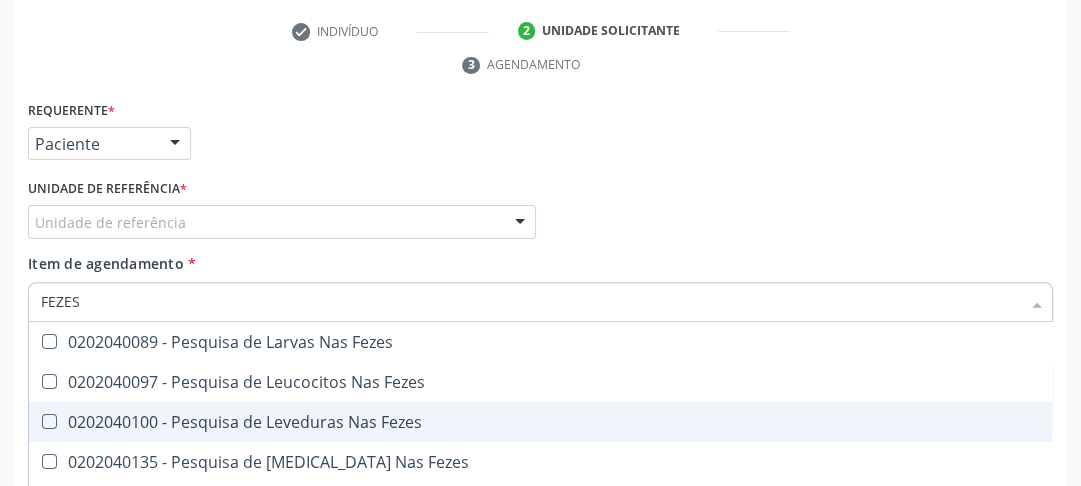 drag, startPoint x: 88, startPoint y: 297, endPoint x: 18, endPoint y: 305, distance: 70.45566 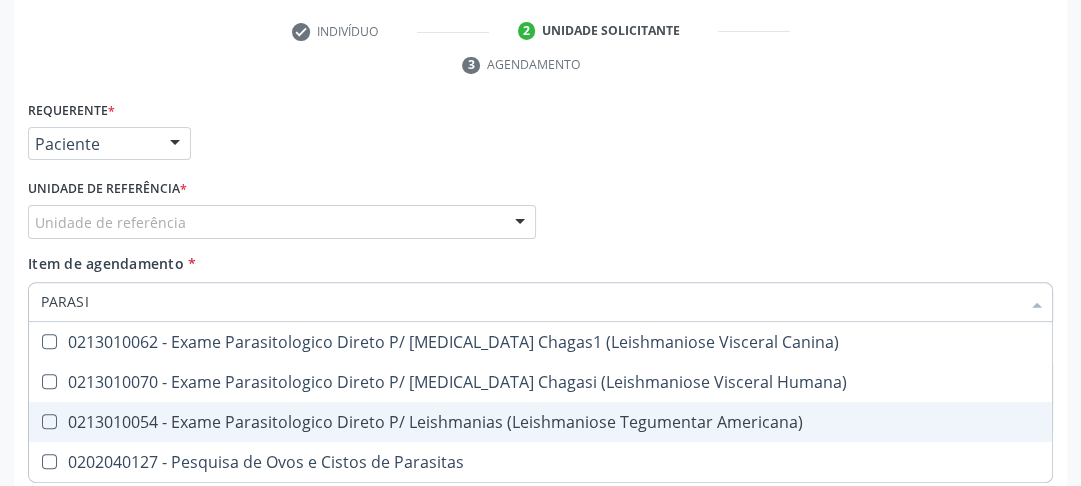 type on "PARASIT" 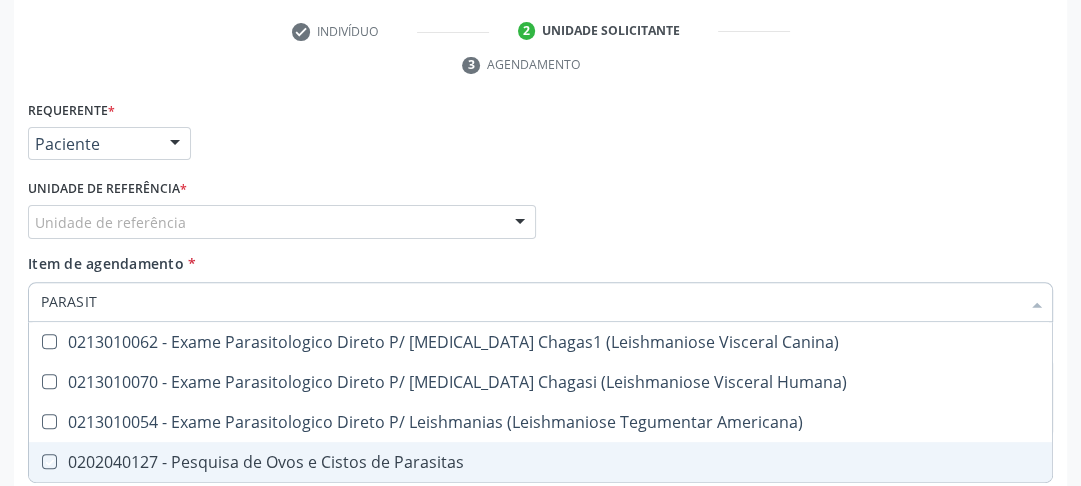 checkbox on "true" 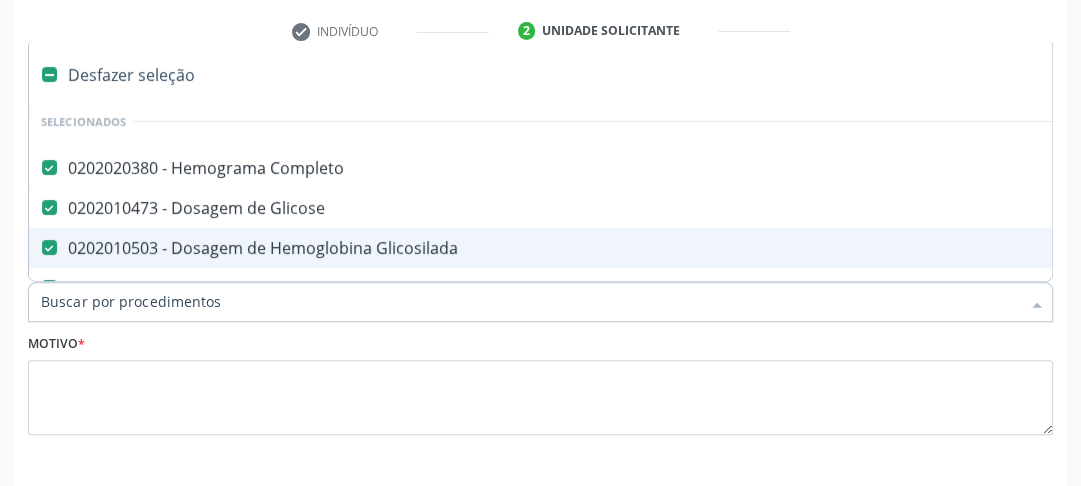 type on "P" 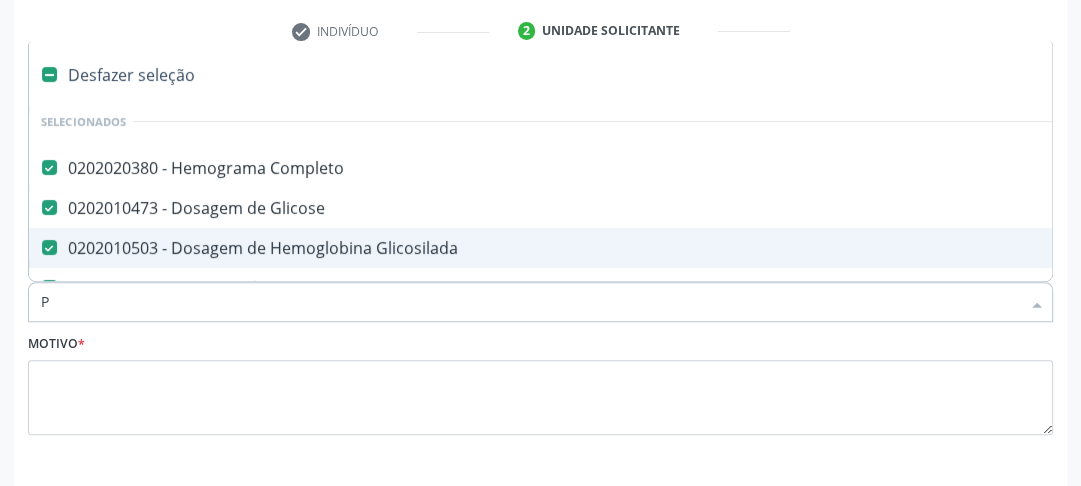checkbox on "false" 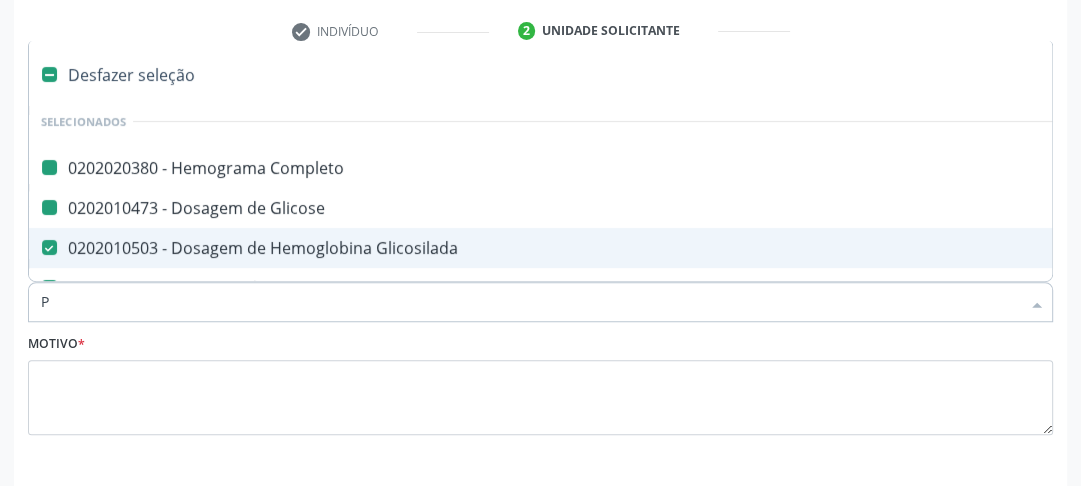 type on "PA" 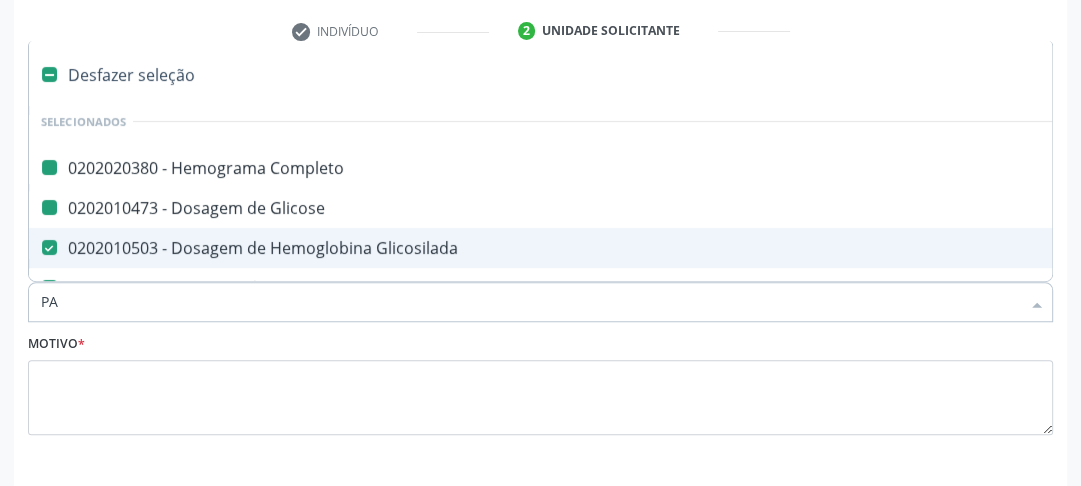 checkbox on "false" 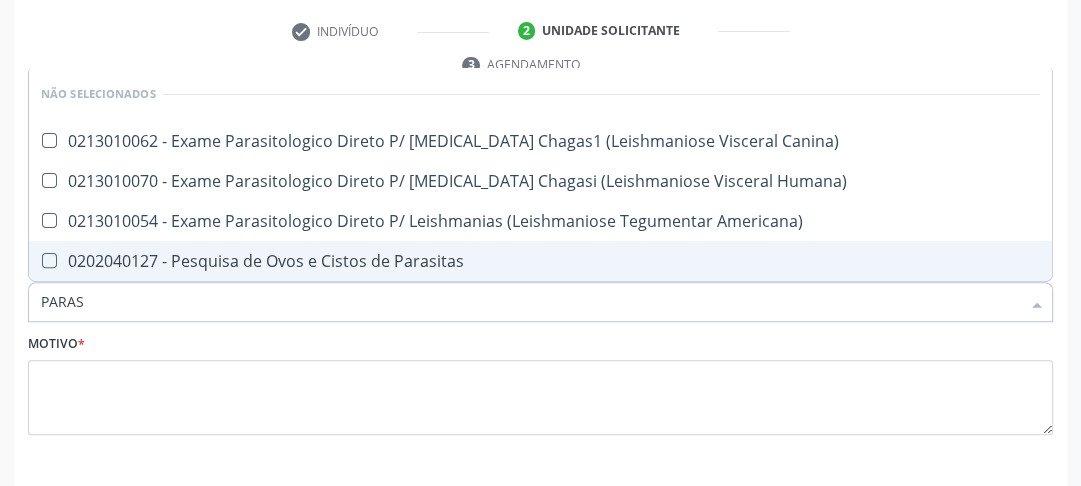 type on "PARASI" 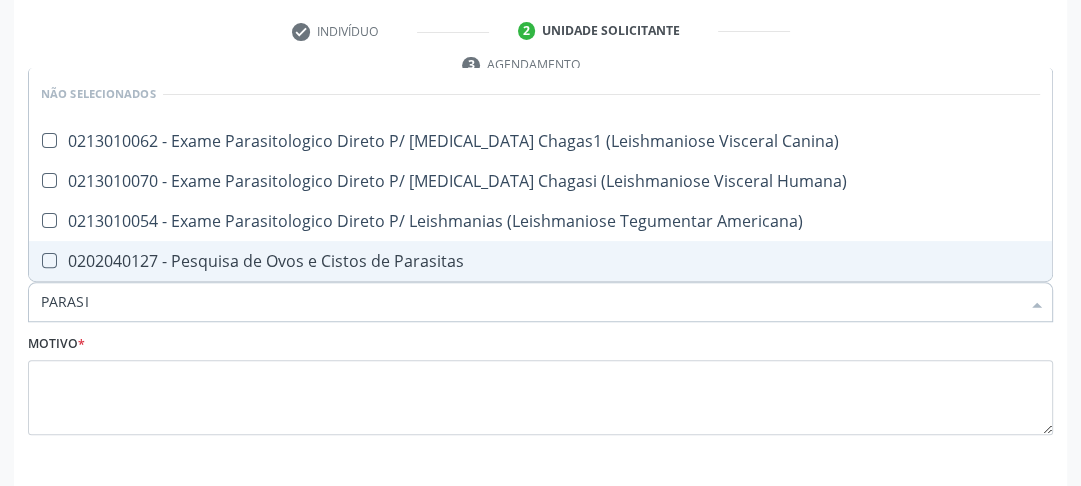 click at bounding box center (49, 260) 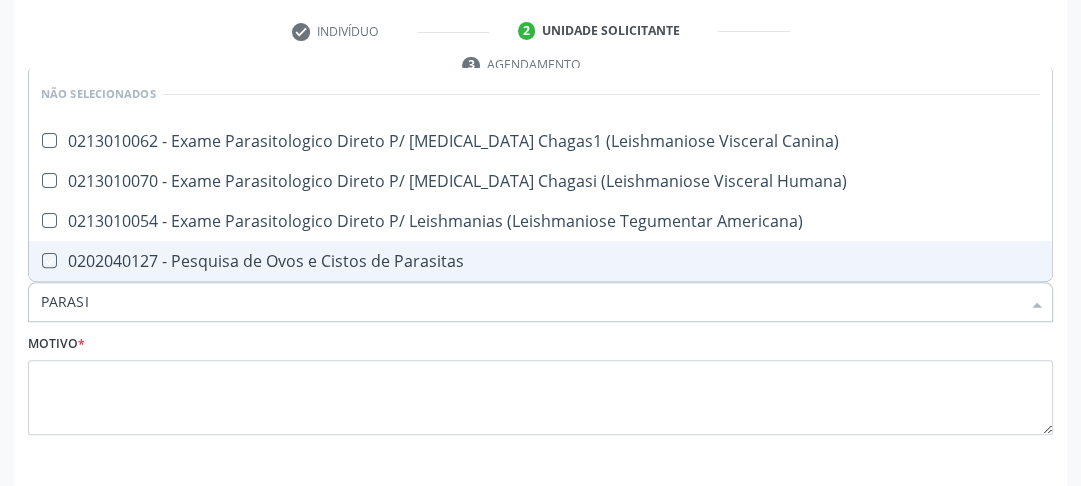 click at bounding box center (35, 260) 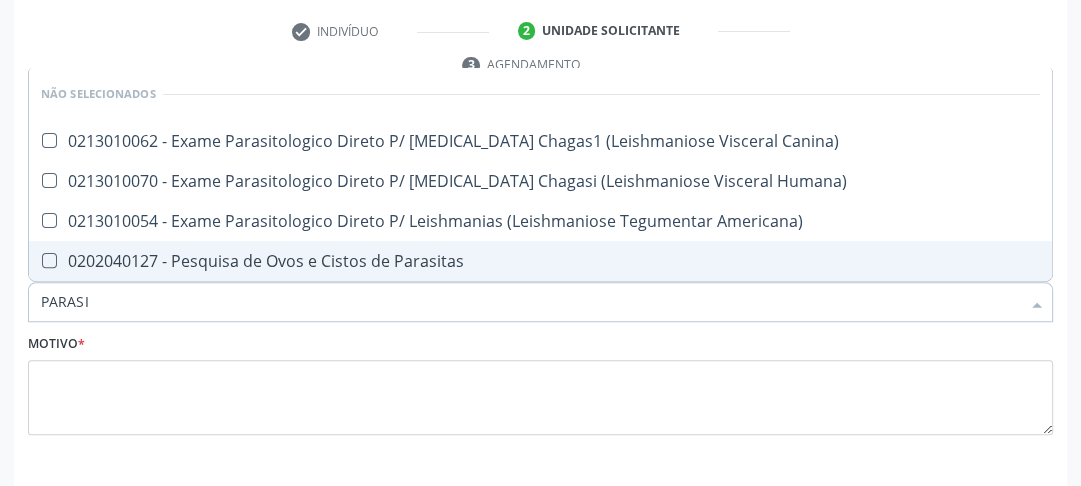 checkbox on "true" 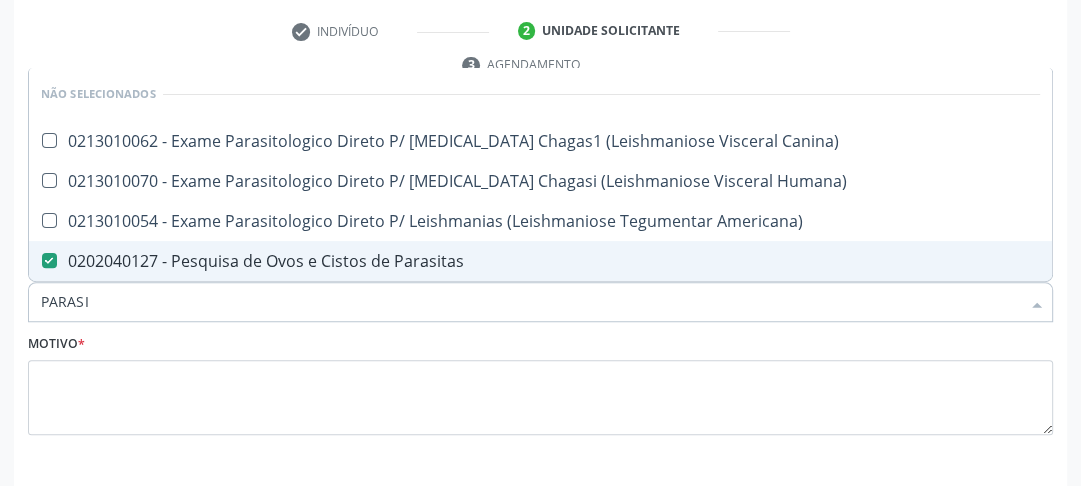 drag, startPoint x: 96, startPoint y: 307, endPoint x: 0, endPoint y: 292, distance: 97.16481 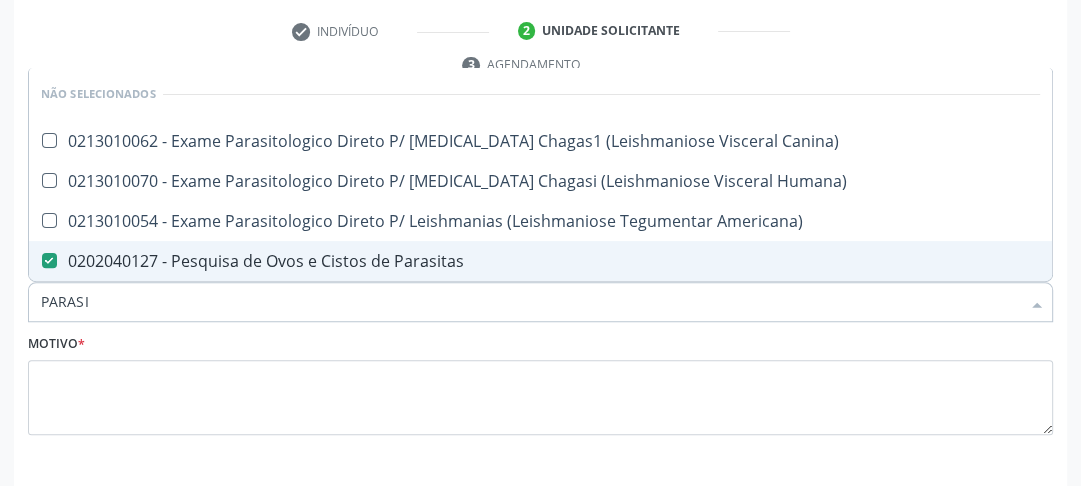 type on "0" 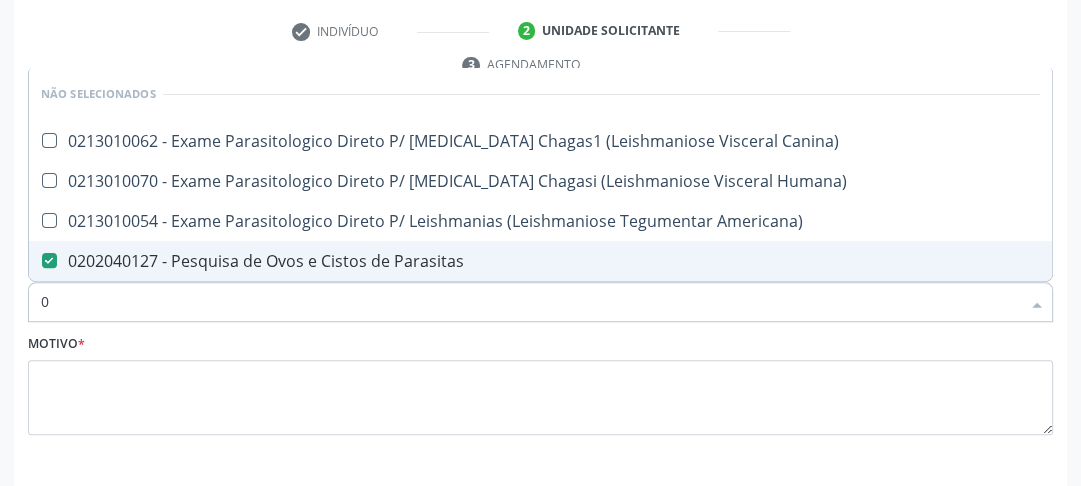 checkbox on "true" 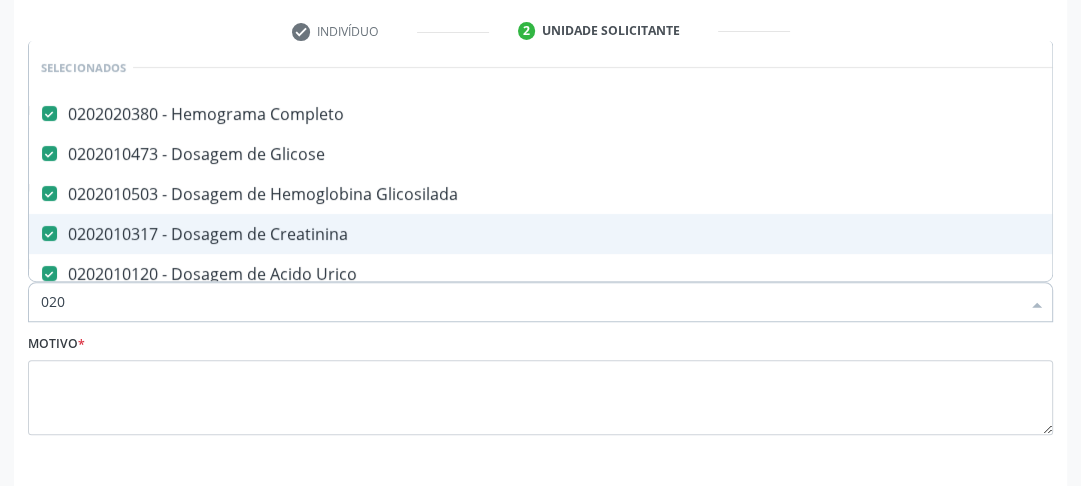 type on "0202" 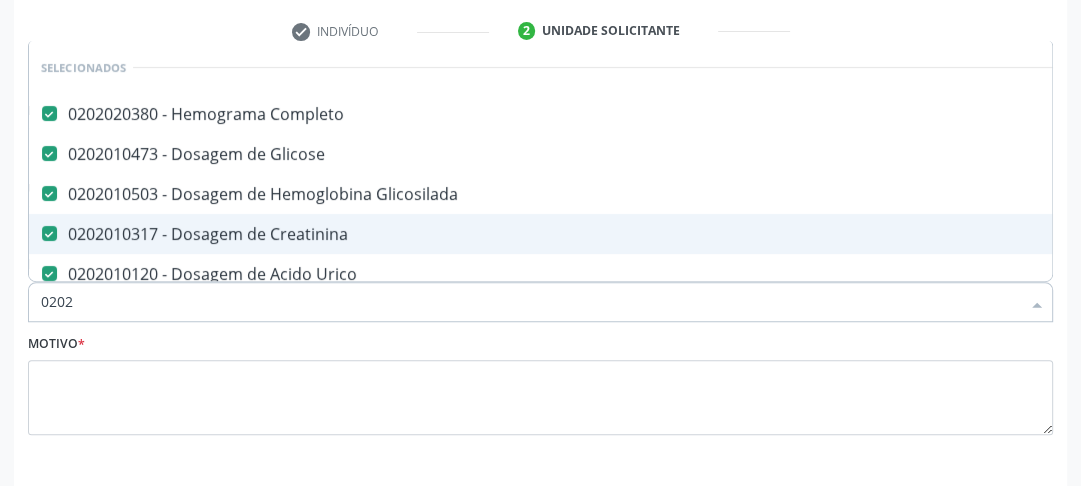 checkbox on "true" 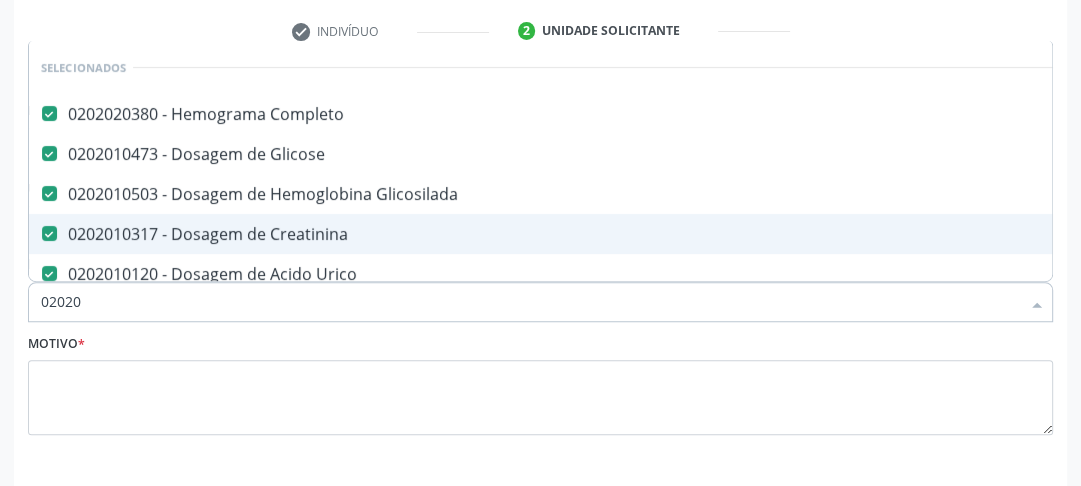 checkbox on "true" 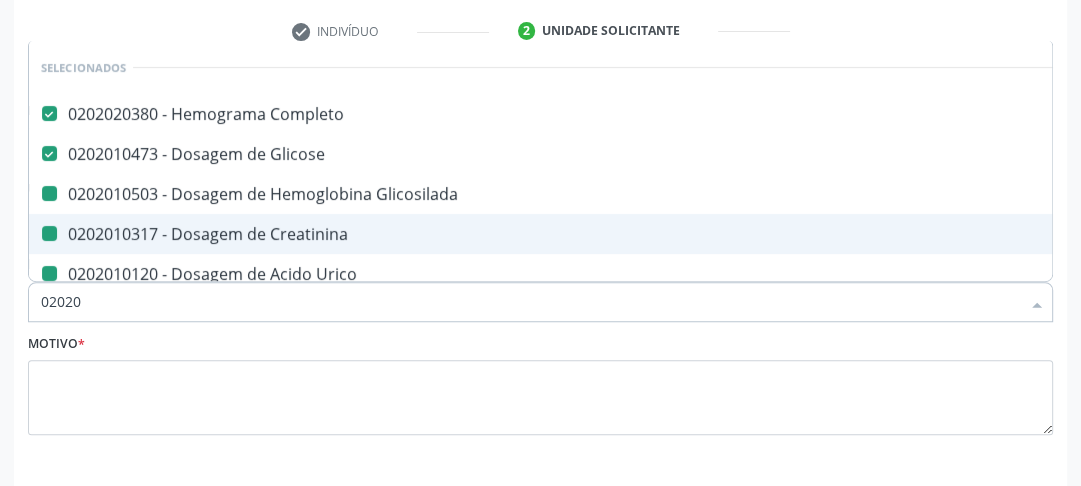 type on "020202" 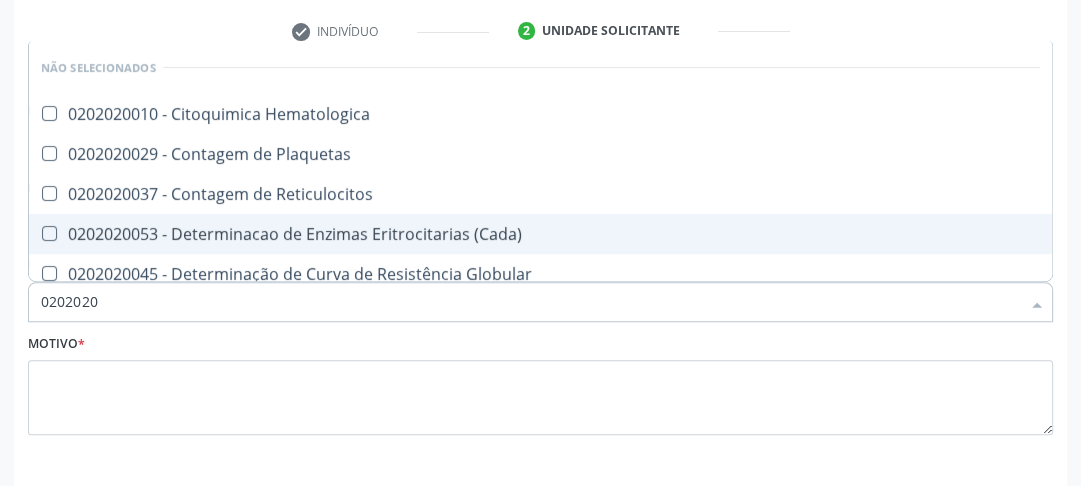 type on "02020200" 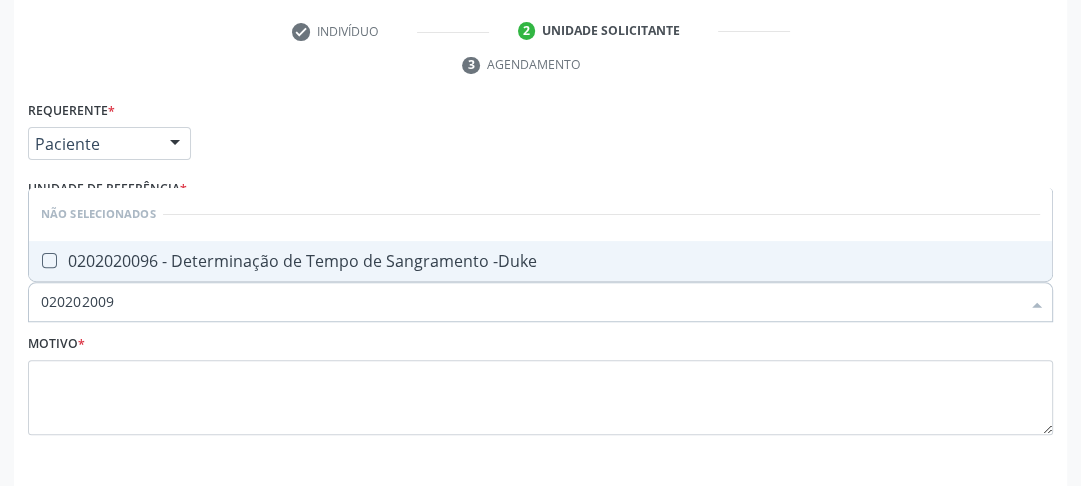 type on "0202020096" 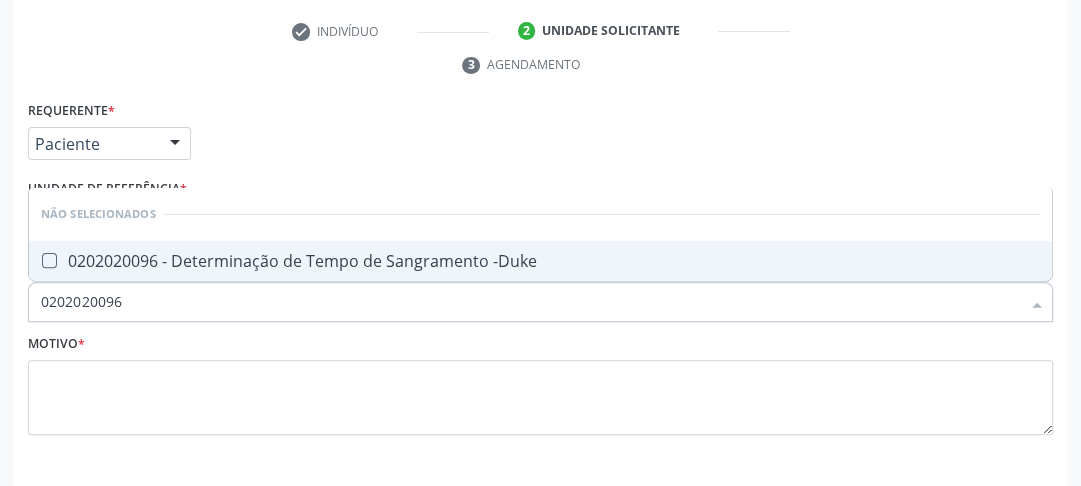 click on "0202020096 - Determinação de Tempo de Sangramento -Duke" at bounding box center [540, 261] 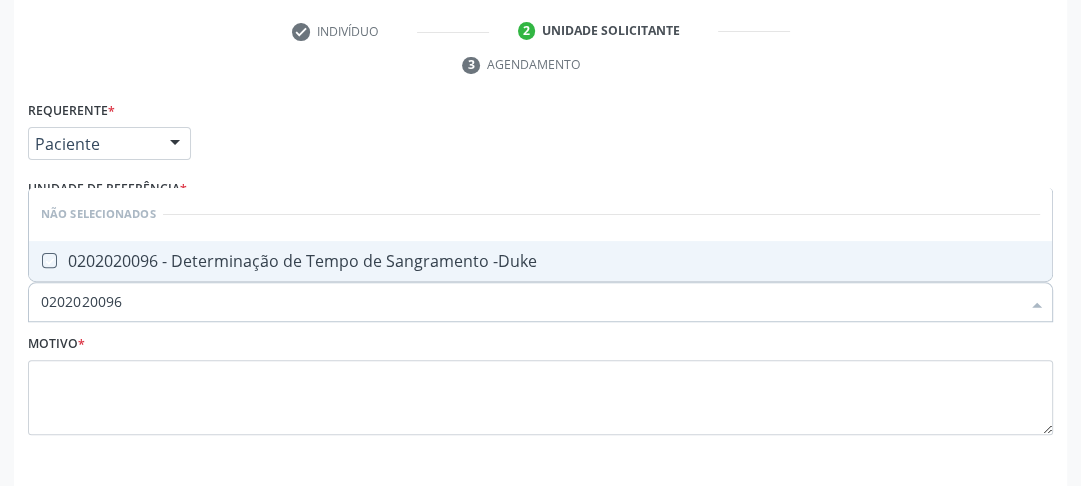checkbox on "true" 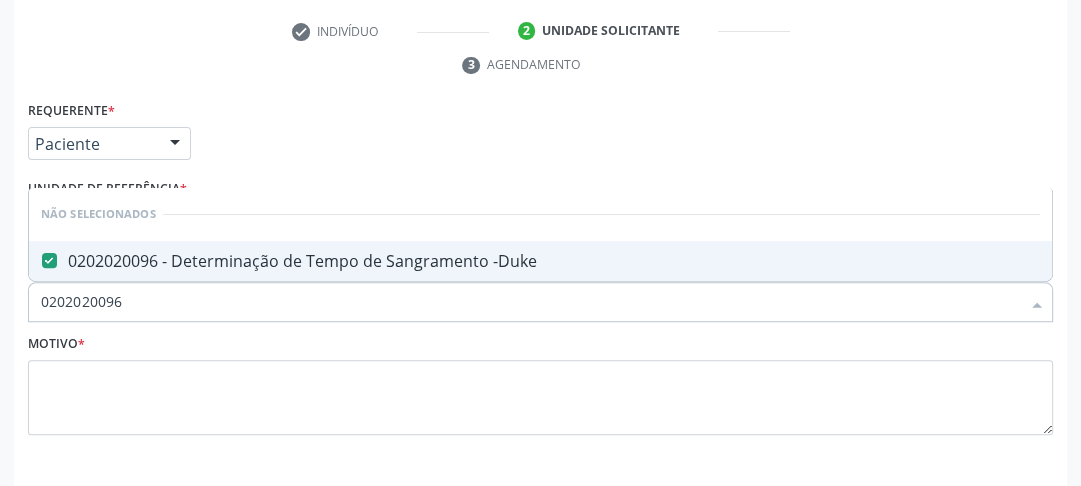 drag, startPoint x: 128, startPoint y: 309, endPoint x: 34, endPoint y: 305, distance: 94.08507 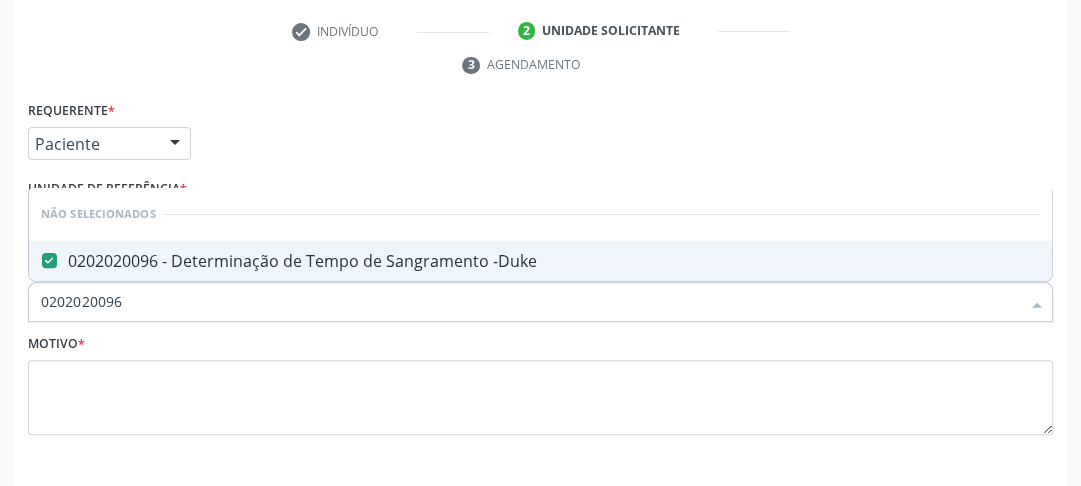 click on "0202020096" at bounding box center [530, 302] 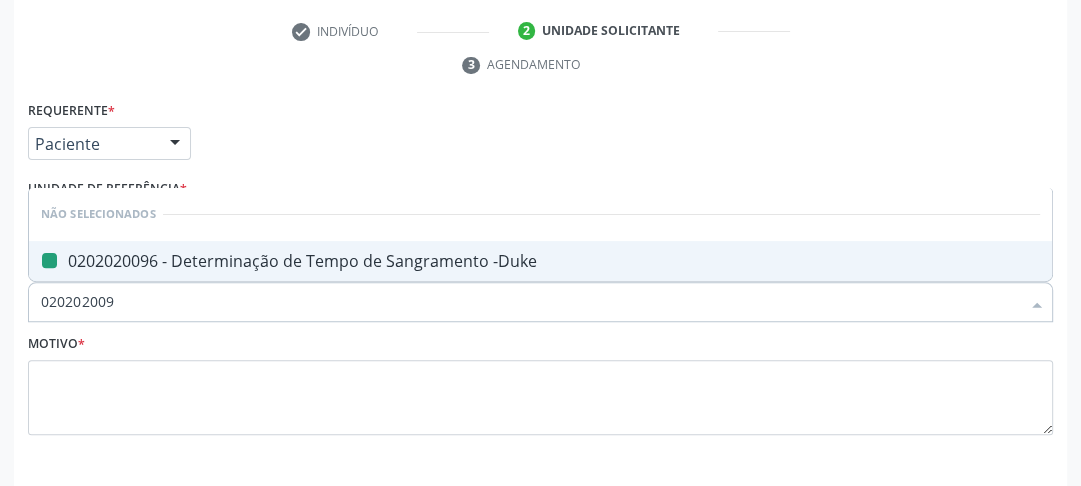 type on "02020200" 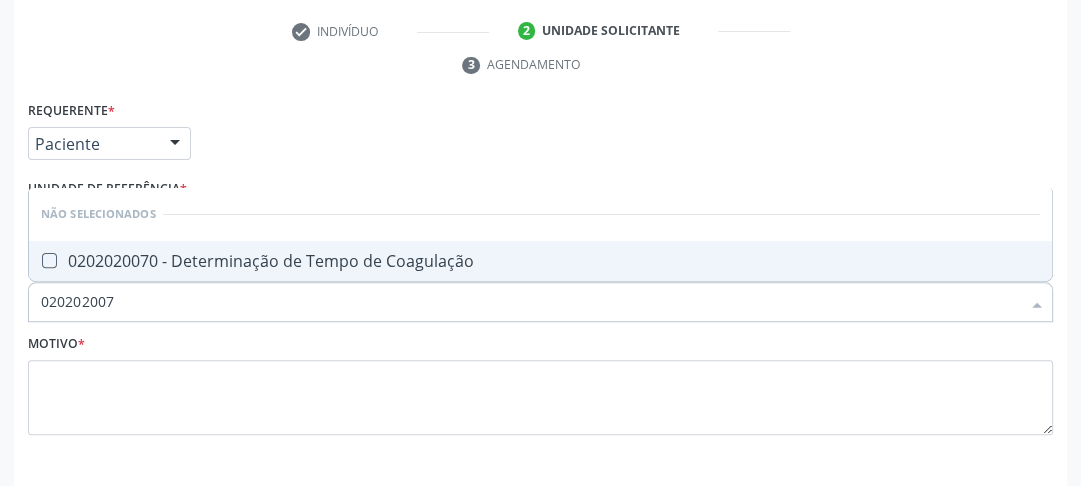 type on "0202020070" 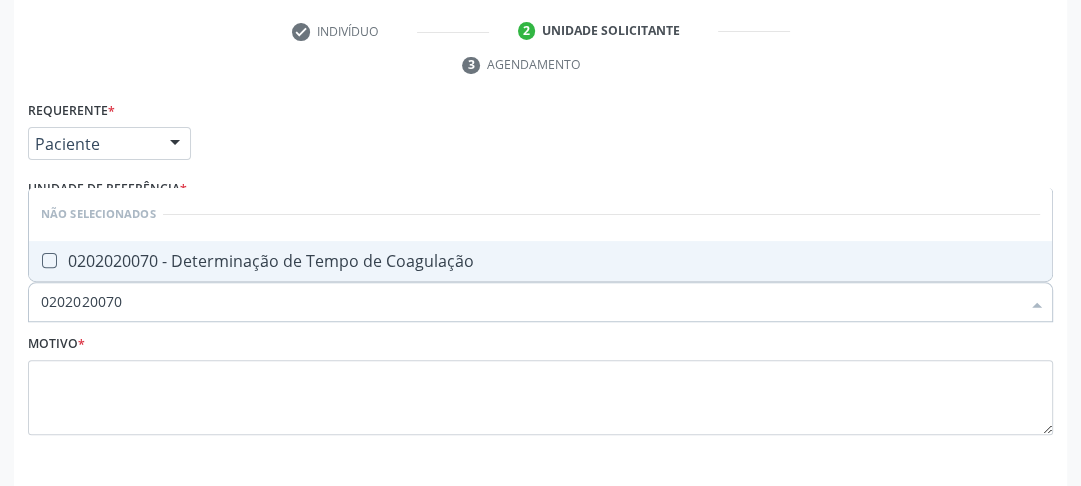 click on "0202020070 - Determinação de Tempo de Coagulação" at bounding box center [540, 261] 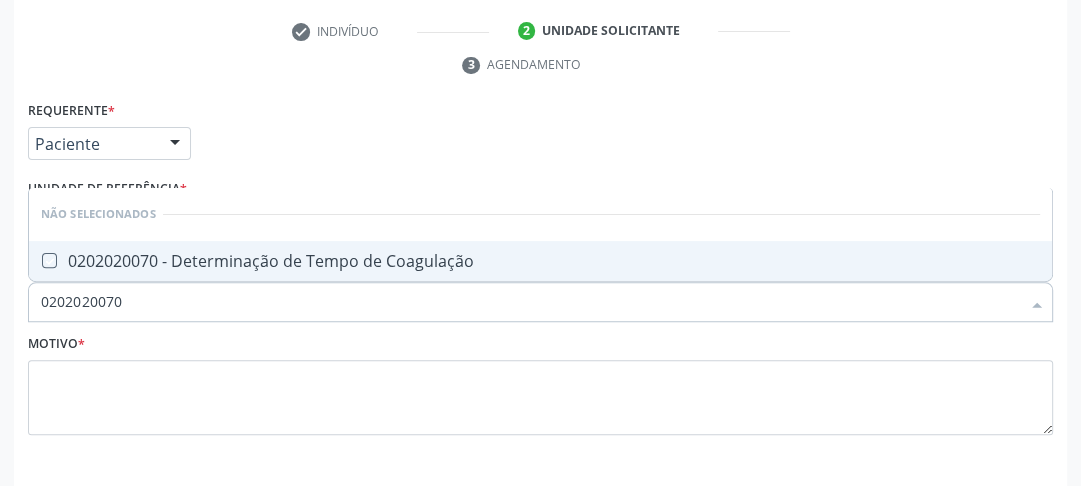 checkbox on "true" 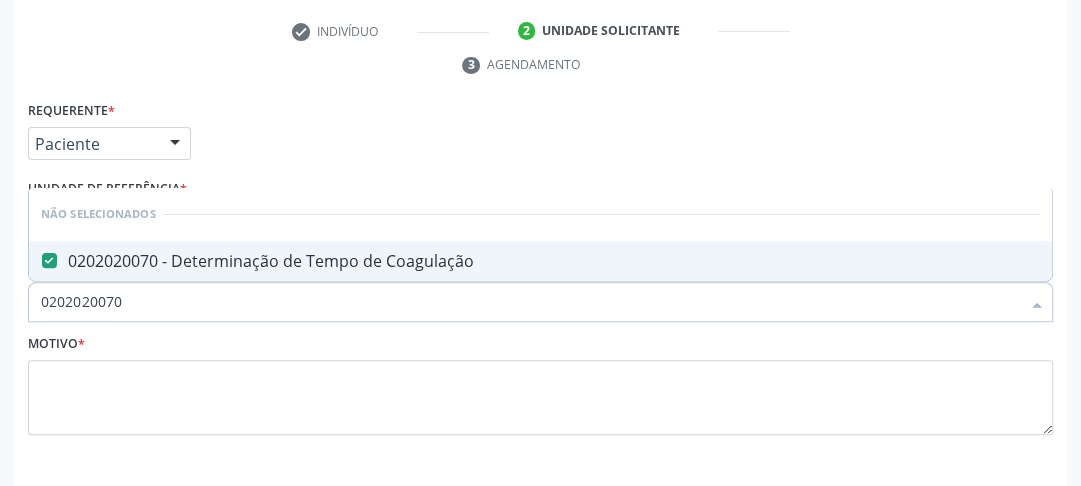 click on "0202020070" at bounding box center [530, 302] 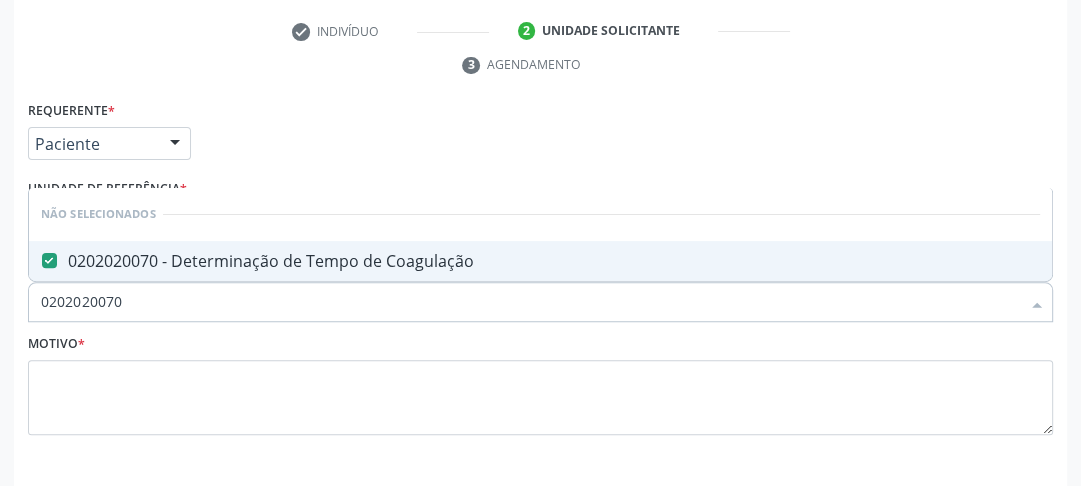 drag, startPoint x: 100, startPoint y: 301, endPoint x: 156, endPoint y: 303, distance: 56.0357 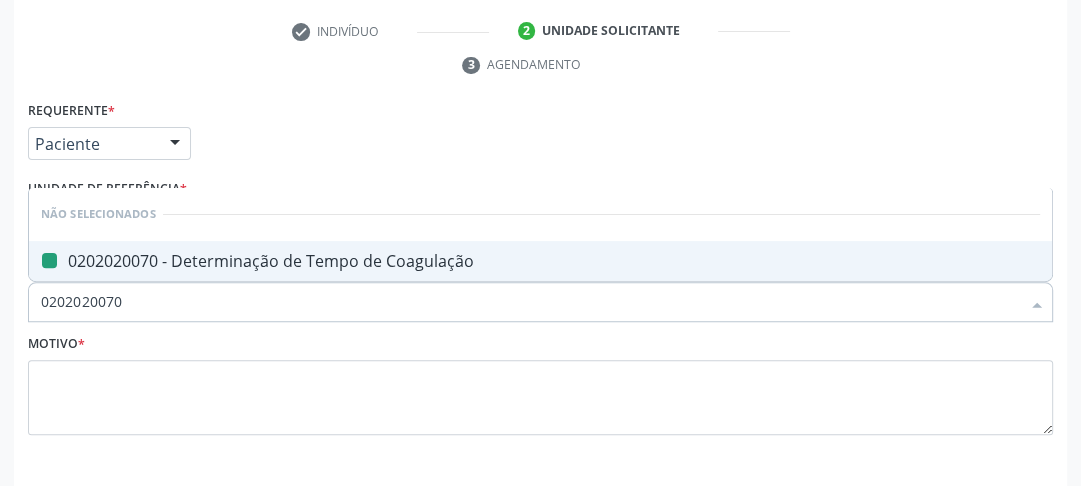 type on "02020201" 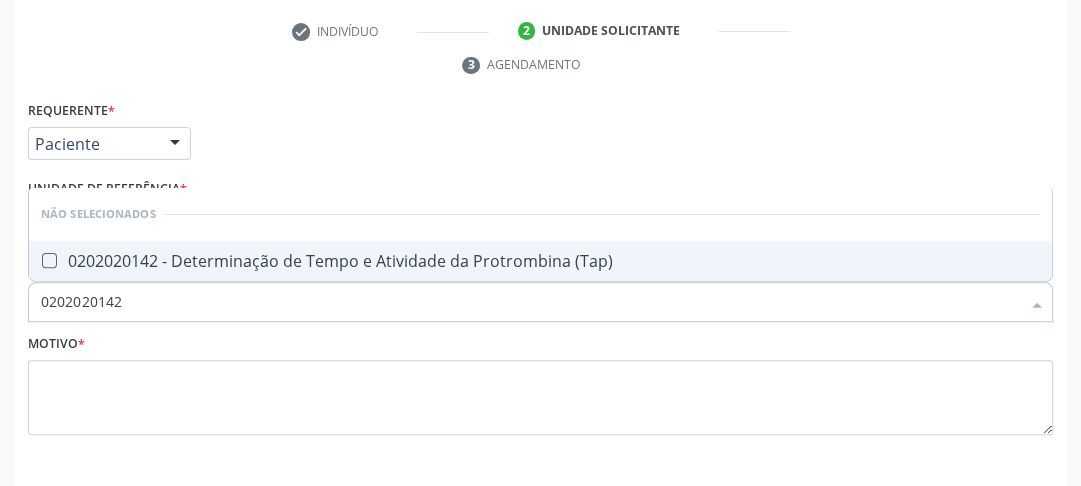 drag, startPoint x: 121, startPoint y: 296, endPoint x: 0, endPoint y: 300, distance: 121.0661 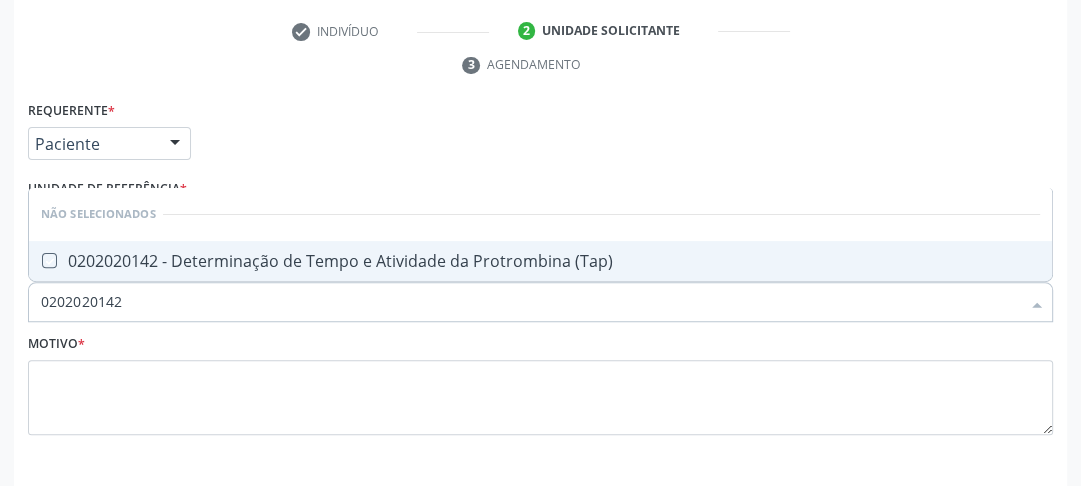 type on "0" 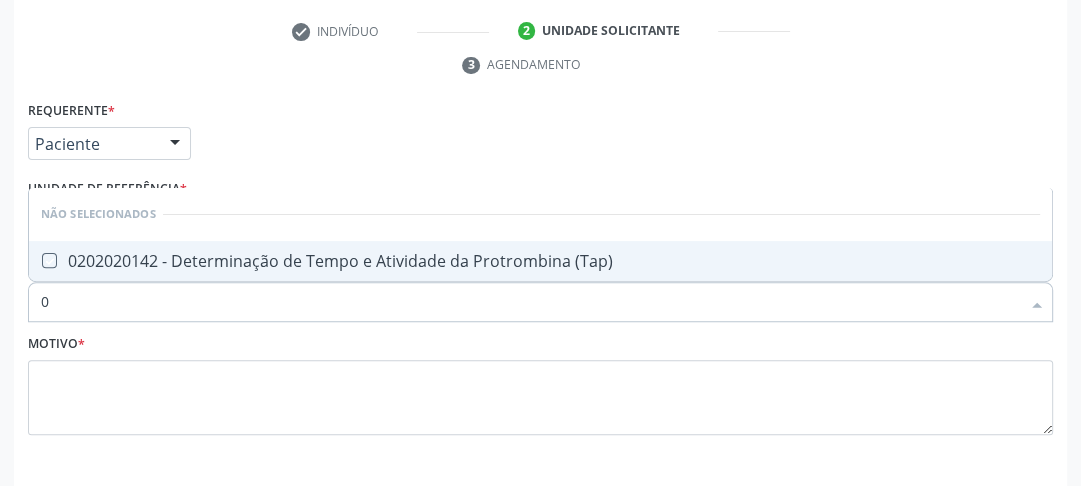 checkbox on "true" 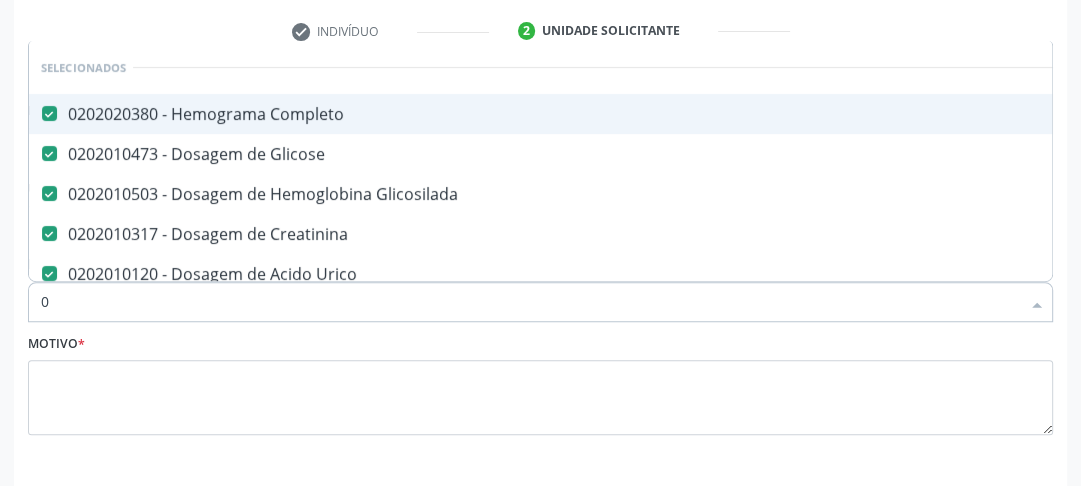 type on "02" 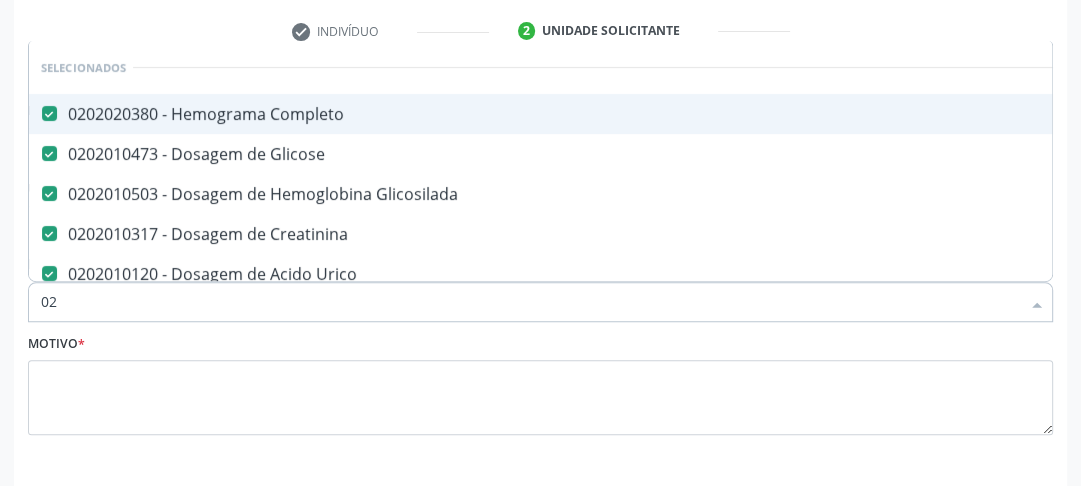 checkbox on "true" 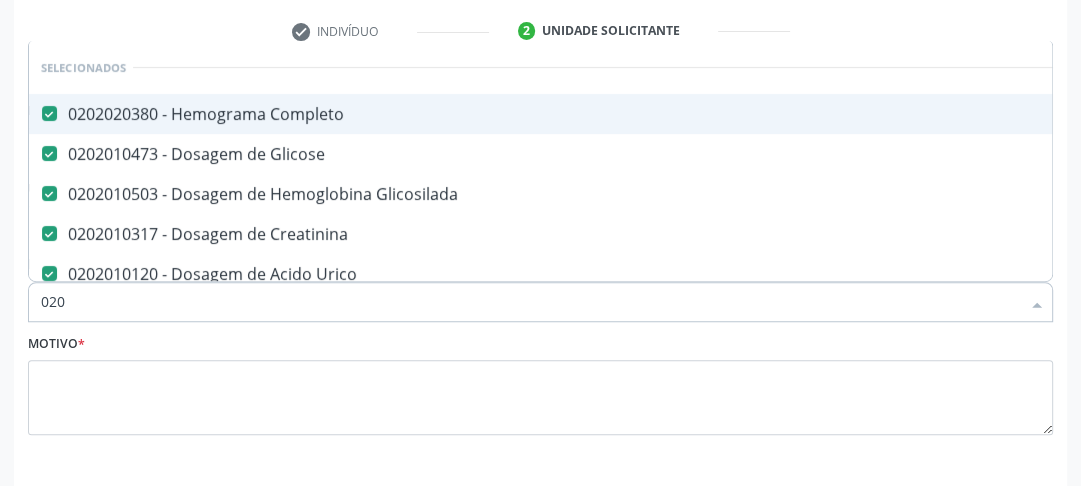 checkbox on "true" 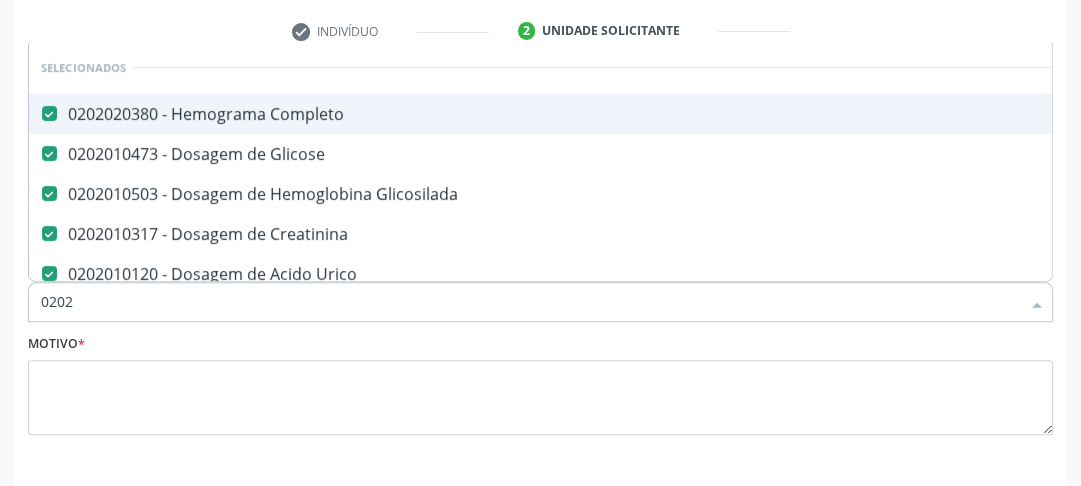 checkbox on "true" 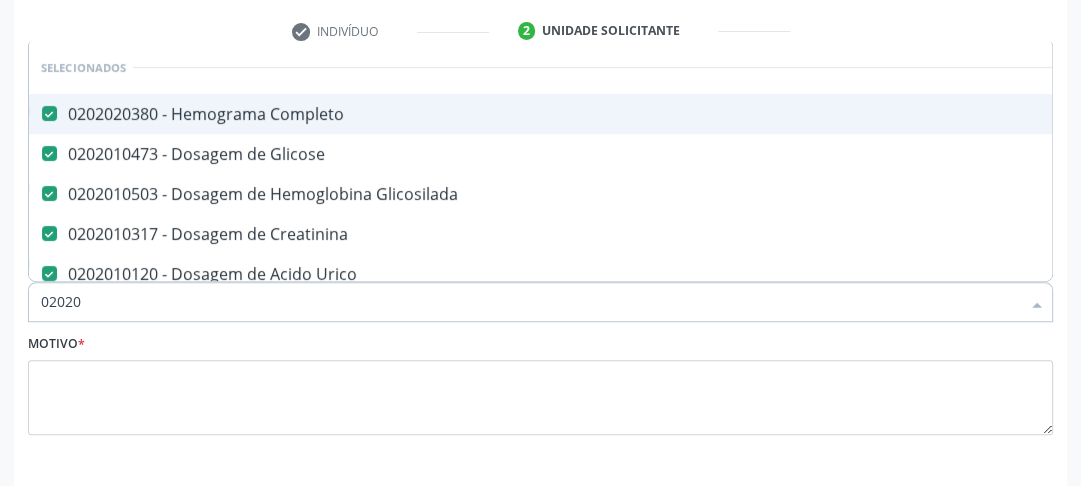 checkbox on "true" 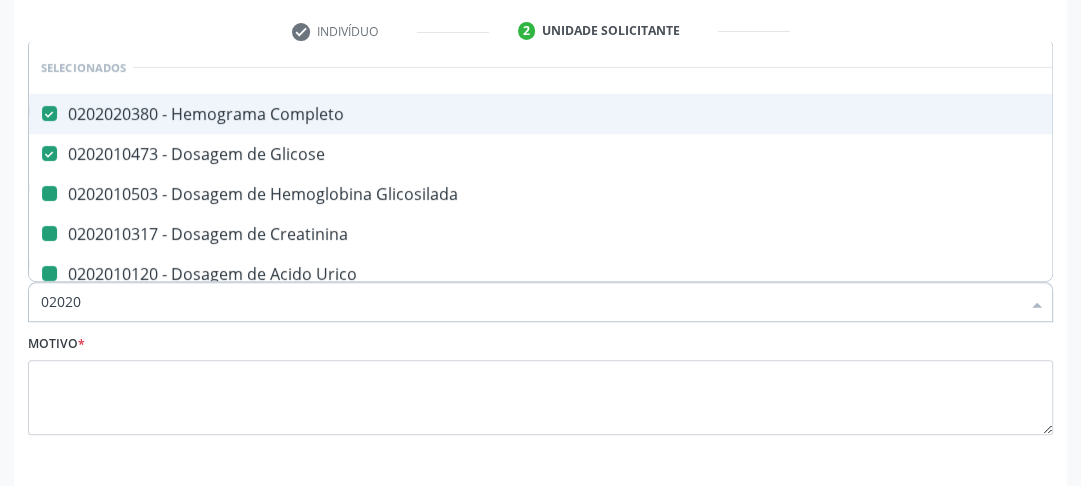type on "020202" 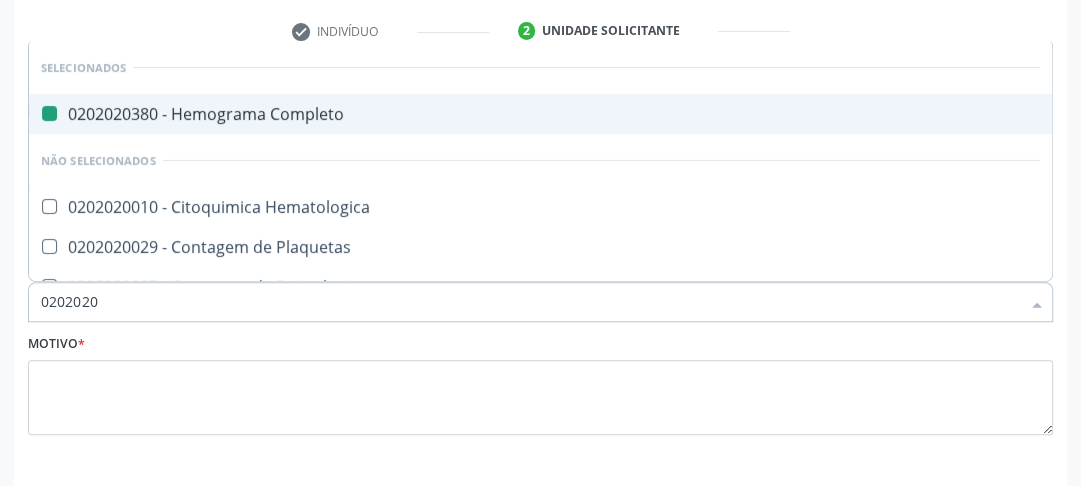 type on "02020201" 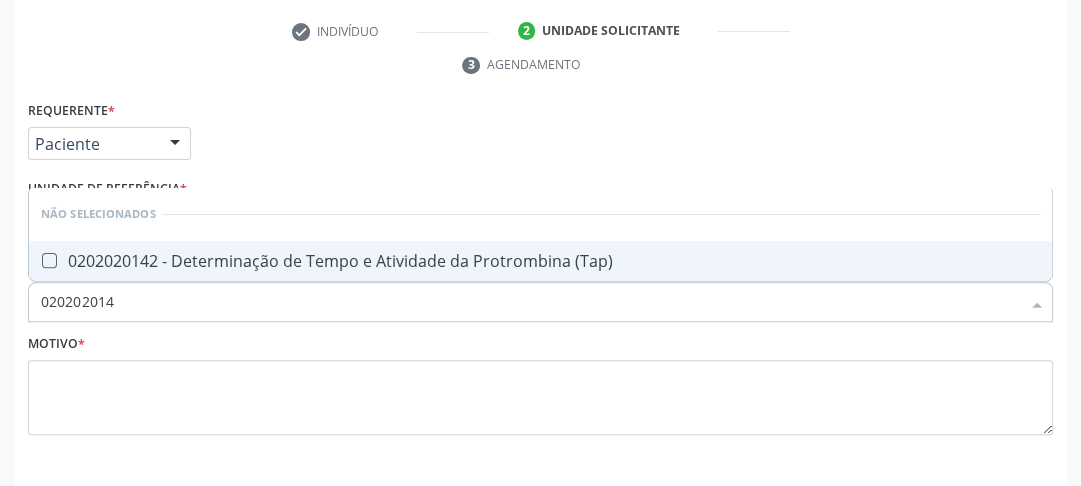 type on "0202020142" 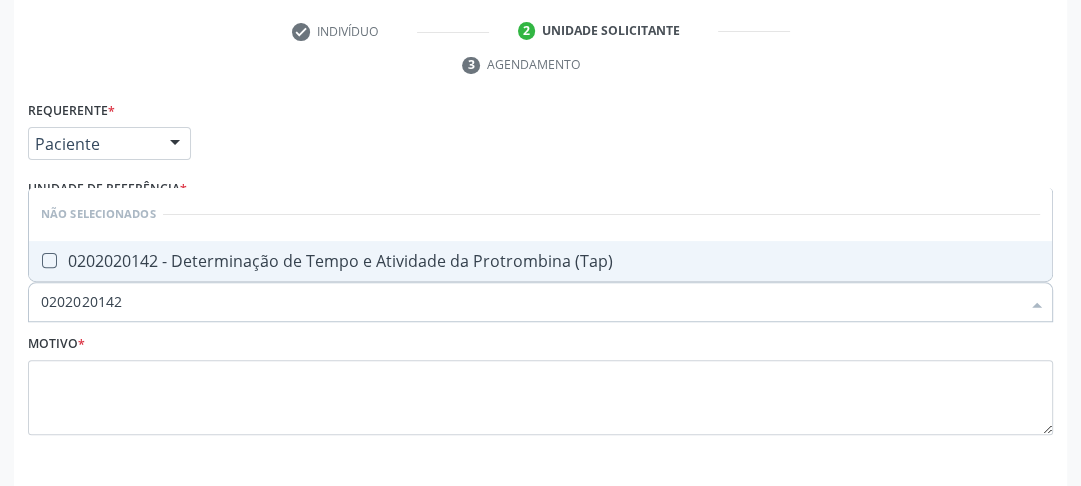 click on "0202020142 - Determinação de Tempo e Atividade da Protrombina (Tap)" at bounding box center [540, 261] 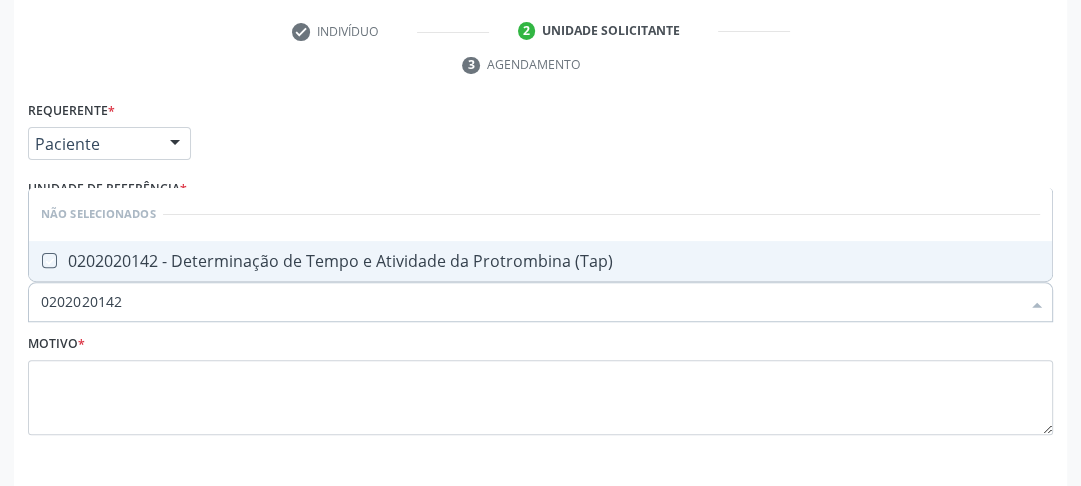 checkbox on "true" 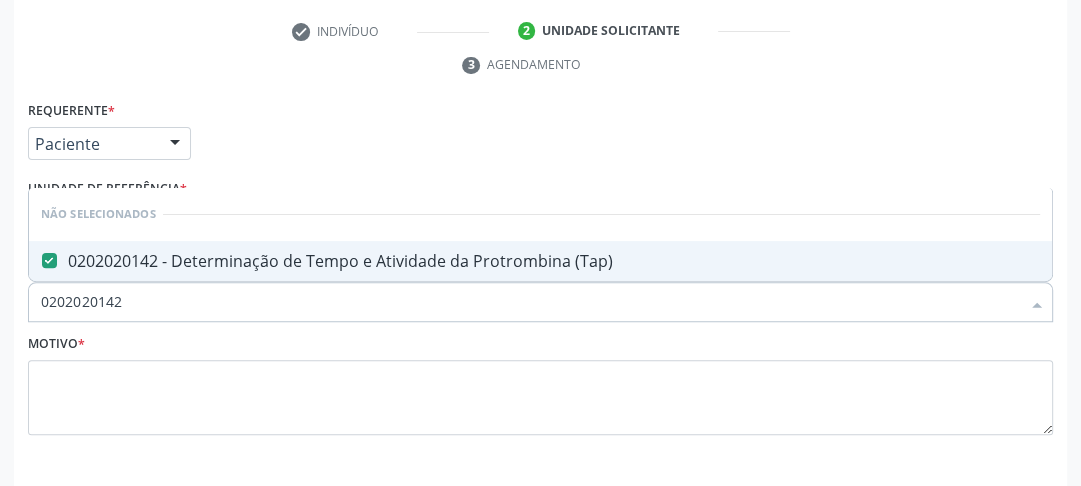drag, startPoint x: 128, startPoint y: 306, endPoint x: 23, endPoint y: 300, distance: 105.17129 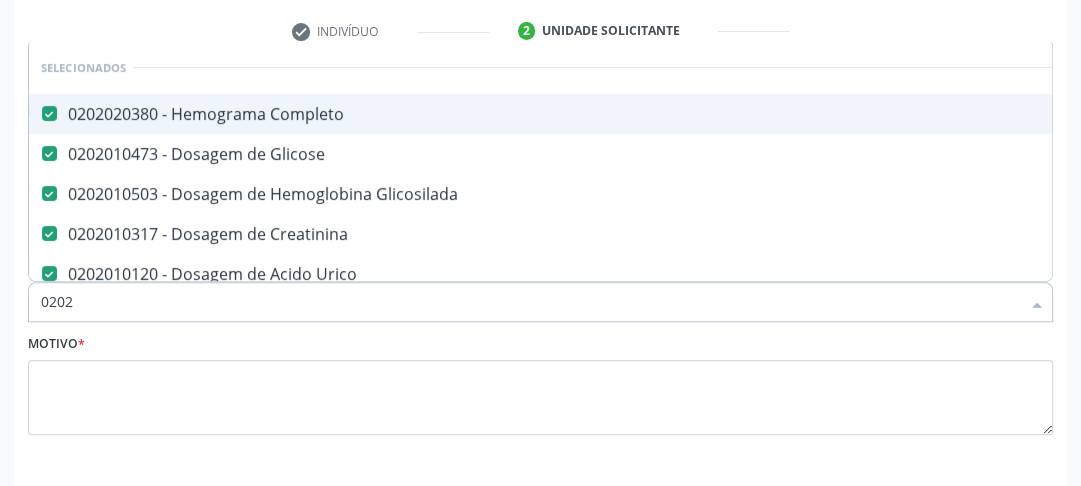 type on "02020" 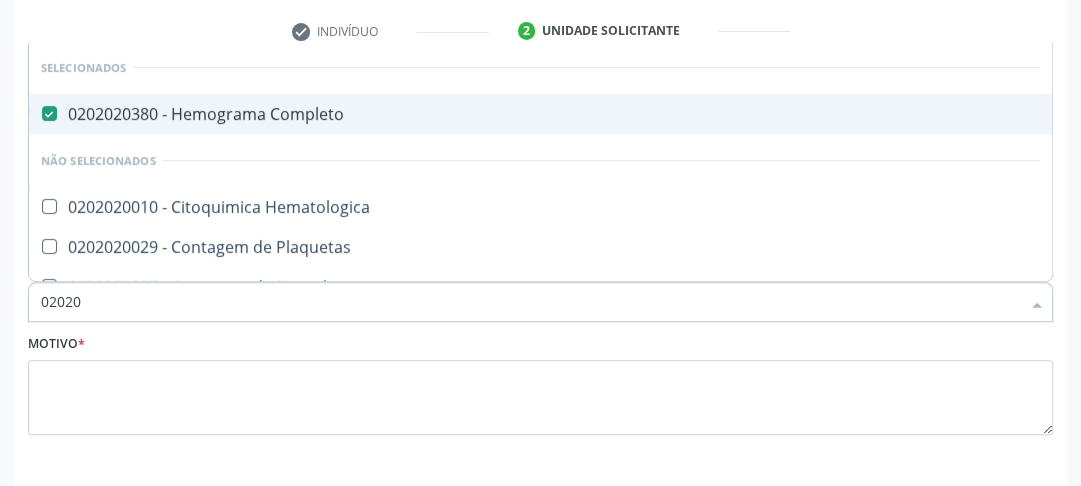 type on "020202" 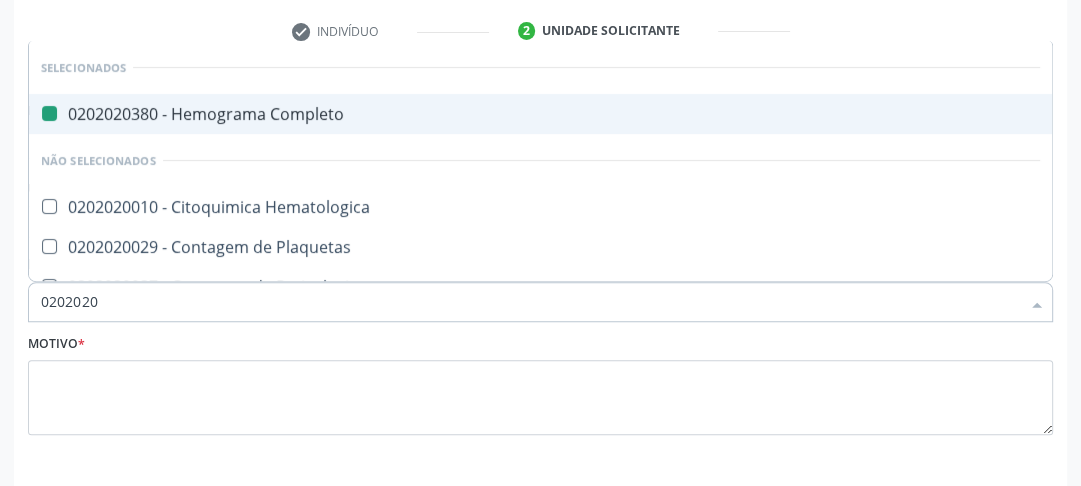 type on "02020200" 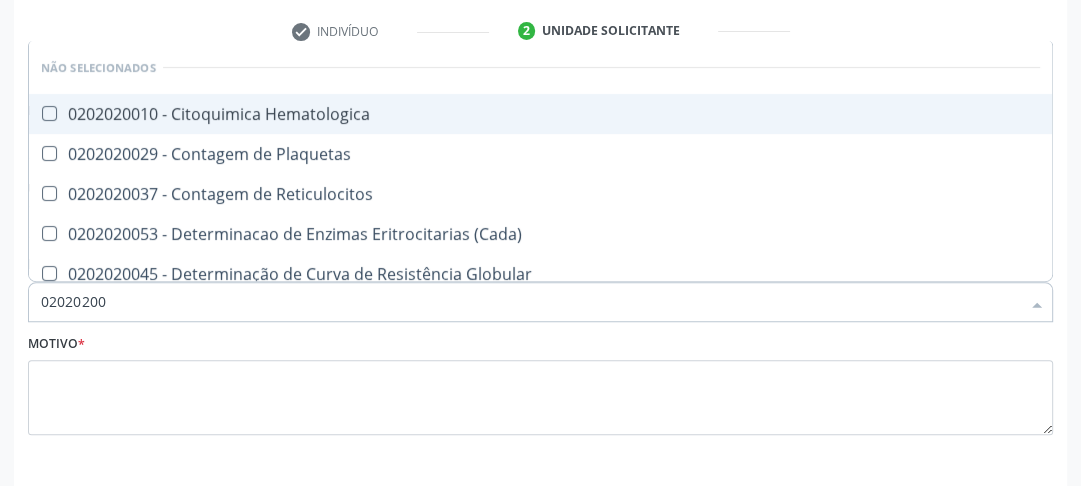 type on "020202007" 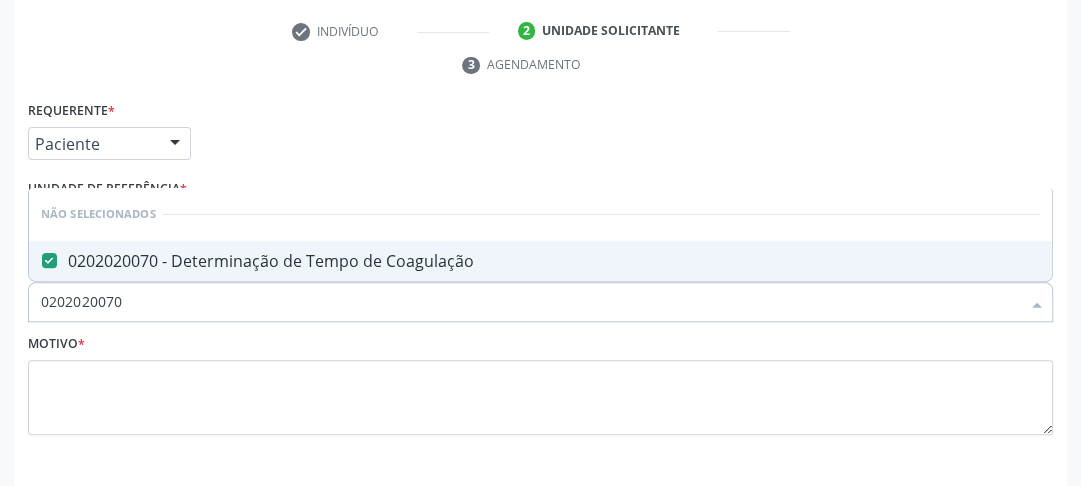 drag, startPoint x: 118, startPoint y: 299, endPoint x: 56, endPoint y: 295, distance: 62.1289 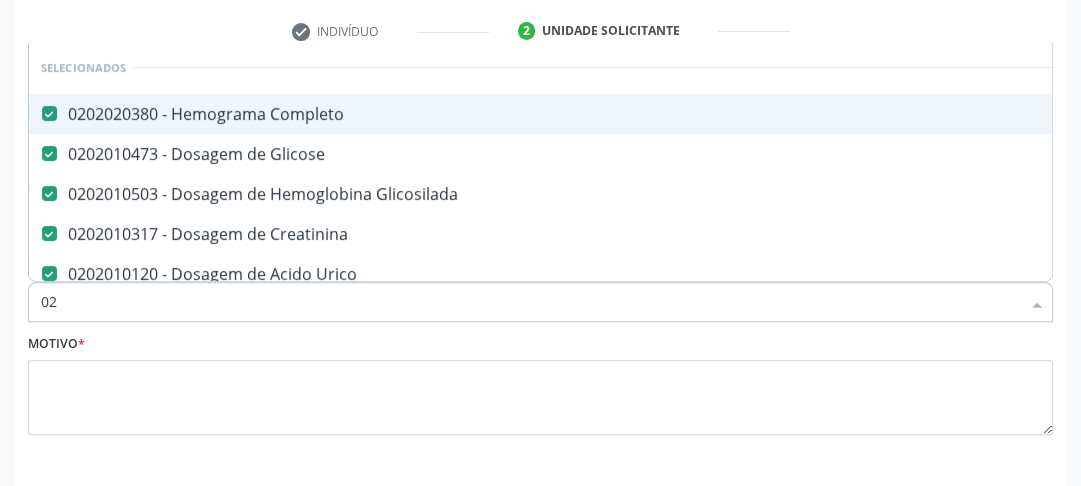 click on "02" at bounding box center (530, 302) 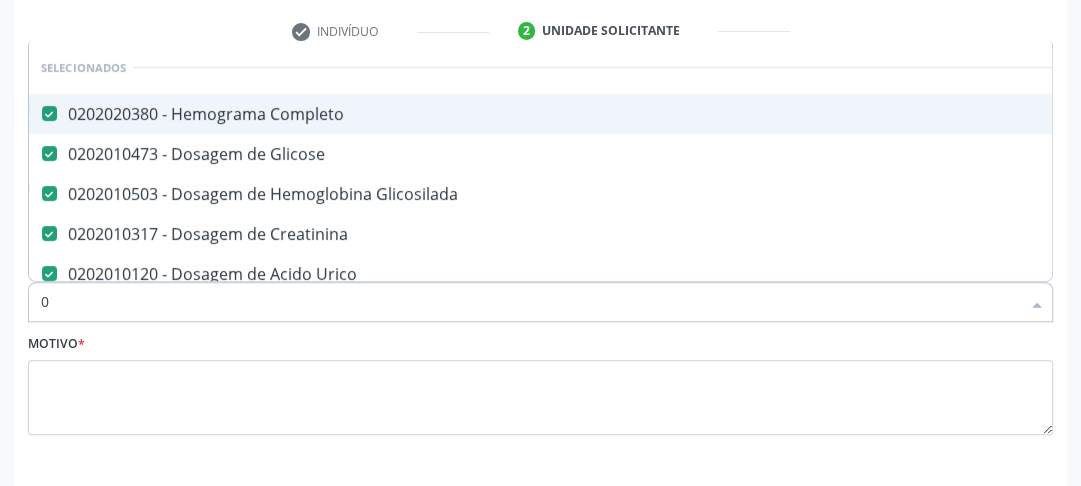 checkbox on "false" 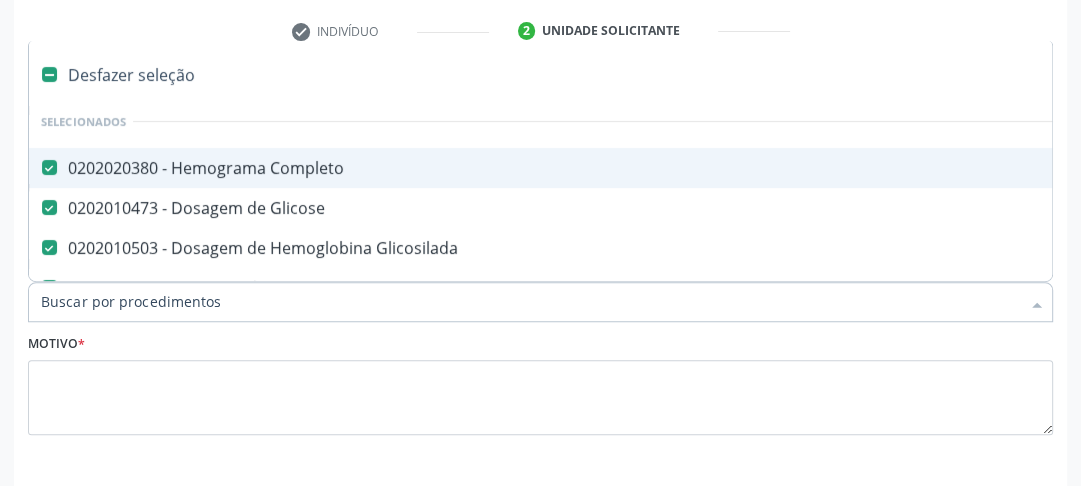 click on "Item de agendamento
*" at bounding box center (530, 302) 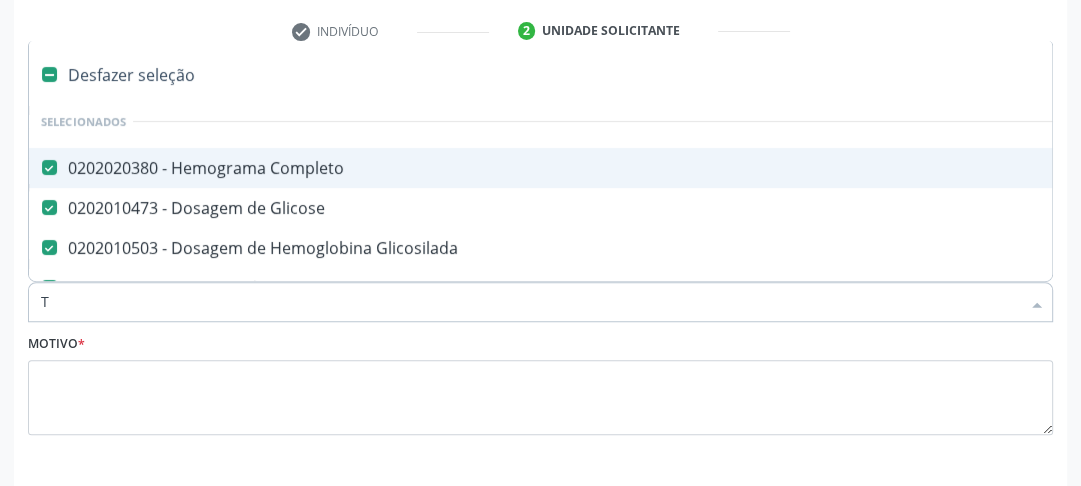 checkbox on "false" 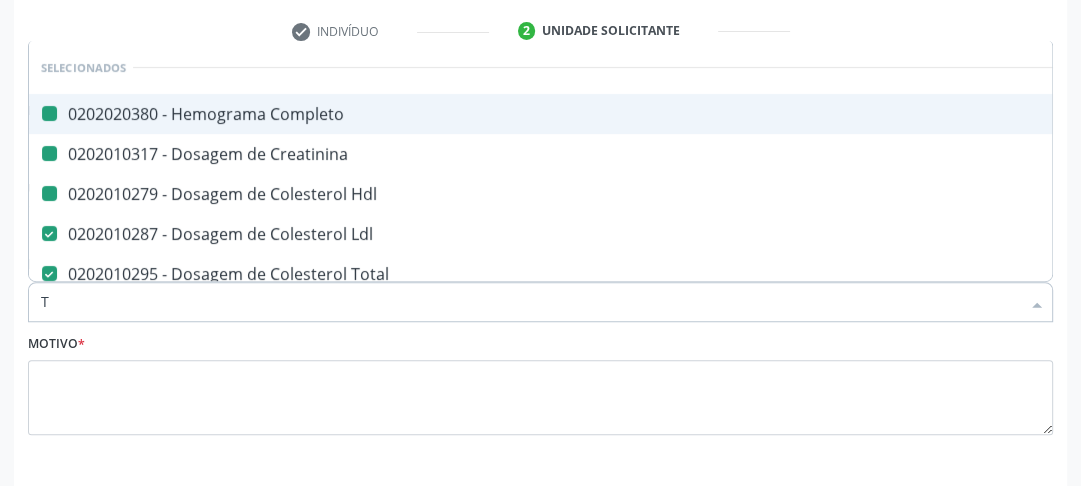 type on "T3" 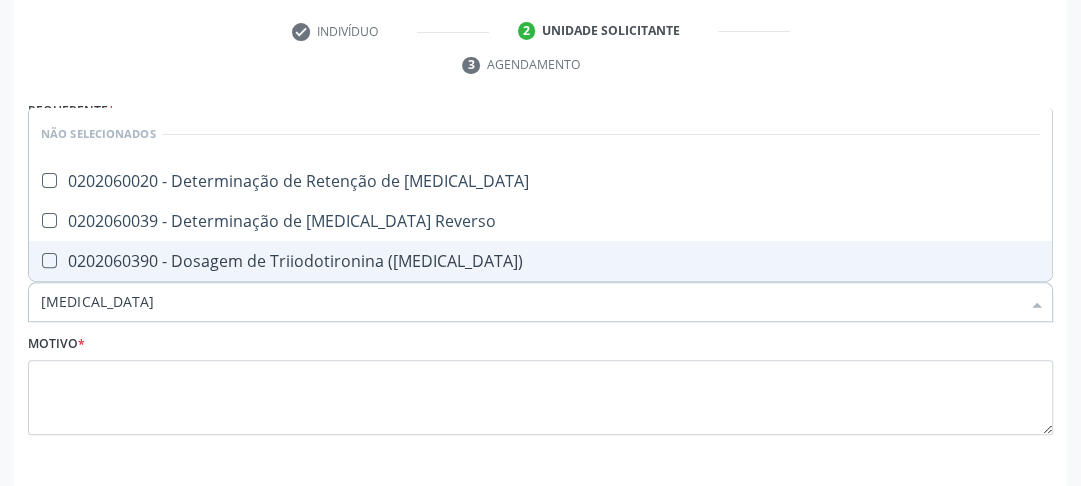 click at bounding box center (49, 260) 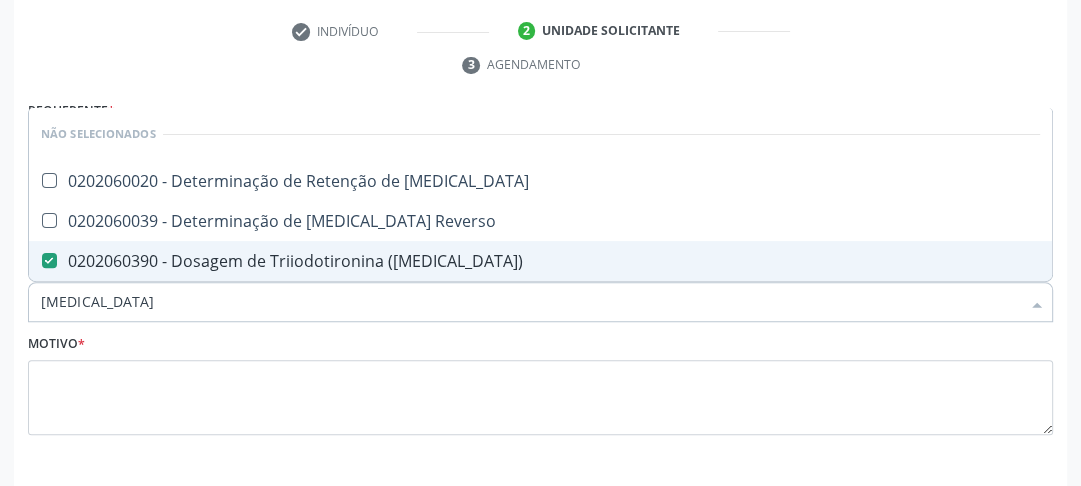 drag, startPoint x: 64, startPoint y: 309, endPoint x: 37, endPoint y: 306, distance: 27.166155 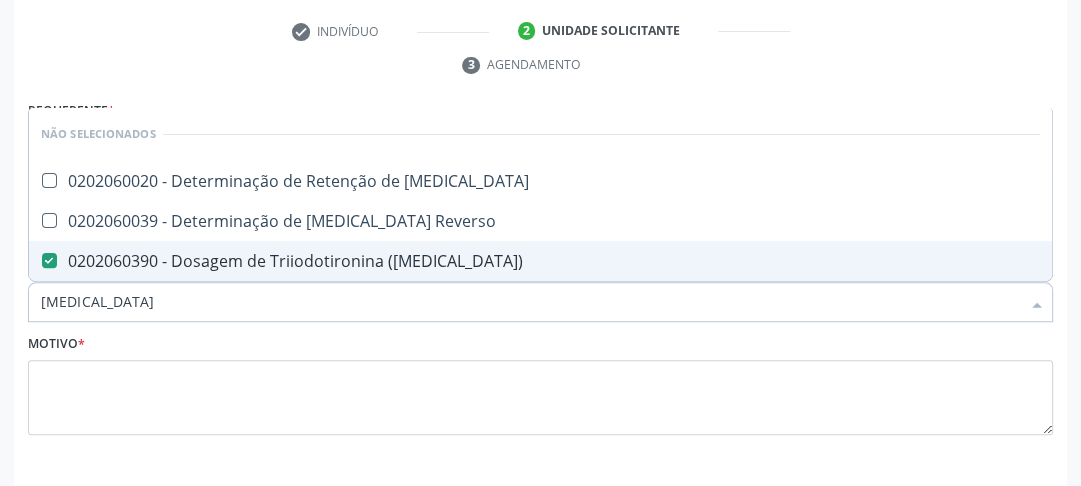 type on "T" 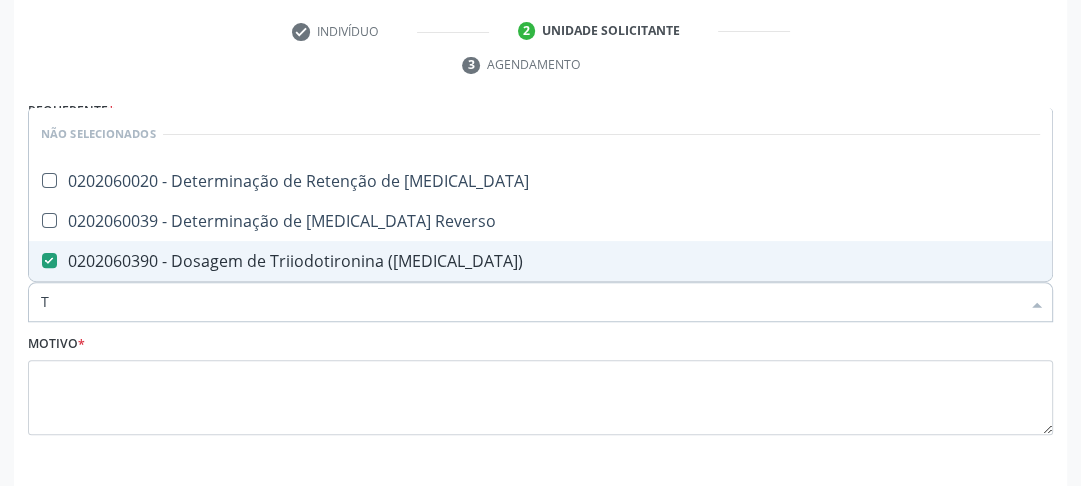 checkbox on "true" 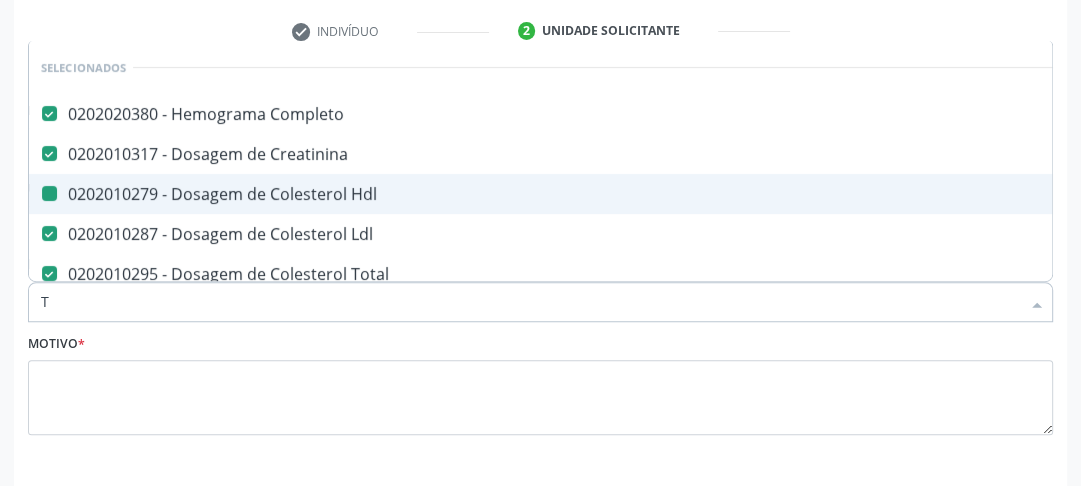 type on "T4" 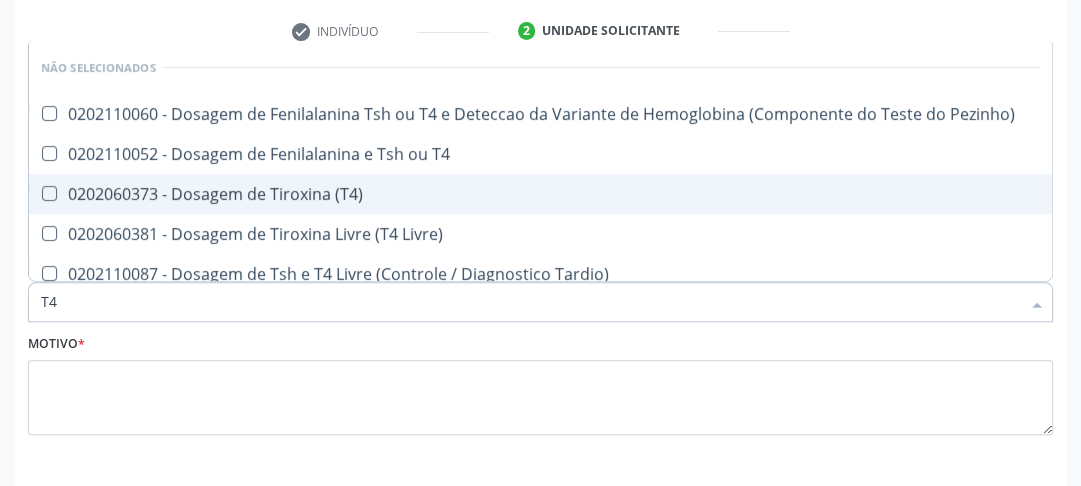 click on "0202060373 - Dosagem de Tiroxina (T4)" at bounding box center (540, 194) 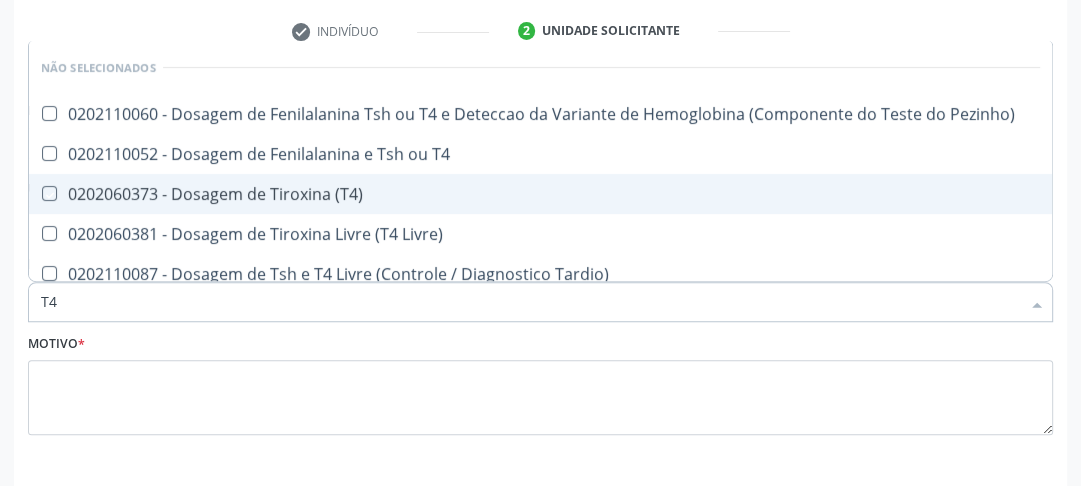 checkbox on "true" 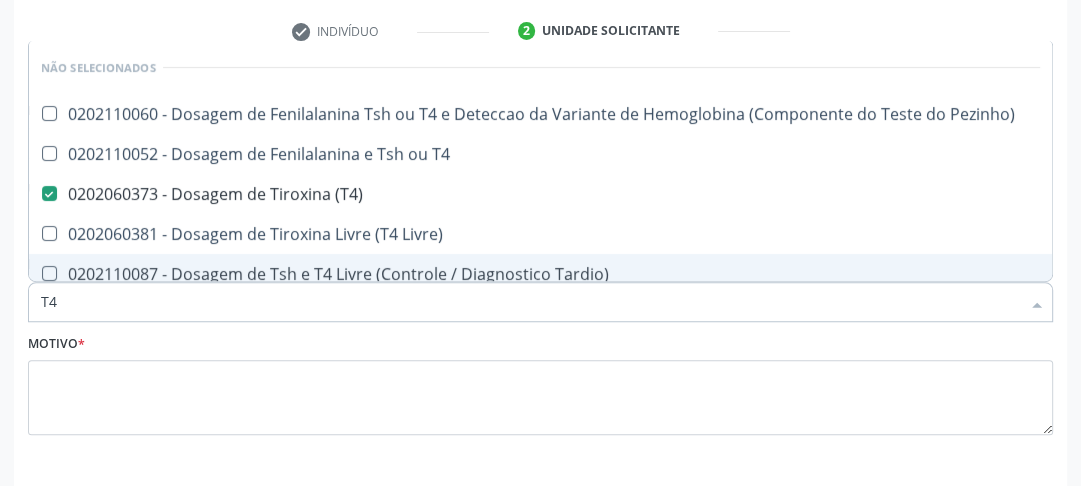click on "T4" at bounding box center (530, 302) 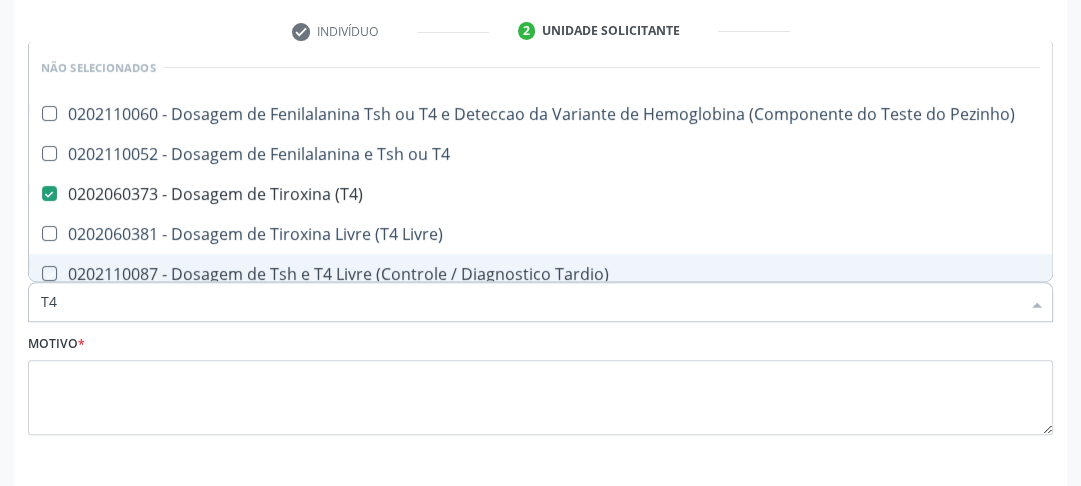 click on "Motivo
*" at bounding box center [540, 396] 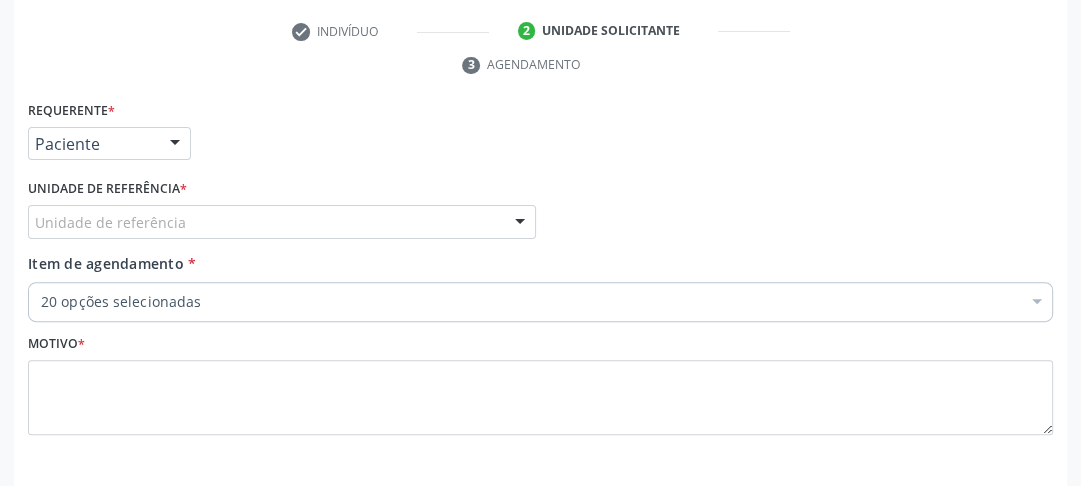 scroll, scrollTop: 494, scrollLeft: 0, axis: vertical 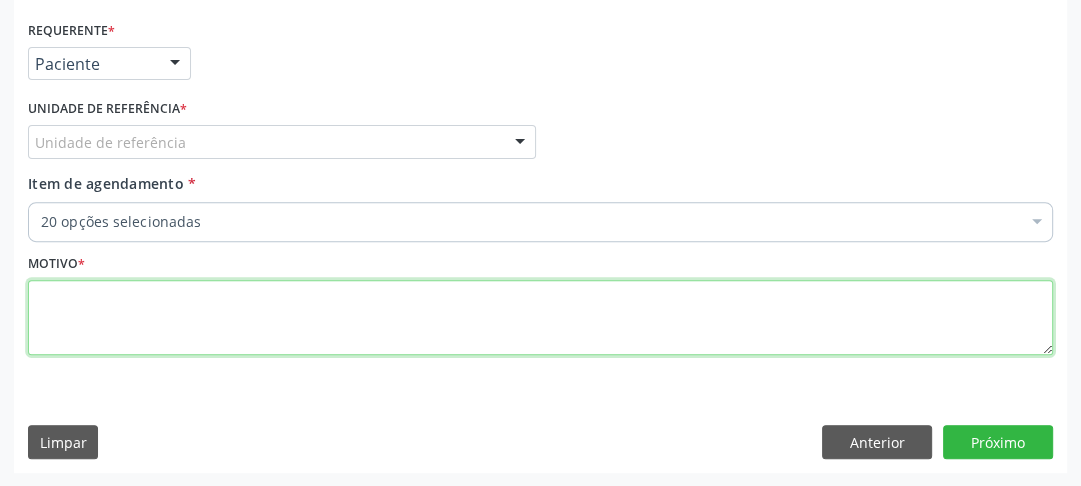 click at bounding box center (540, 318) 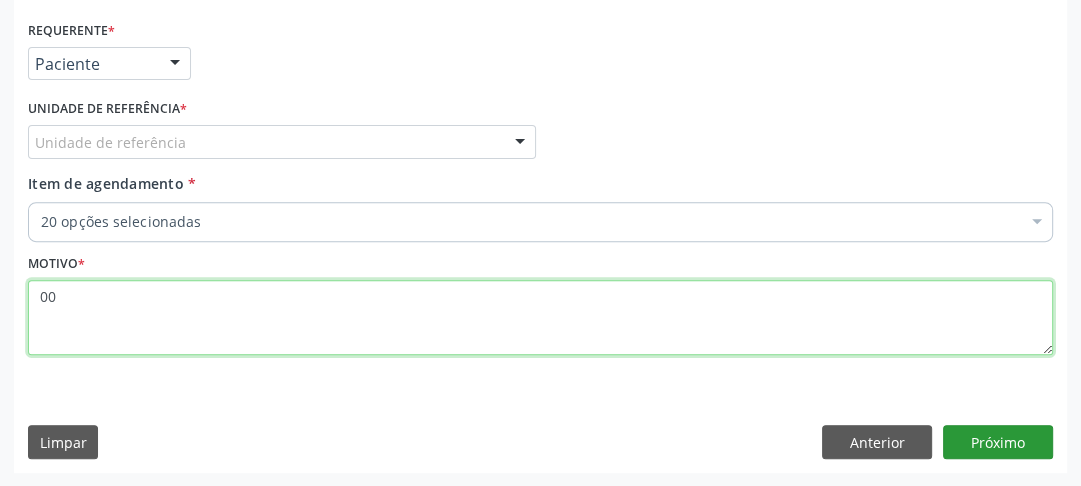 type on "00" 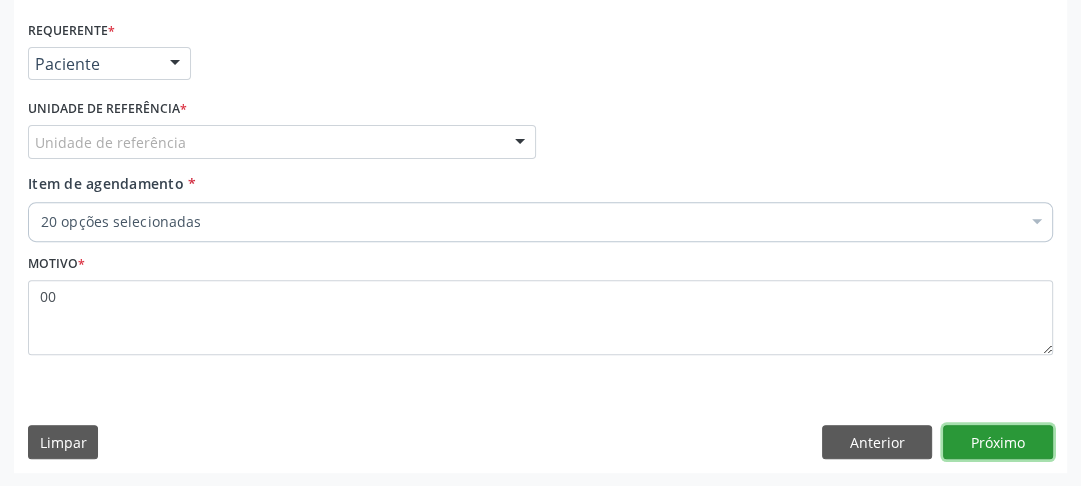 click on "Próximo" at bounding box center [998, 442] 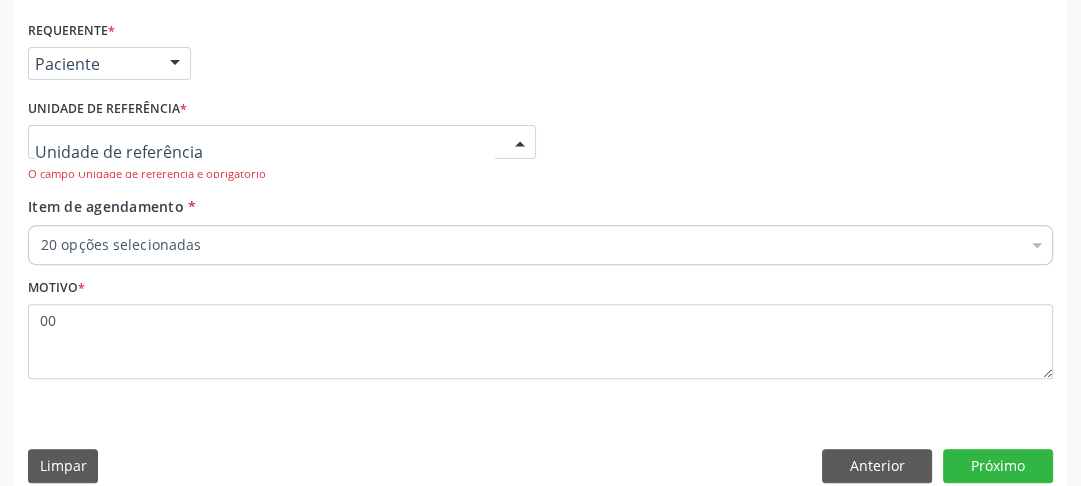 click at bounding box center (282, 142) 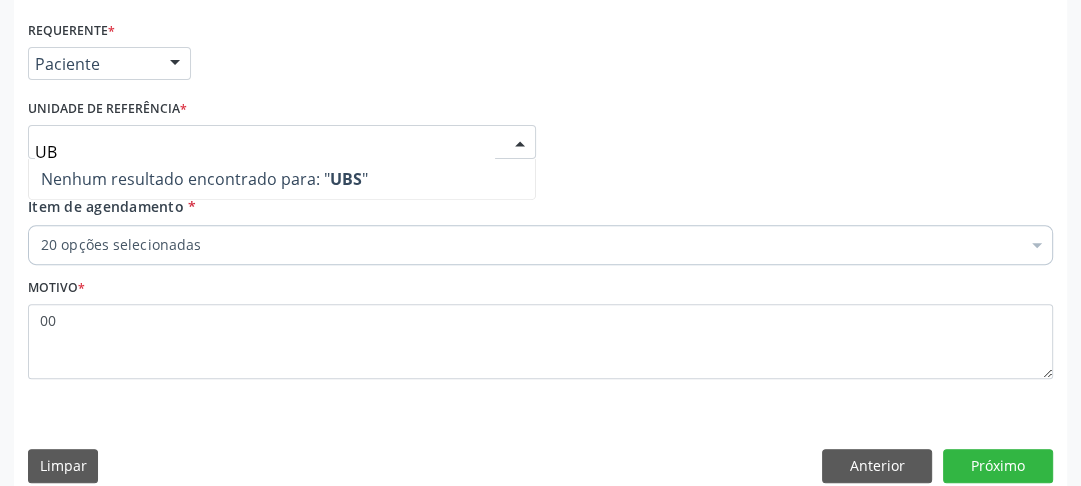 type on "U" 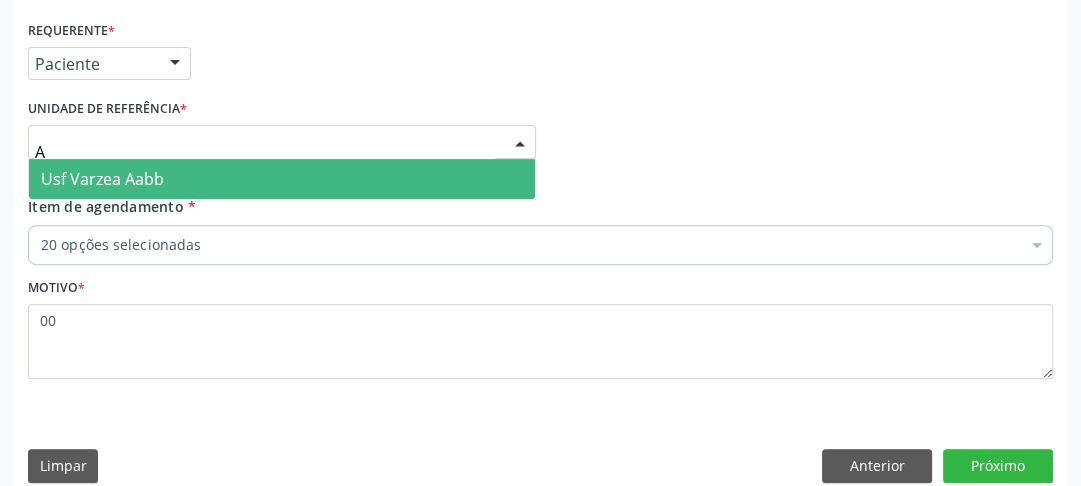 type on "AA" 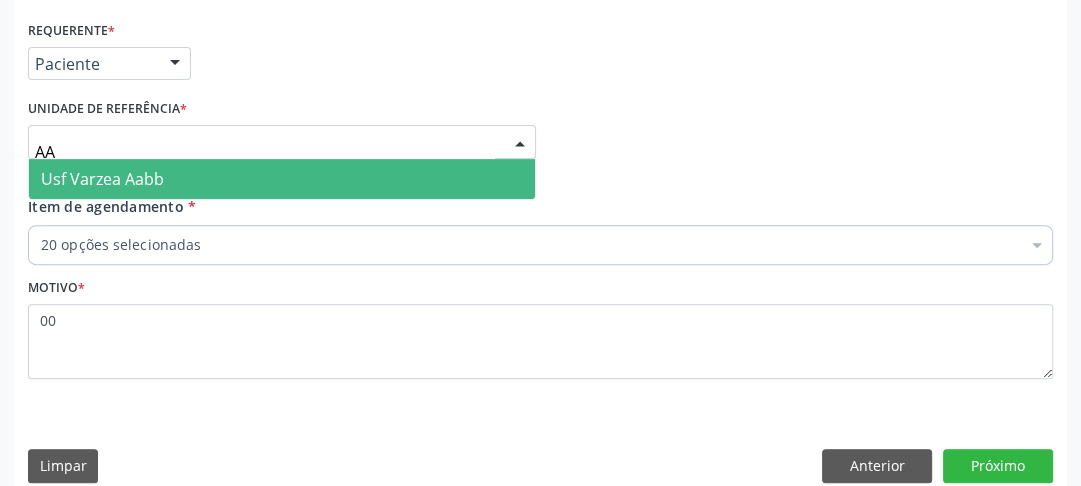 click on "Usf Varzea Aabb" at bounding box center (102, 179) 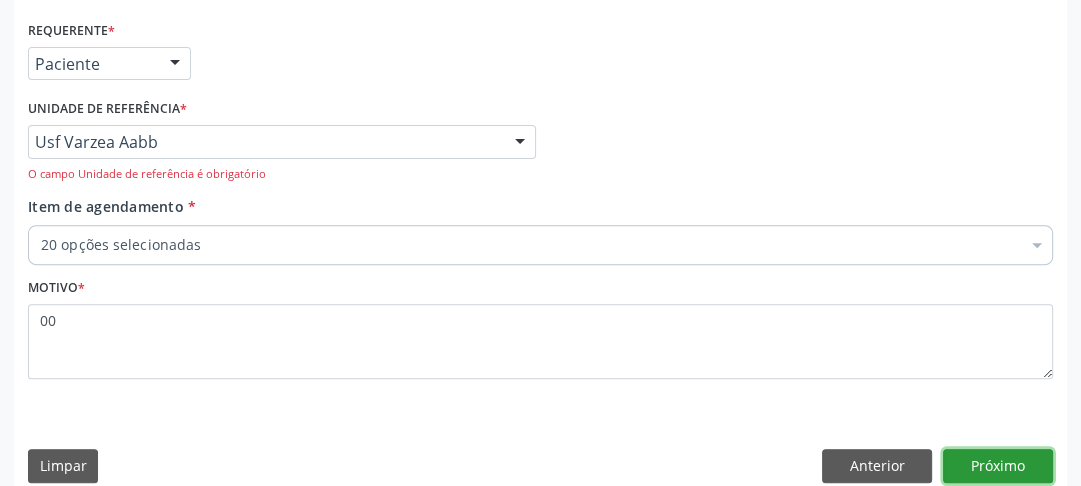 click on "Próximo" at bounding box center [998, 466] 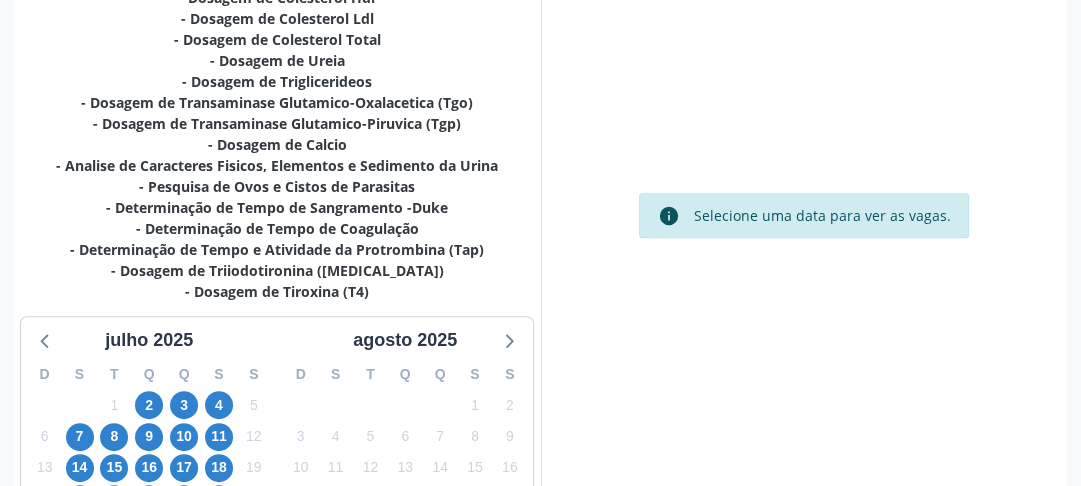 scroll, scrollTop: 734, scrollLeft: 0, axis: vertical 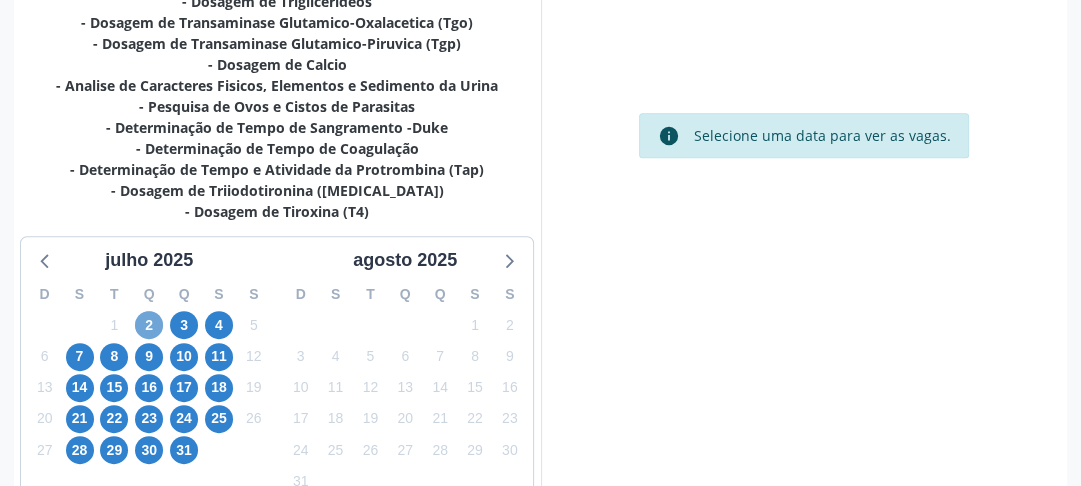click on "2" at bounding box center (149, 325) 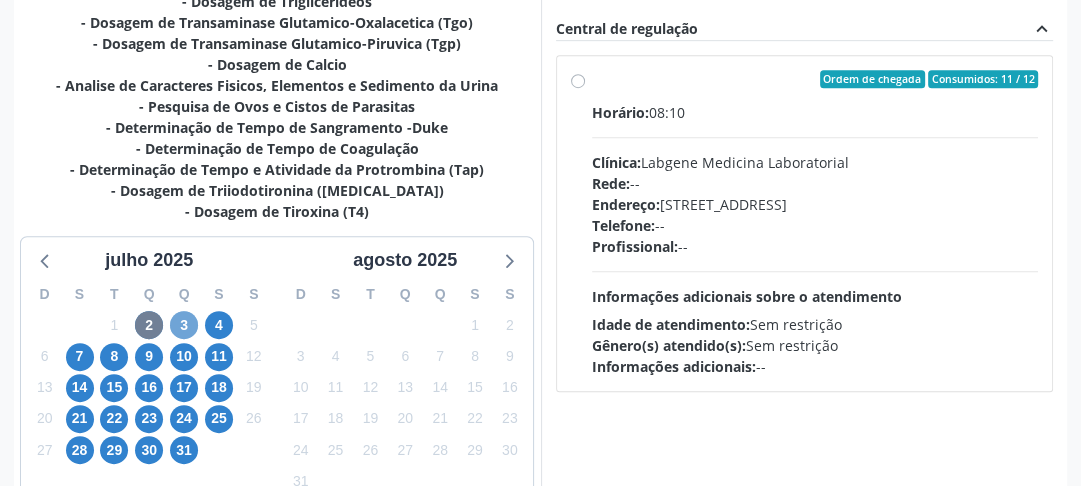 click on "3" at bounding box center [184, 325] 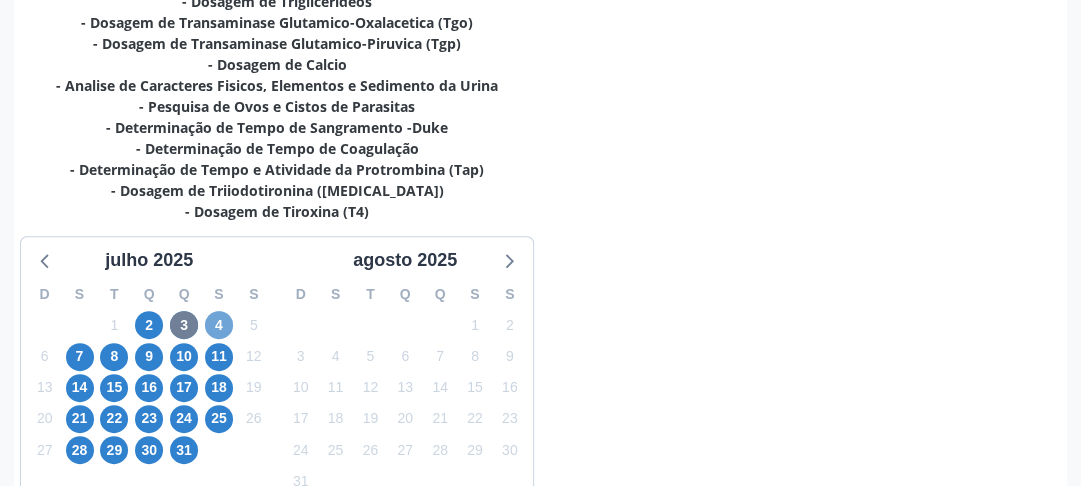 click on "4" at bounding box center (219, 325) 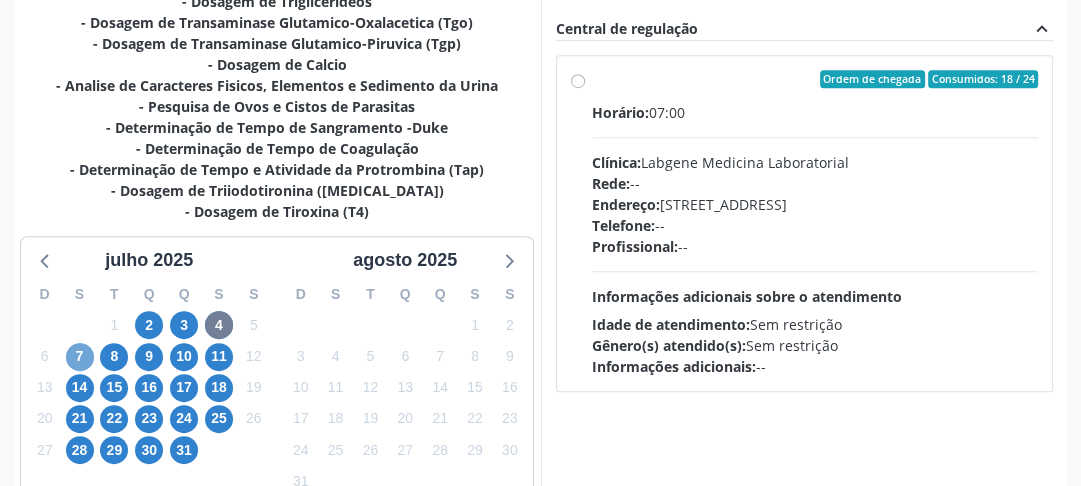 click on "7" at bounding box center (80, 357) 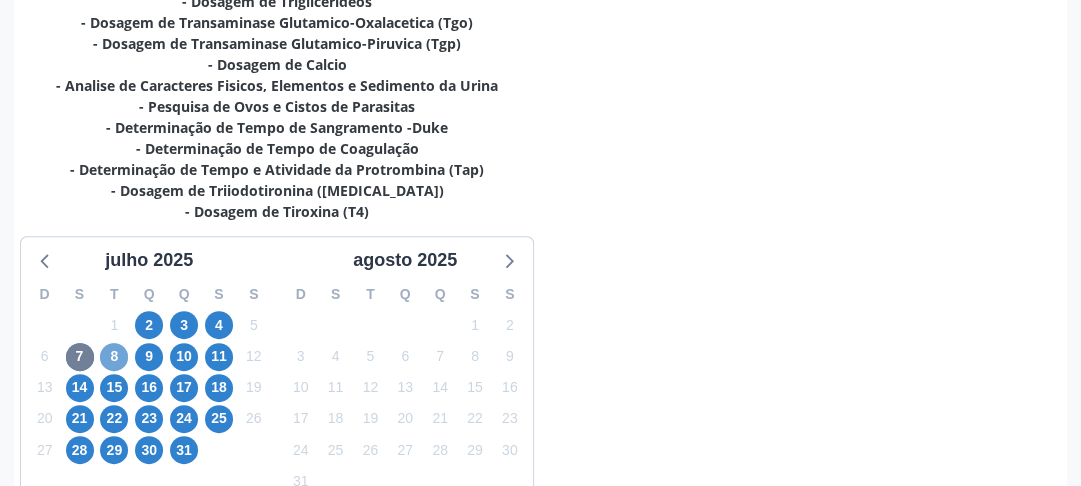 click on "8" at bounding box center (114, 357) 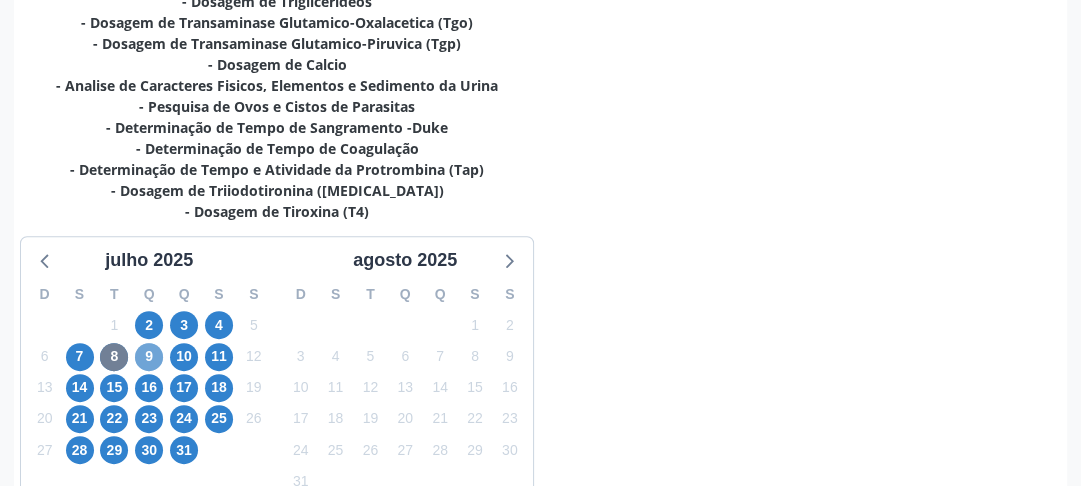 click on "9" at bounding box center (149, 357) 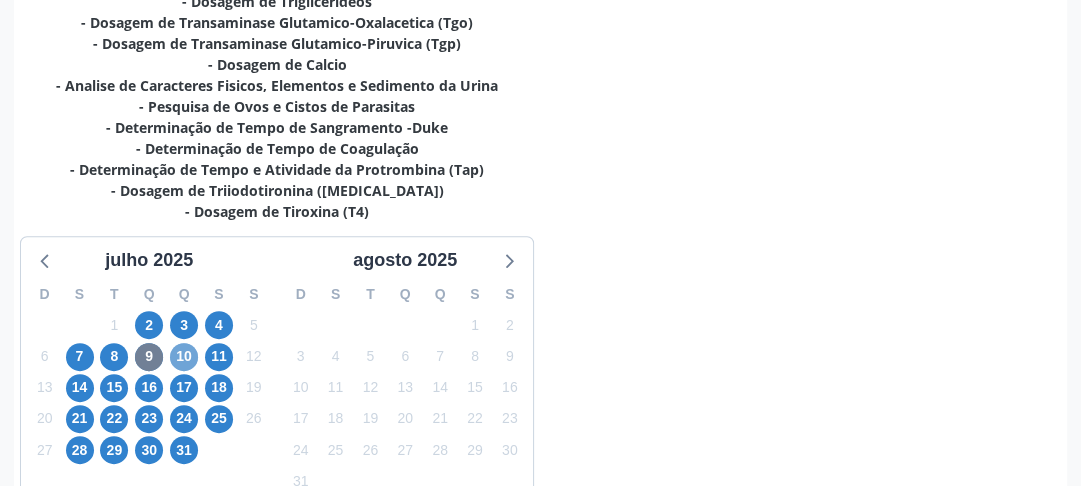 click on "10" at bounding box center (184, 357) 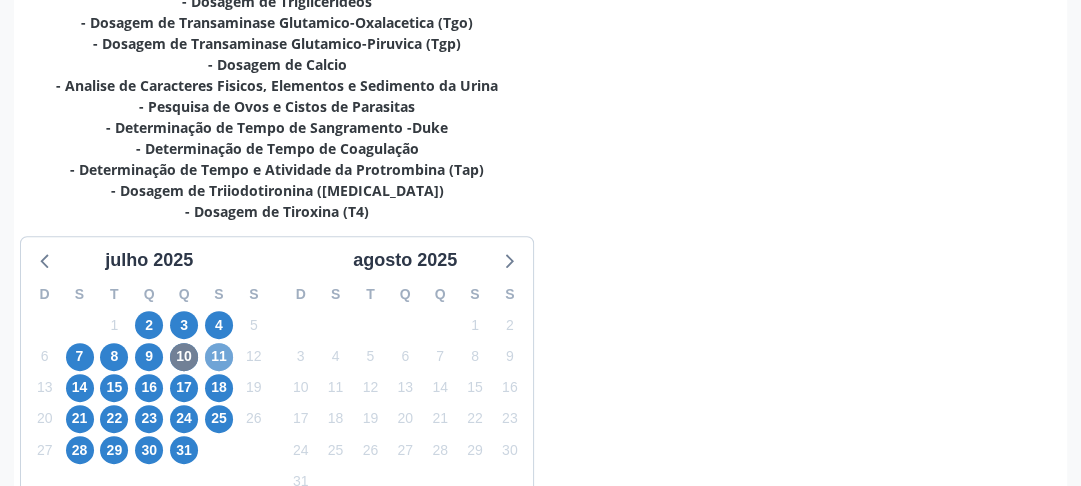 click on "11" at bounding box center [219, 357] 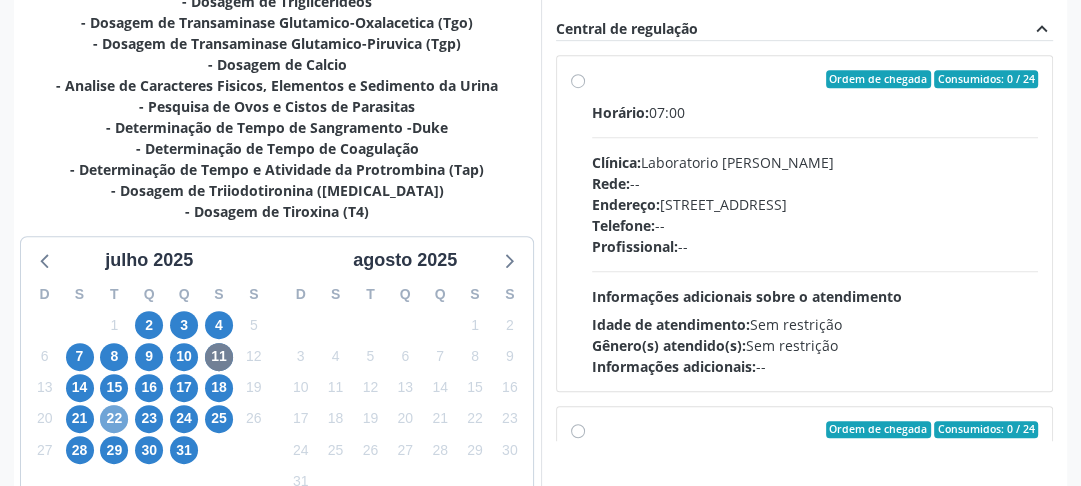 click on "22" at bounding box center [114, 419] 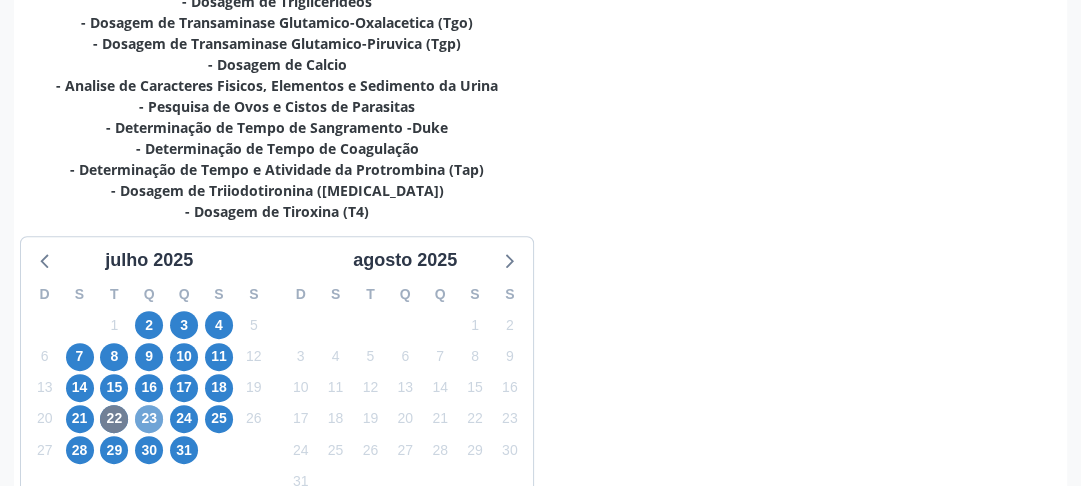 click on "23" at bounding box center [149, 419] 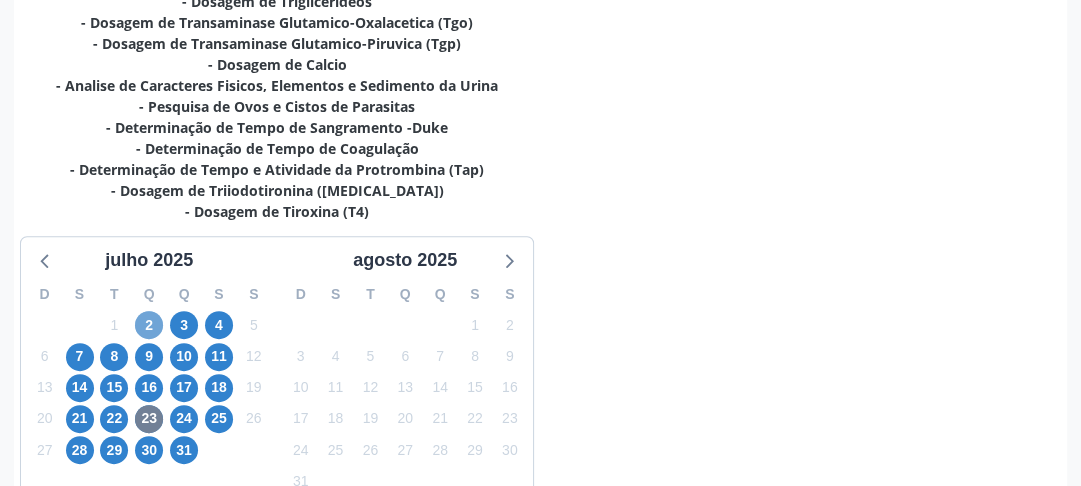 click on "2" at bounding box center [149, 325] 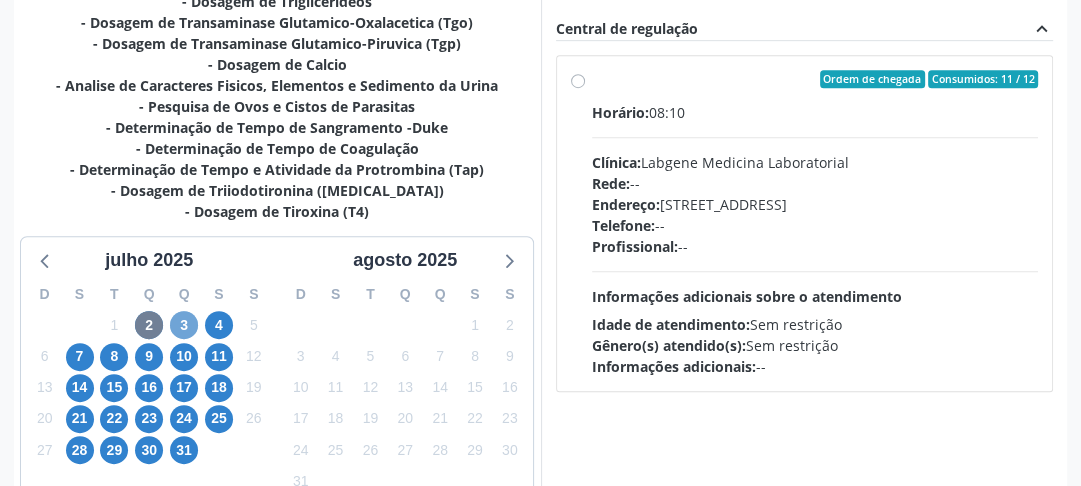 click on "3" at bounding box center [184, 325] 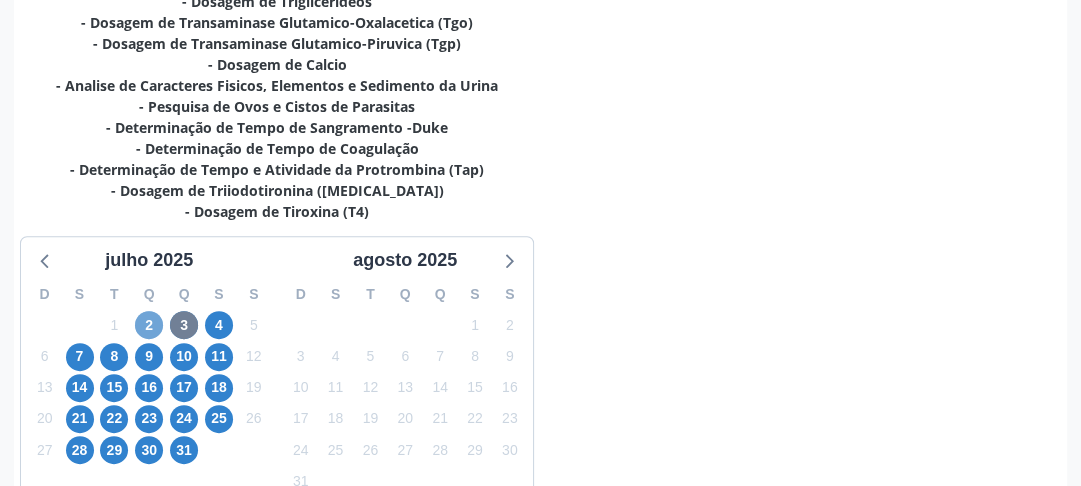 click on "2" at bounding box center [149, 325] 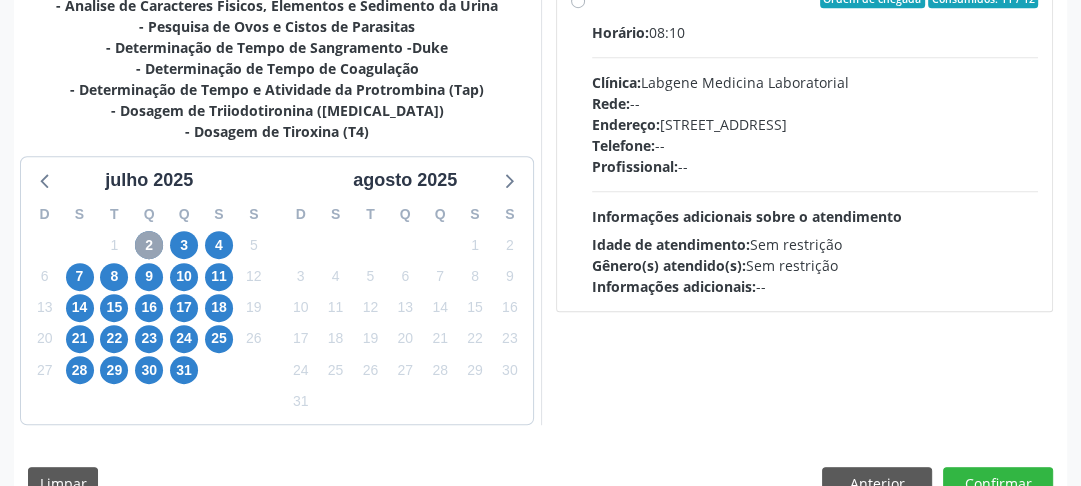 scroll, scrollTop: 734, scrollLeft: 0, axis: vertical 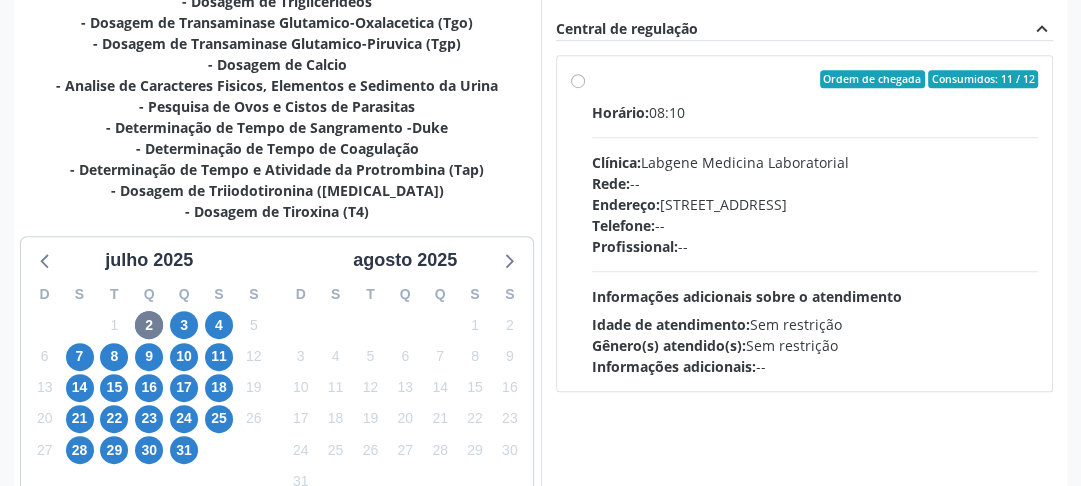click on "Ordem de chegada
Consumidos: 11 / 12
Horário:   08:10
Clínica:  Labgene Medicina Laboratorial
Rede:
--
Endereço:   nº 531, Nossa Senhora da Pen, Serra Talhada - PE
Telefone:   --
Profissional:
--
Informações adicionais sobre o atendimento
Idade de atendimento:
Sem restrição
Gênero(s) atendido(s):
Sem restrição
Informações adicionais:
--" at bounding box center [815, 223] 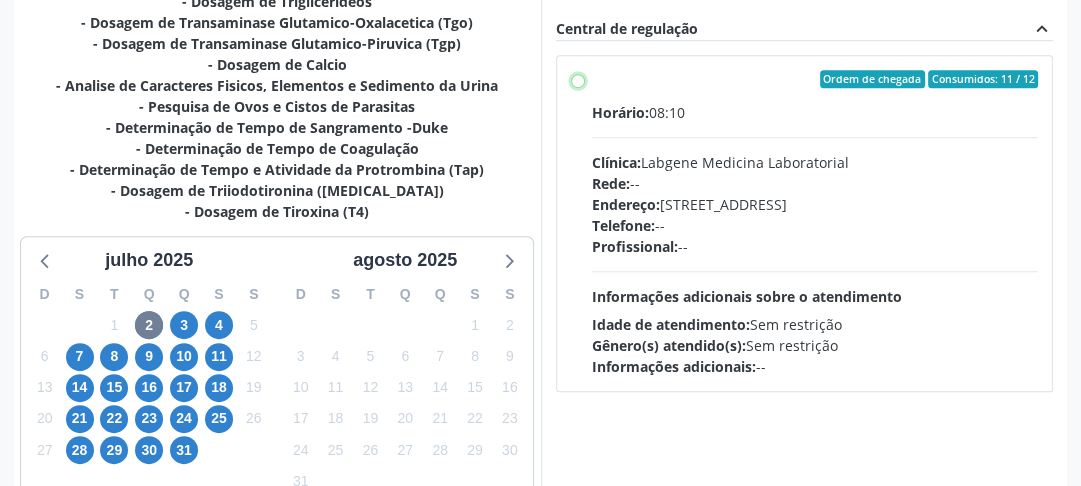 click on "Ordem de chegada
Consumidos: 11 / 12
Horário:   08:10
Clínica:  Labgene Medicina Laboratorial
Rede:
--
Endereço:   nº 531, Nossa Senhora da Pen, Serra Talhada - PE
Telefone:   --
Profissional:
--
Informações adicionais sobre o atendimento
Idade de atendimento:
Sem restrição
Gênero(s) atendido(s):
Sem restrição
Informações adicionais:
--" at bounding box center (578, 79) 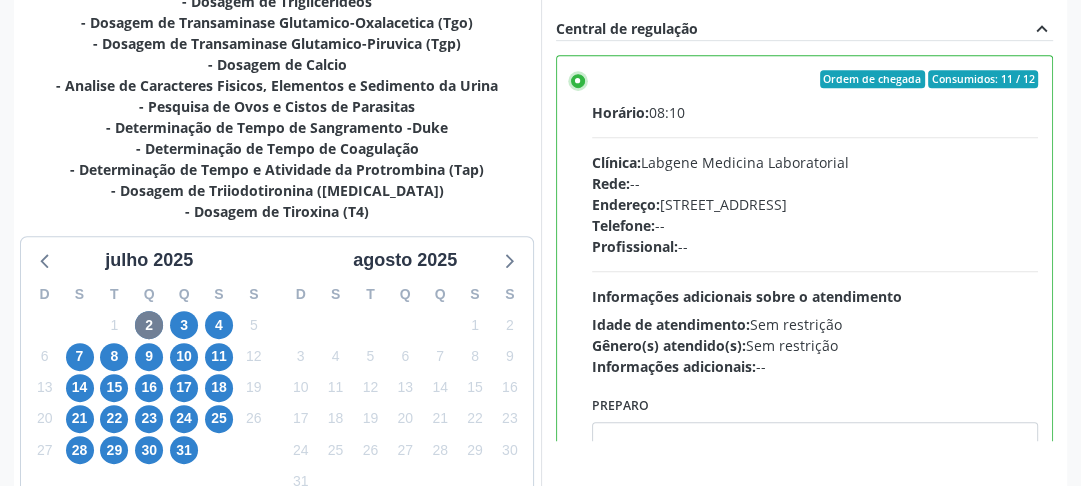 scroll, scrollTop: 814, scrollLeft: 0, axis: vertical 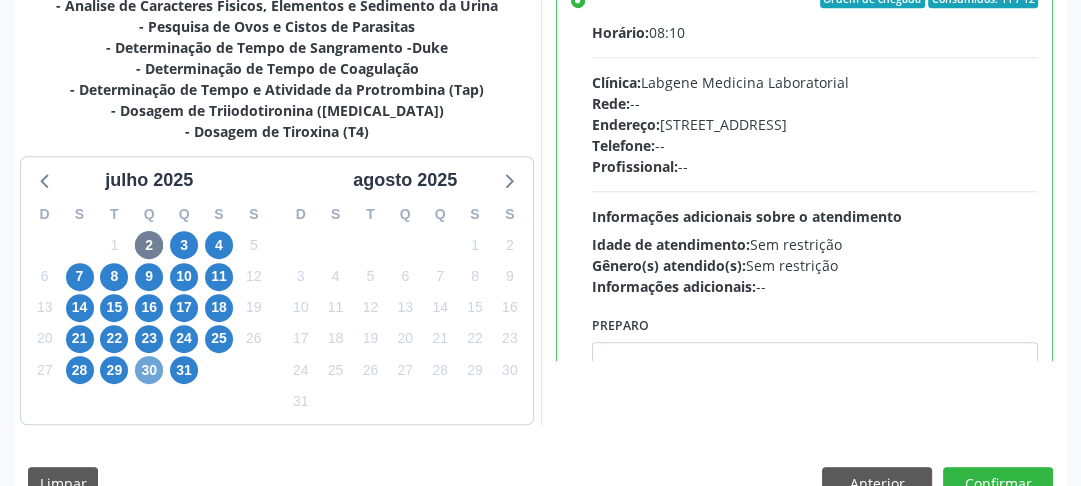click on "30" at bounding box center (149, 370) 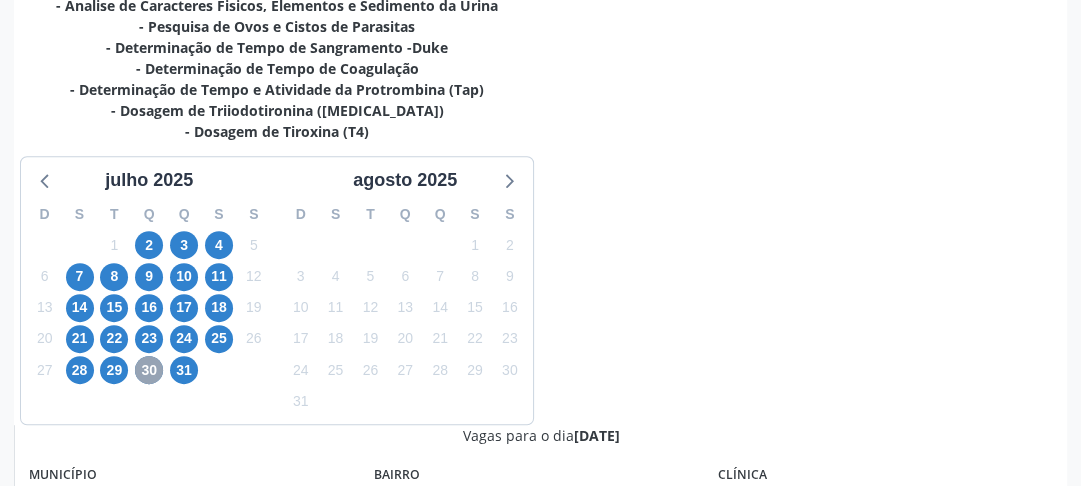 scroll, scrollTop: 734, scrollLeft: 0, axis: vertical 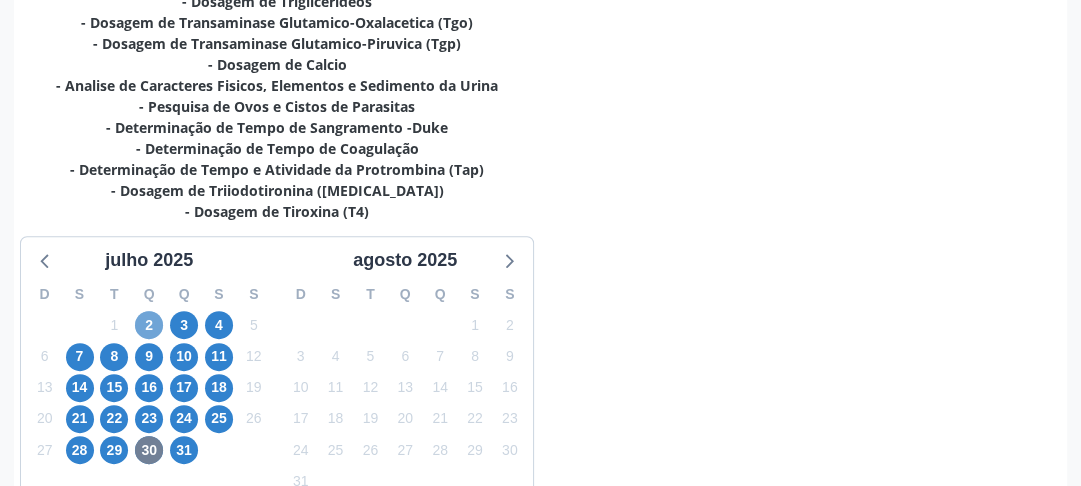 click on "2" at bounding box center (149, 325) 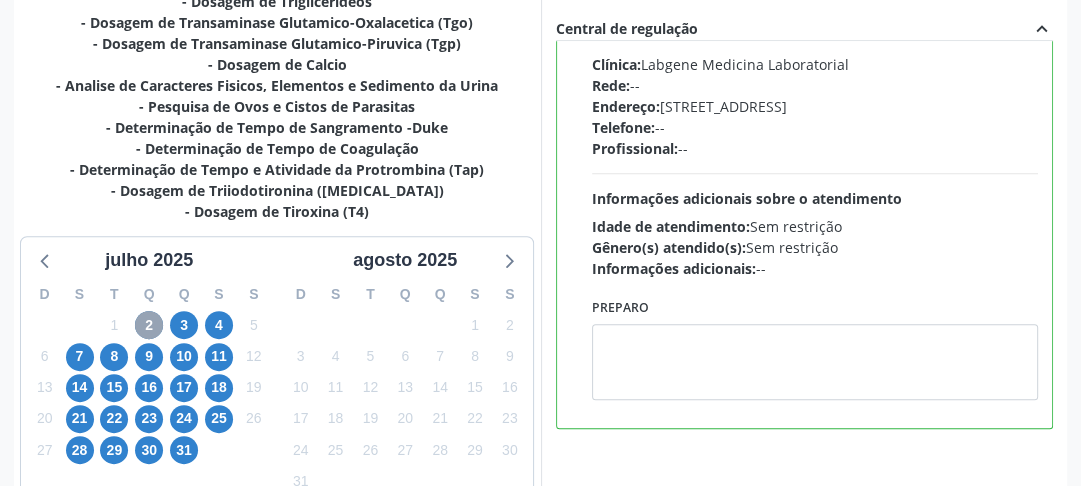 scroll, scrollTop: 0, scrollLeft: 0, axis: both 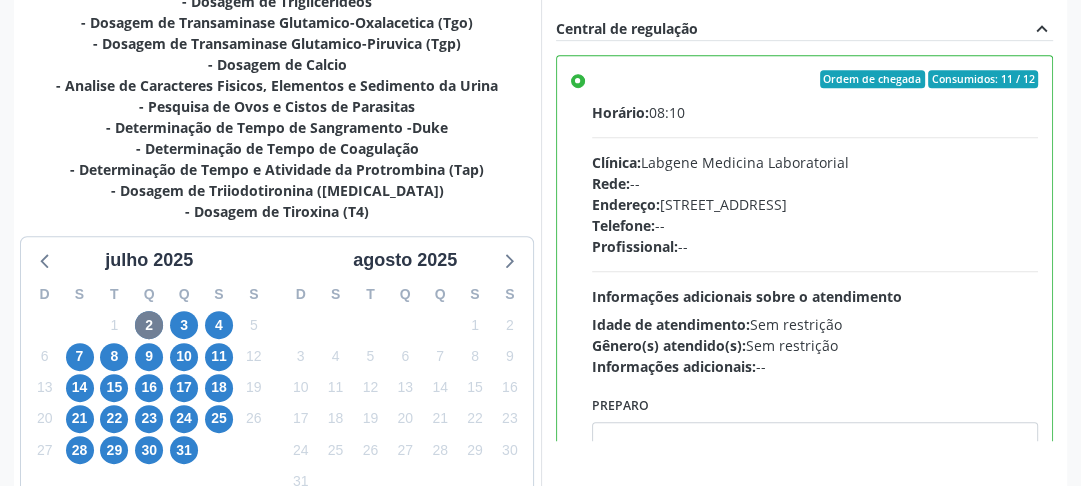 drag, startPoint x: 1080, startPoint y: 312, endPoint x: 1085, endPoint y: 410, distance: 98.12747 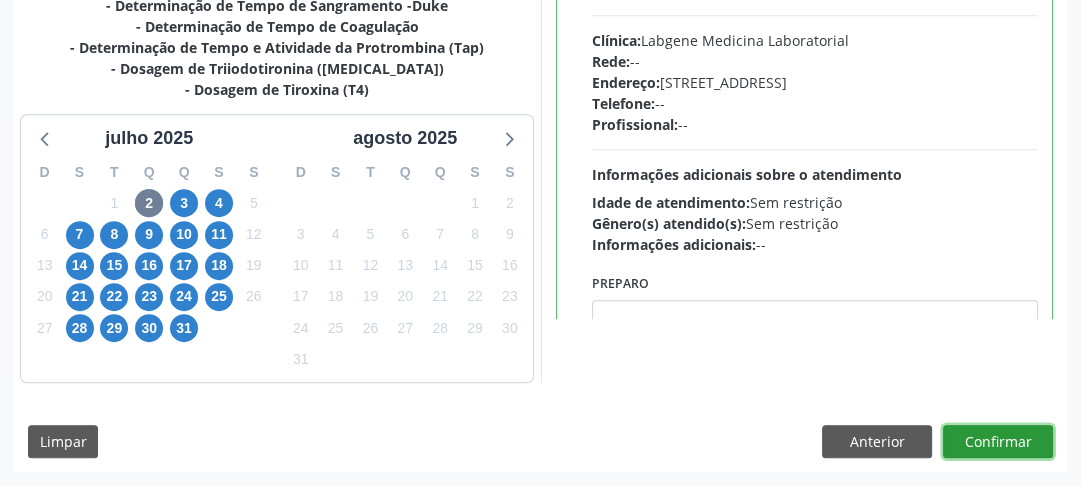 click on "Confirmar" at bounding box center [998, 442] 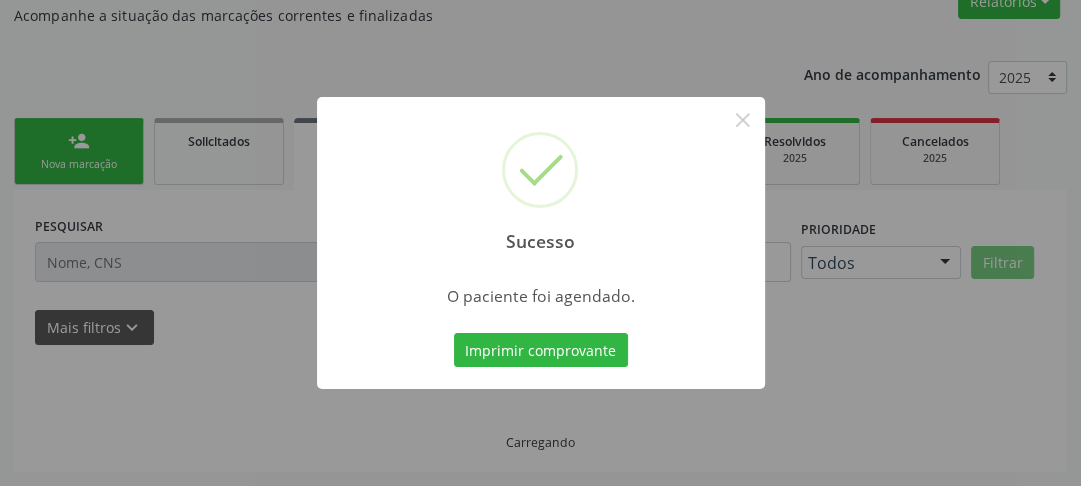 scroll, scrollTop: 222, scrollLeft: 0, axis: vertical 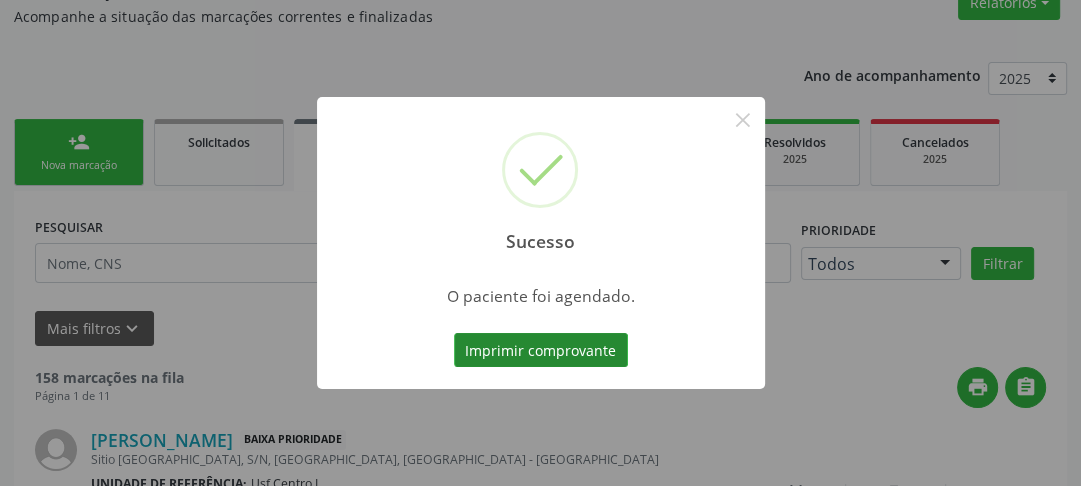 click on "Imprimir comprovante" at bounding box center [541, 350] 